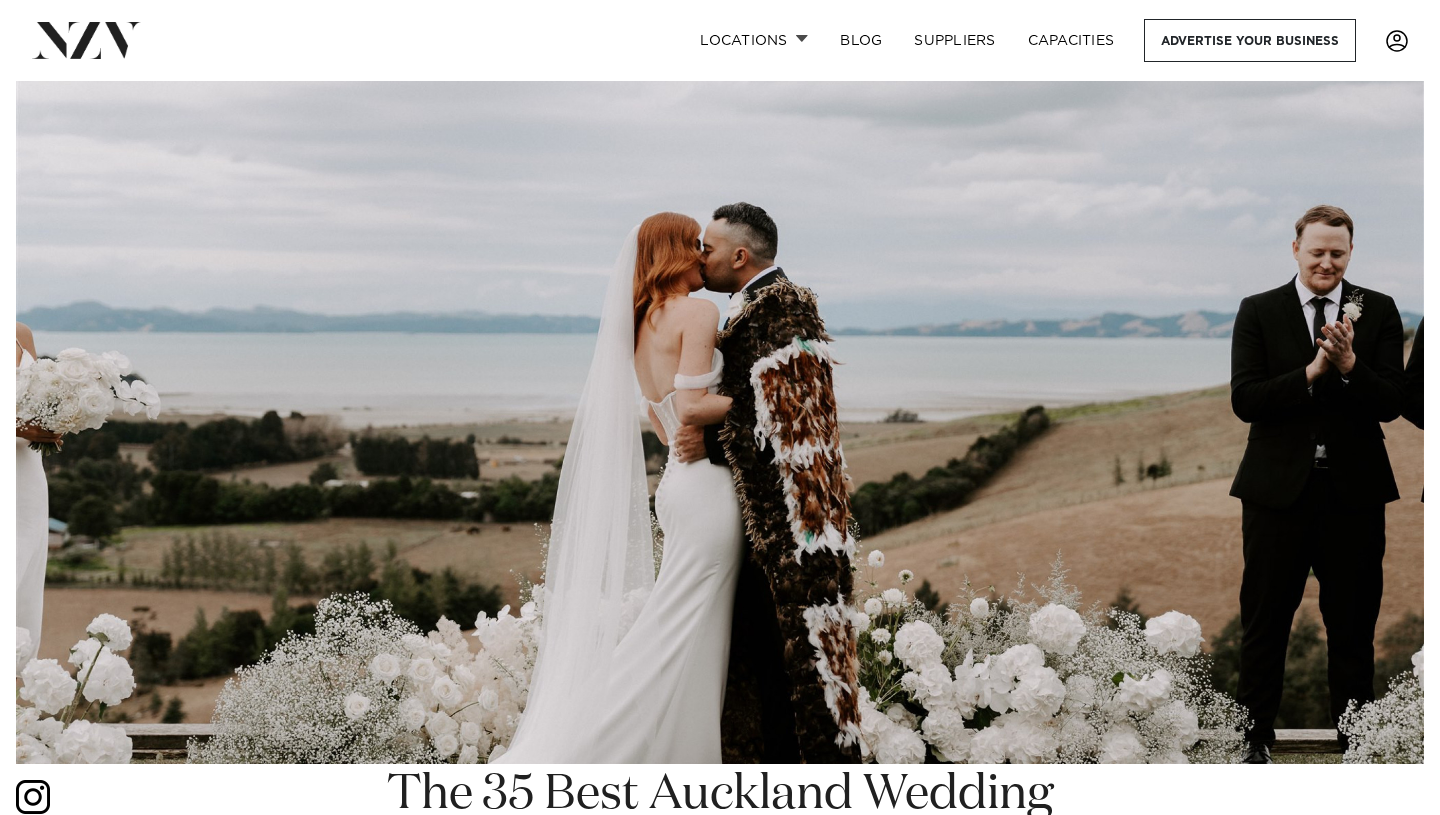 scroll, scrollTop: 0, scrollLeft: 0, axis: both 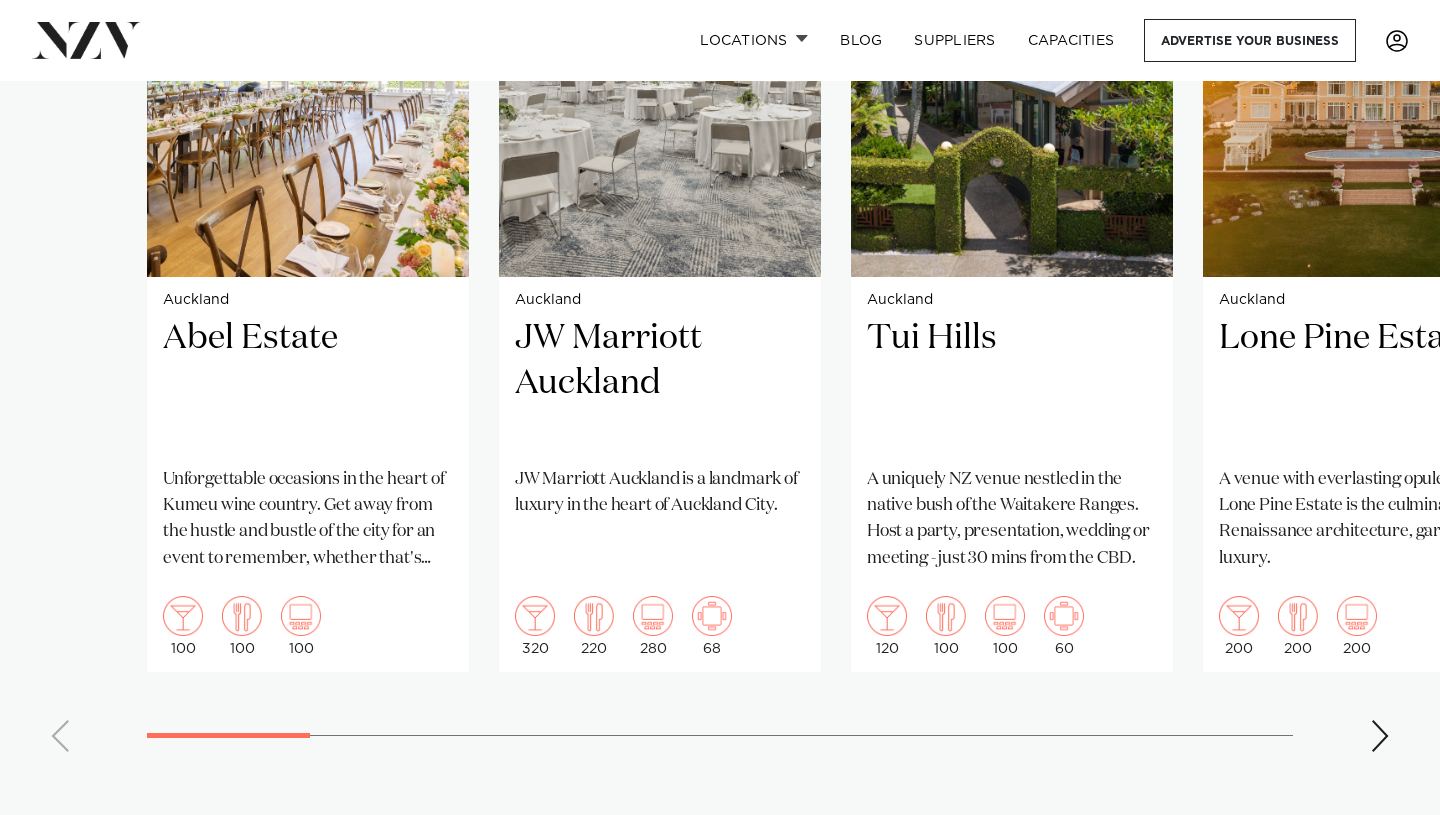 click at bounding box center (1380, 736) 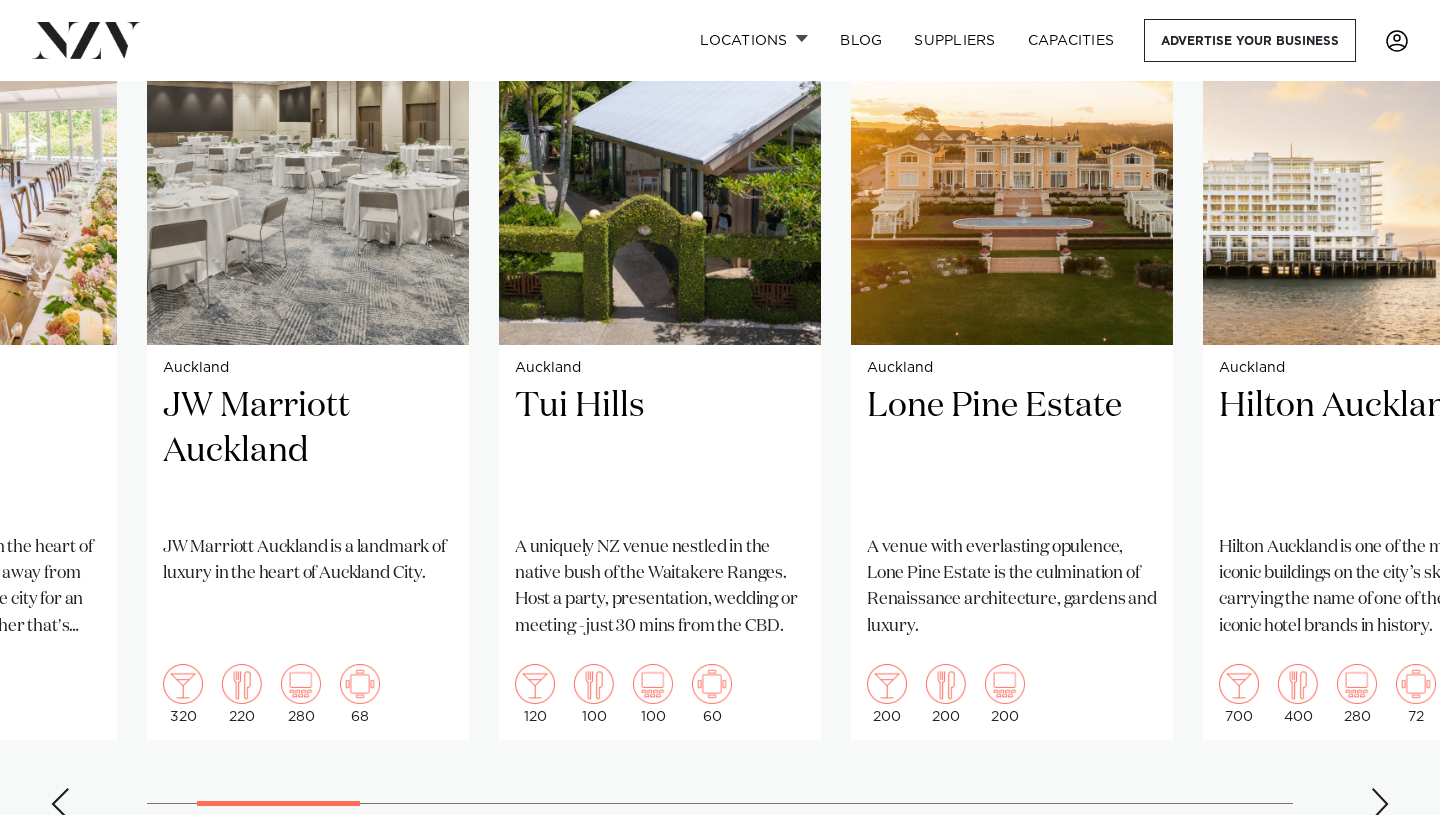 scroll, scrollTop: 1533, scrollLeft: 0, axis: vertical 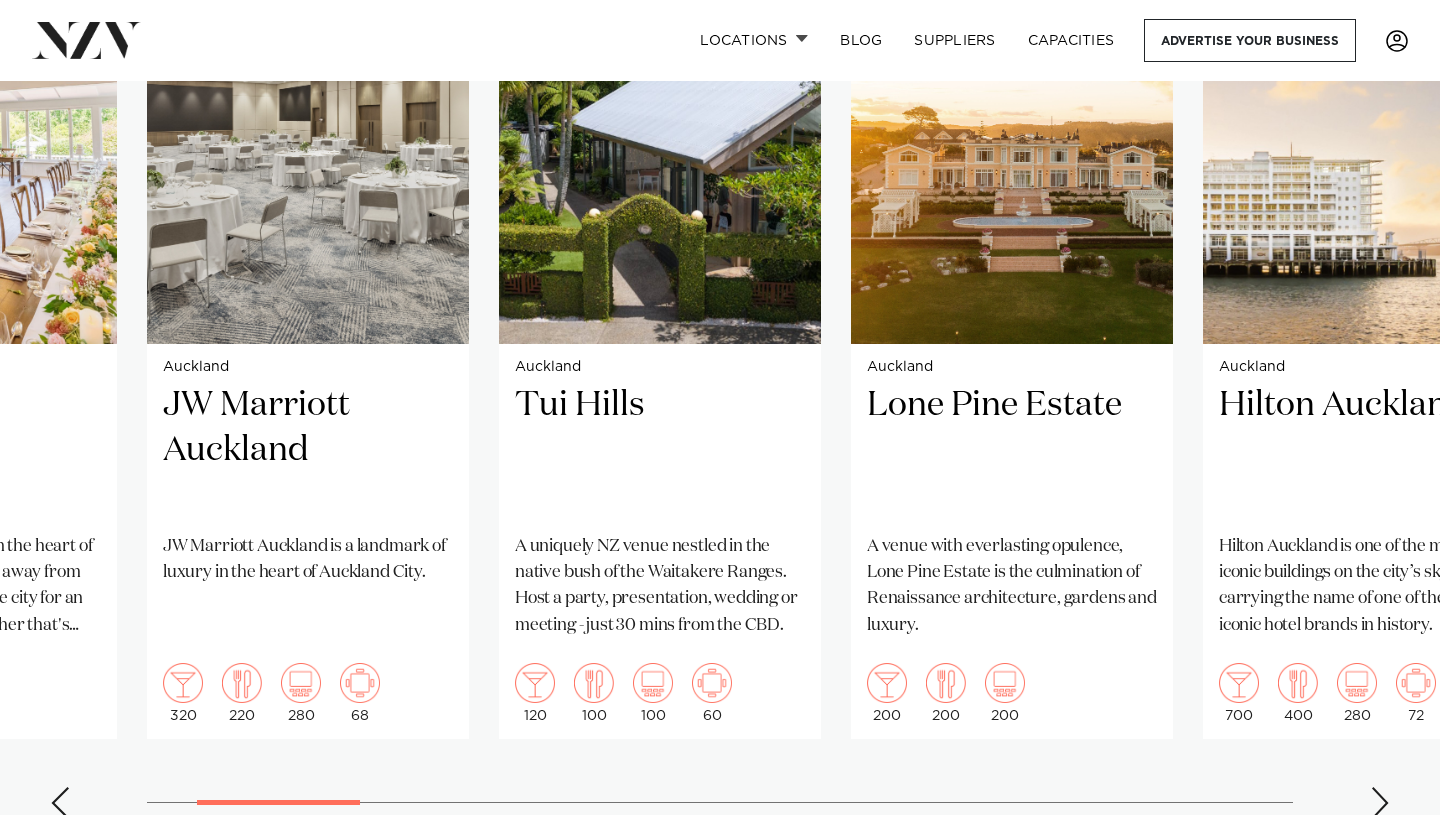 click at bounding box center (1380, 803) 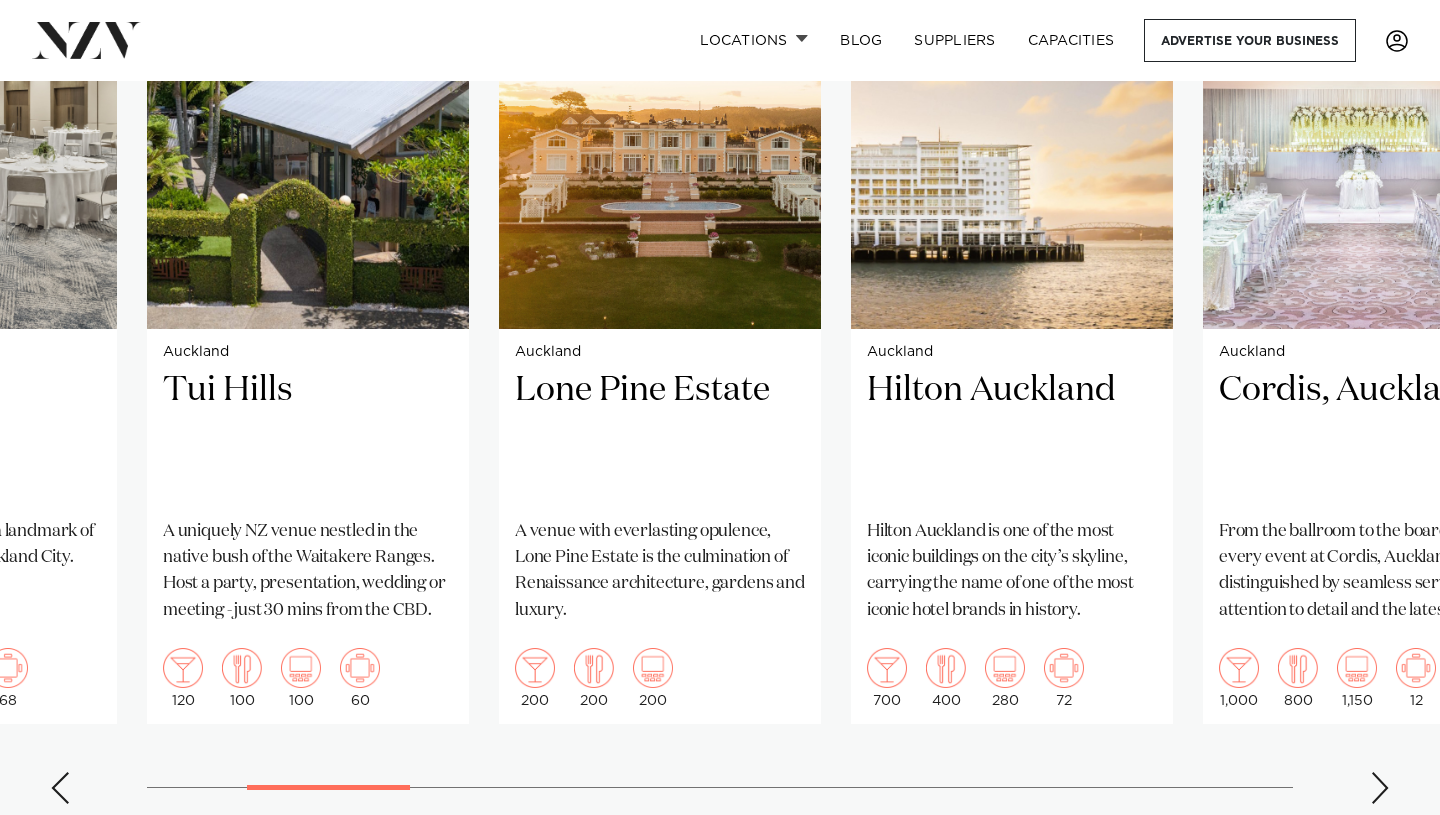 scroll, scrollTop: 1549, scrollLeft: 0, axis: vertical 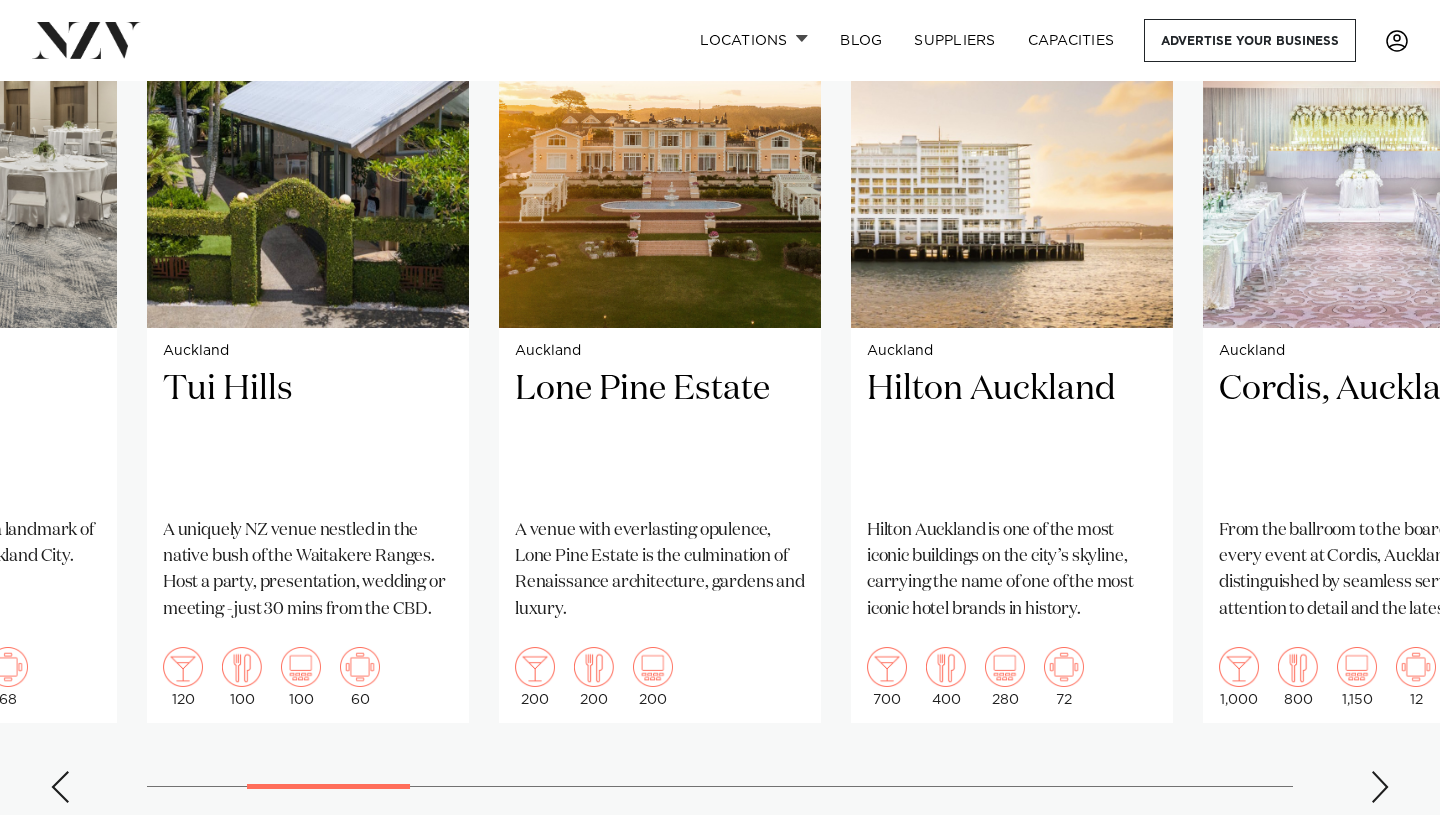 click at bounding box center (1380, 787) 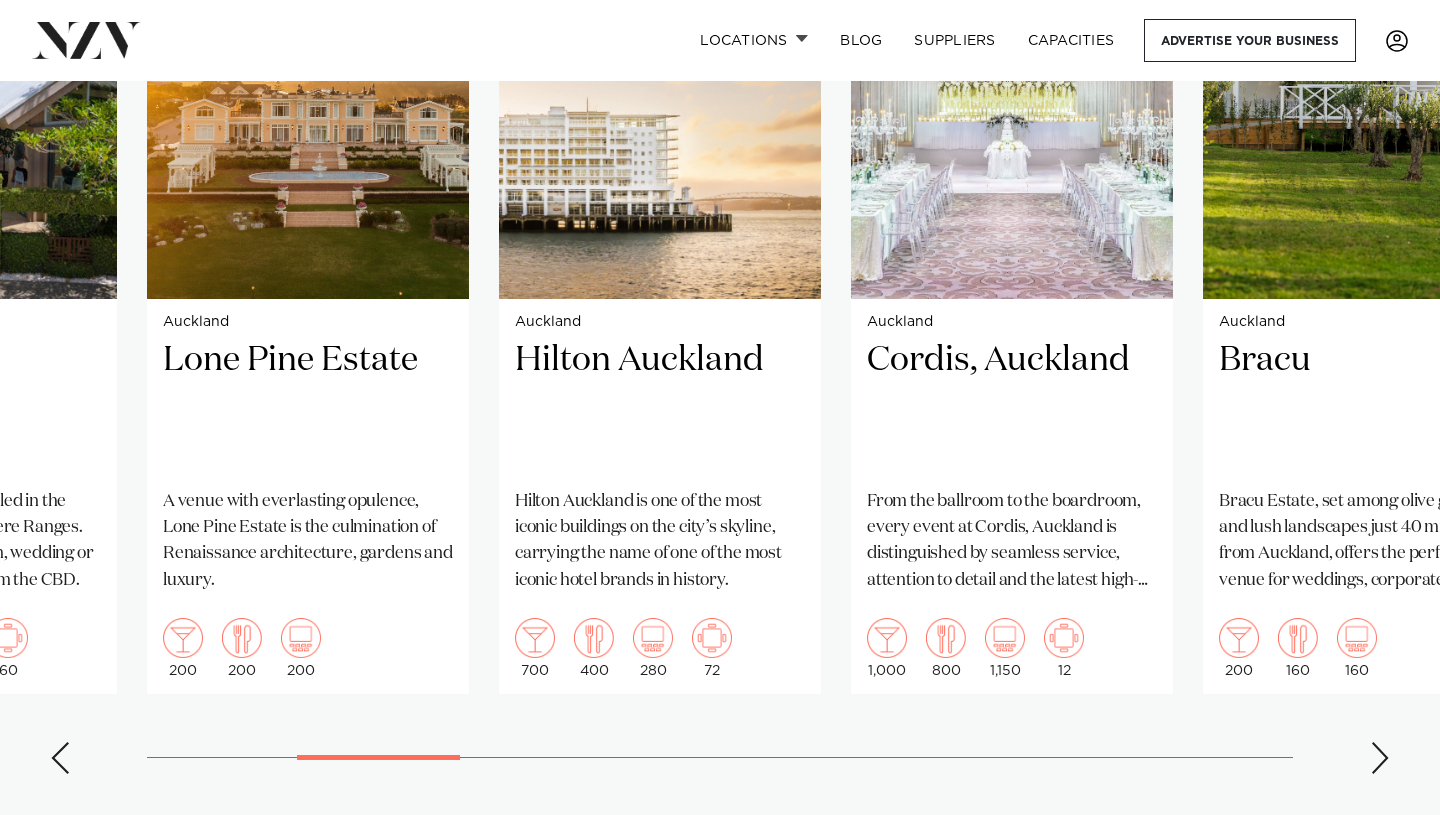 scroll, scrollTop: 1579, scrollLeft: 0, axis: vertical 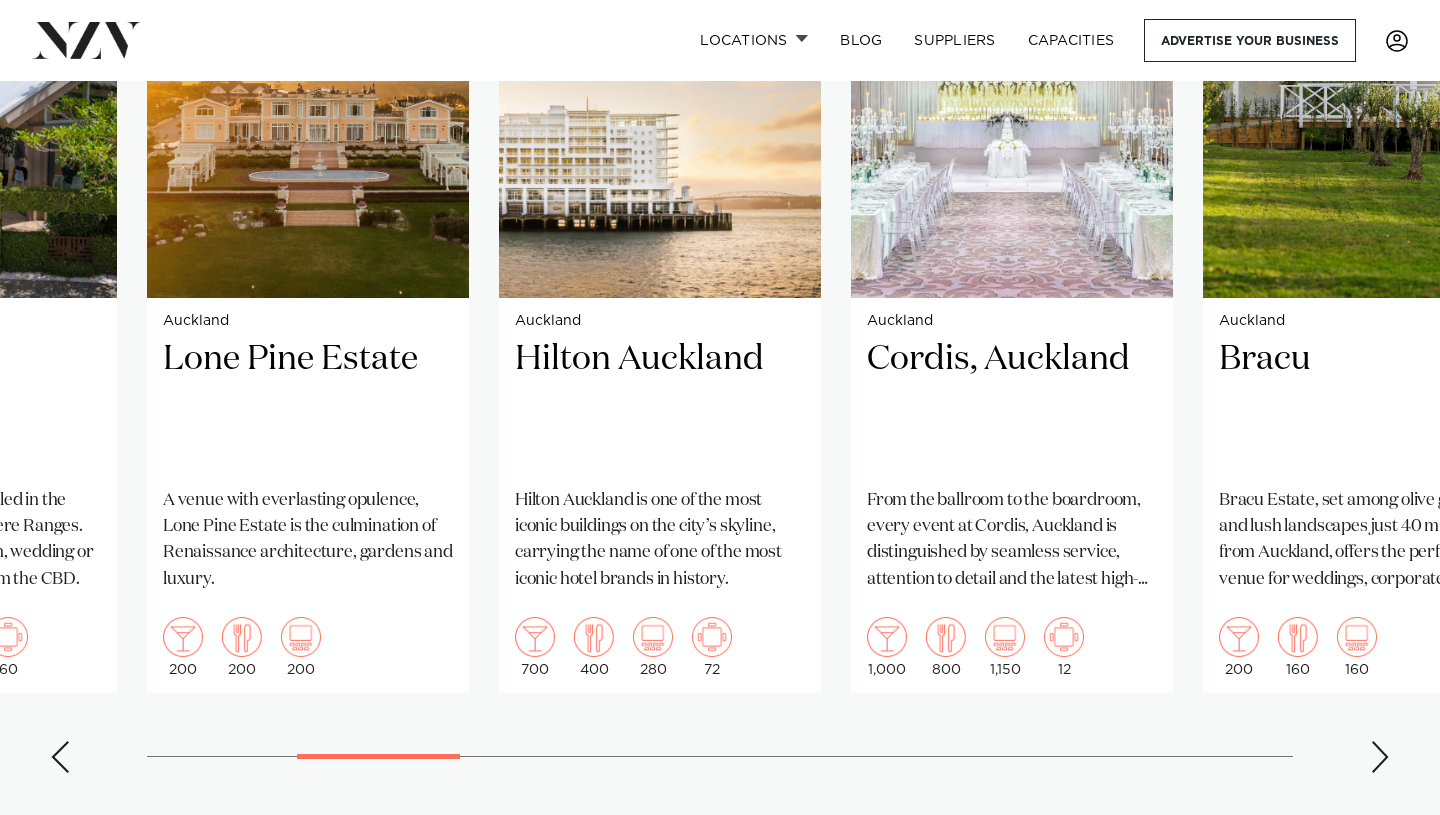 click at bounding box center (1380, 757) 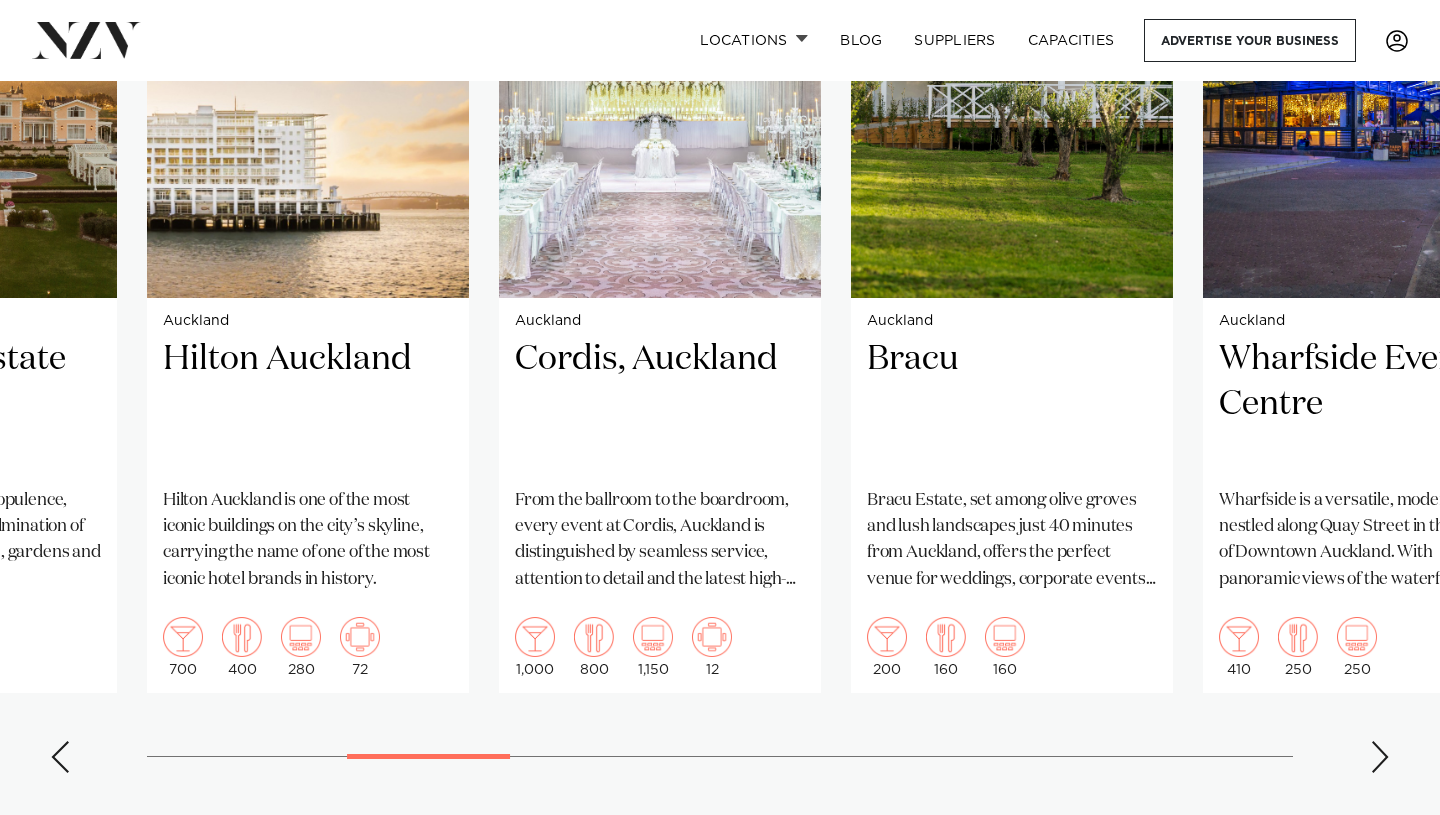 click at bounding box center [1380, 757] 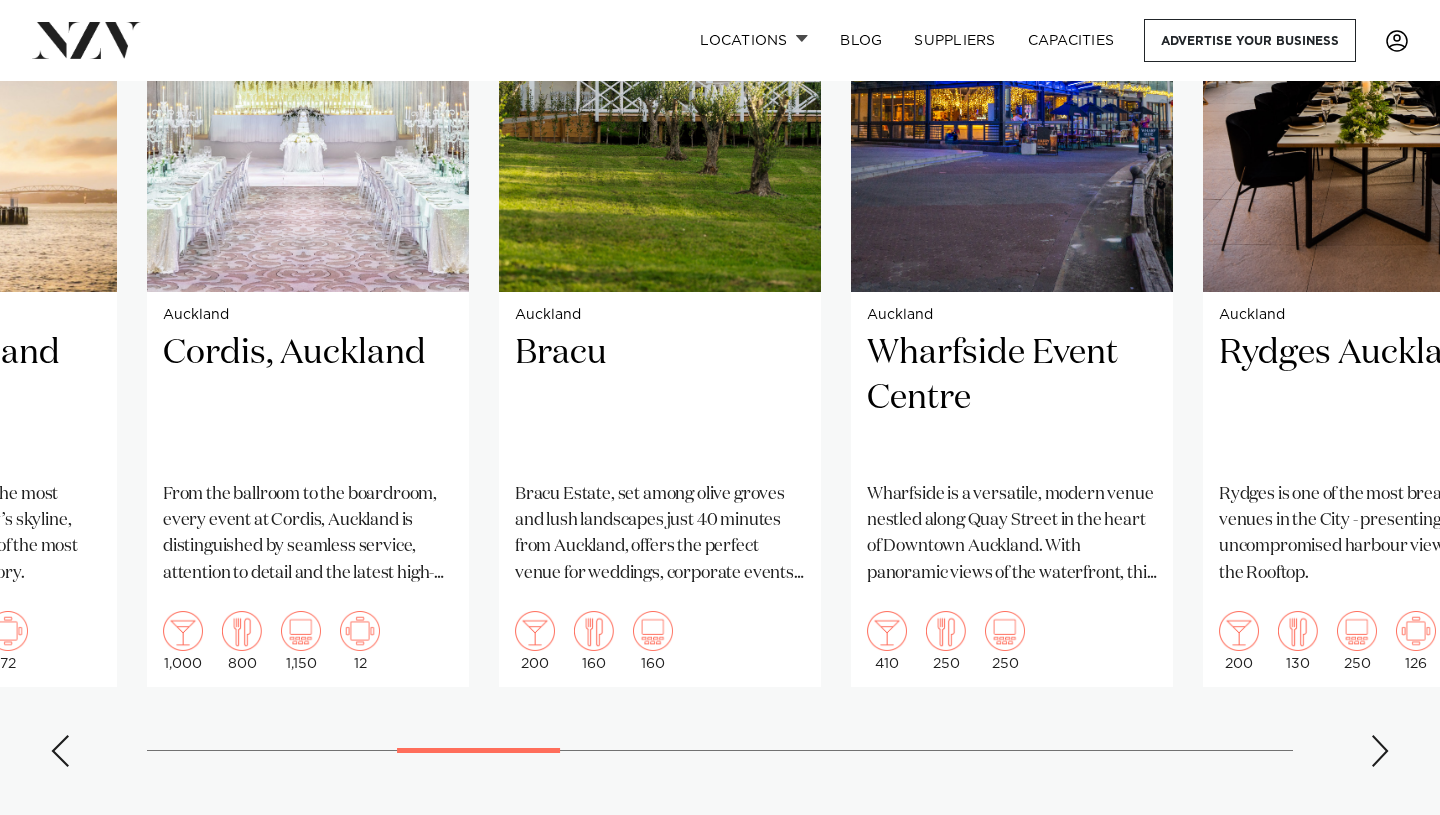 scroll, scrollTop: 1586, scrollLeft: 0, axis: vertical 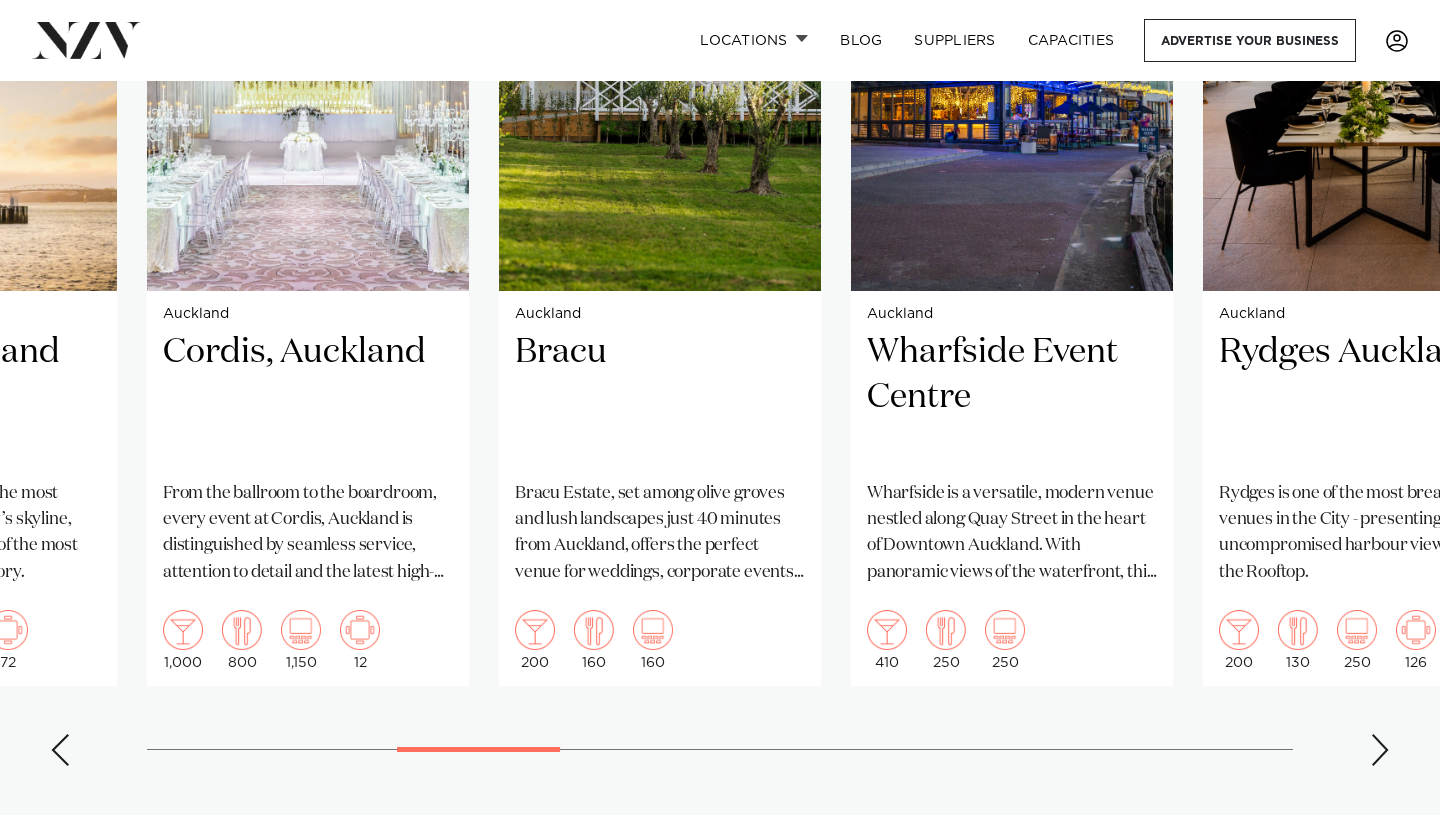 click at bounding box center [1380, 750] 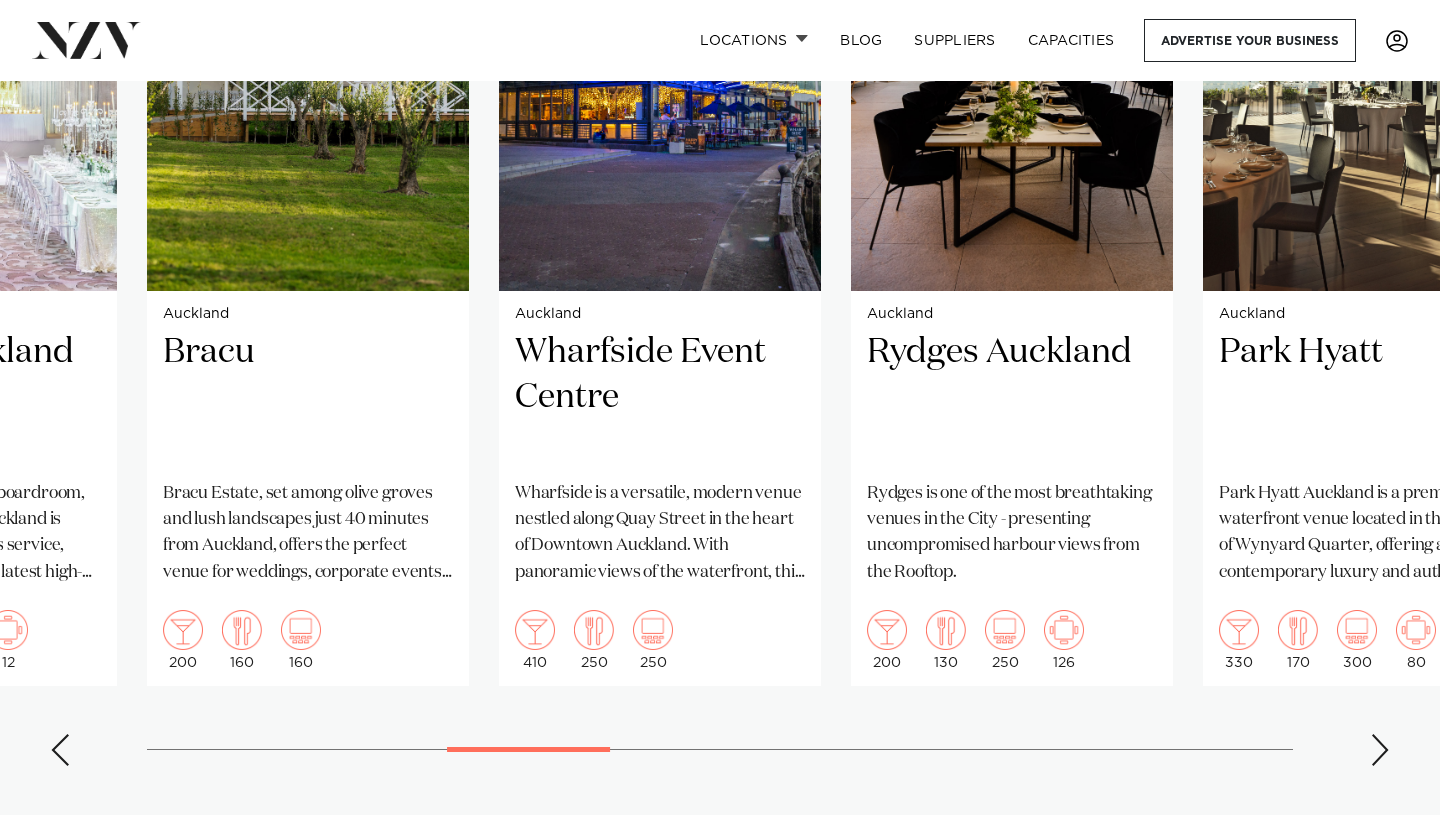 click at bounding box center [1380, 750] 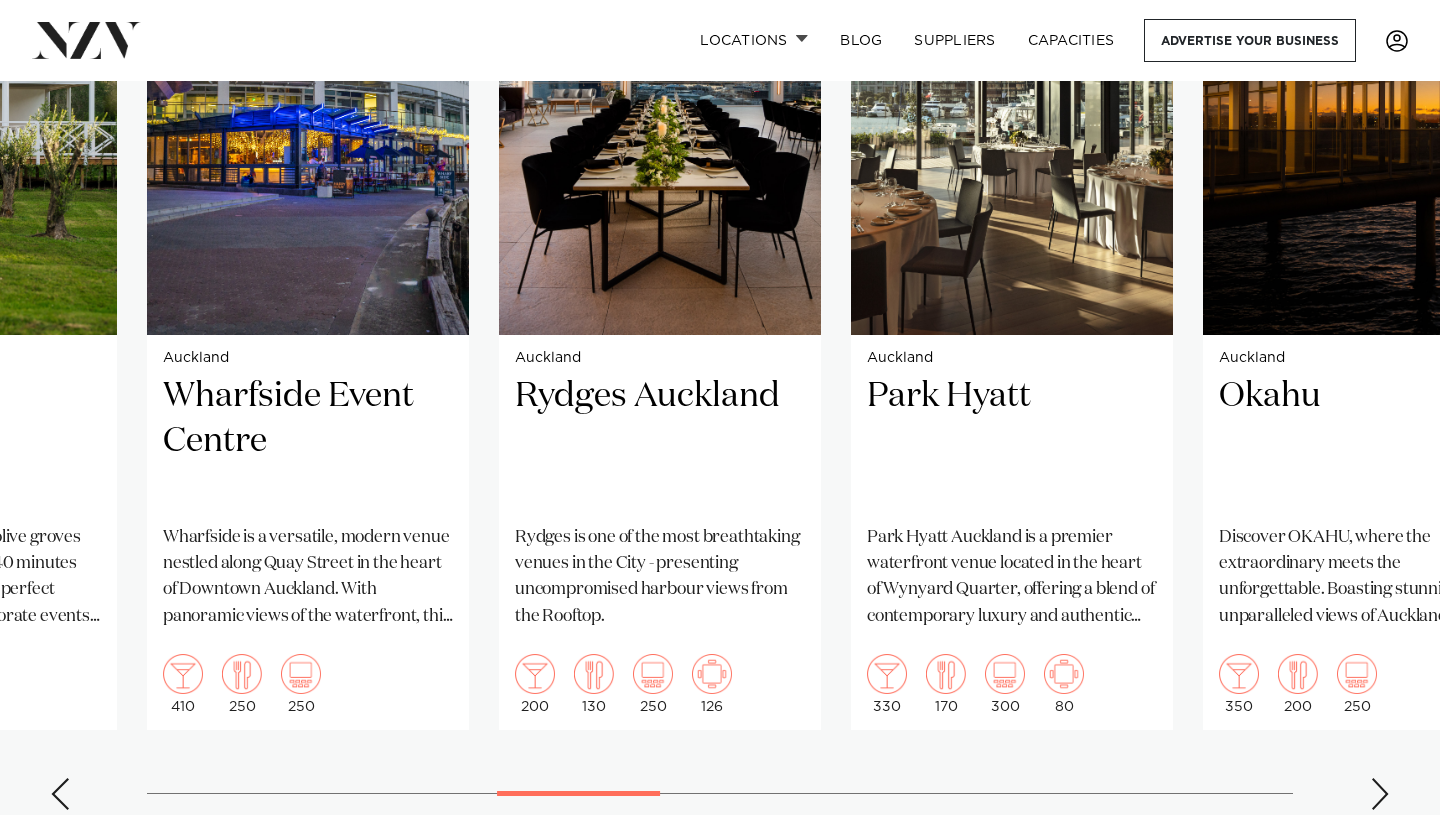 scroll, scrollTop: 1544, scrollLeft: 0, axis: vertical 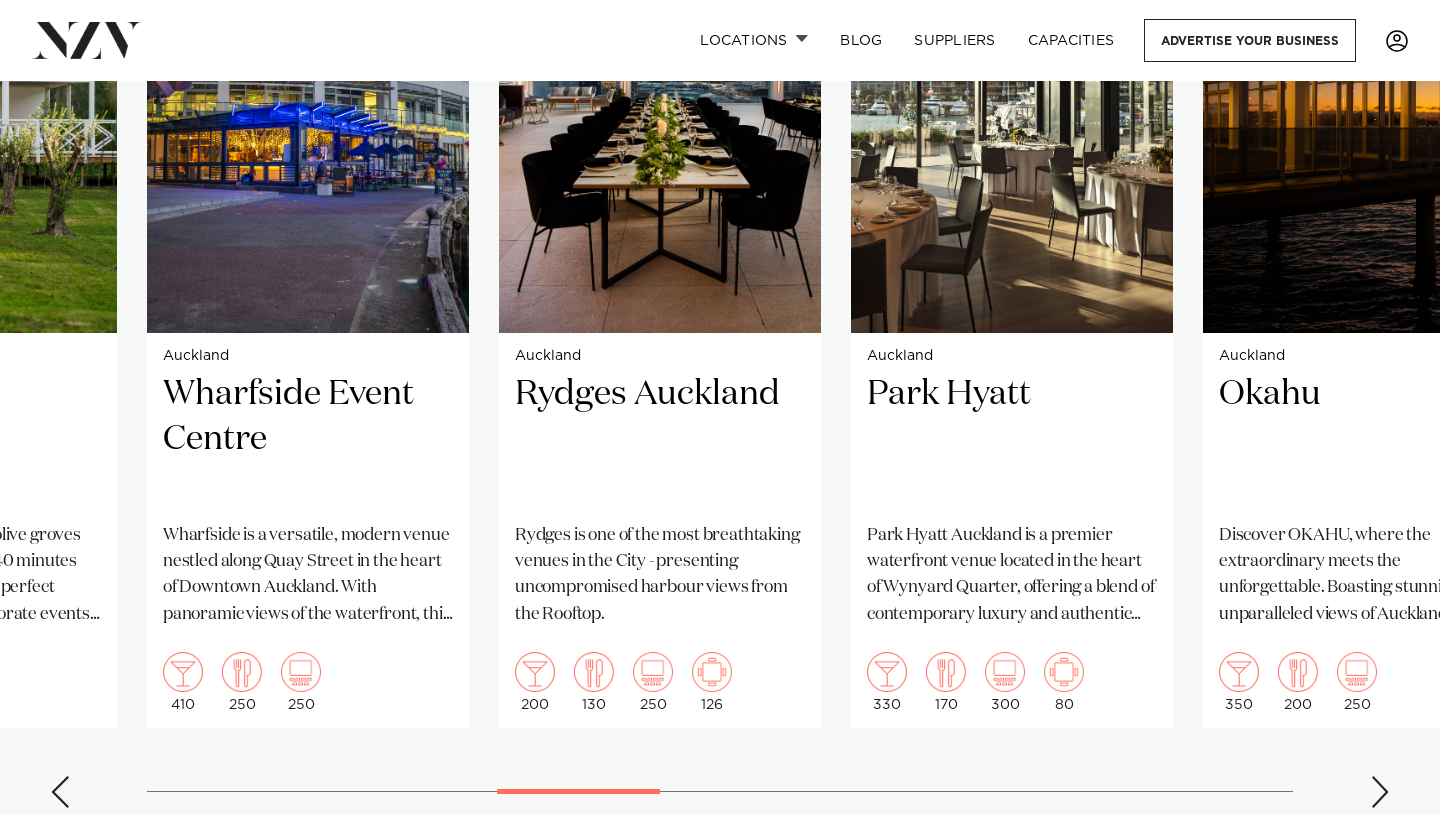 click at bounding box center [1380, 792] 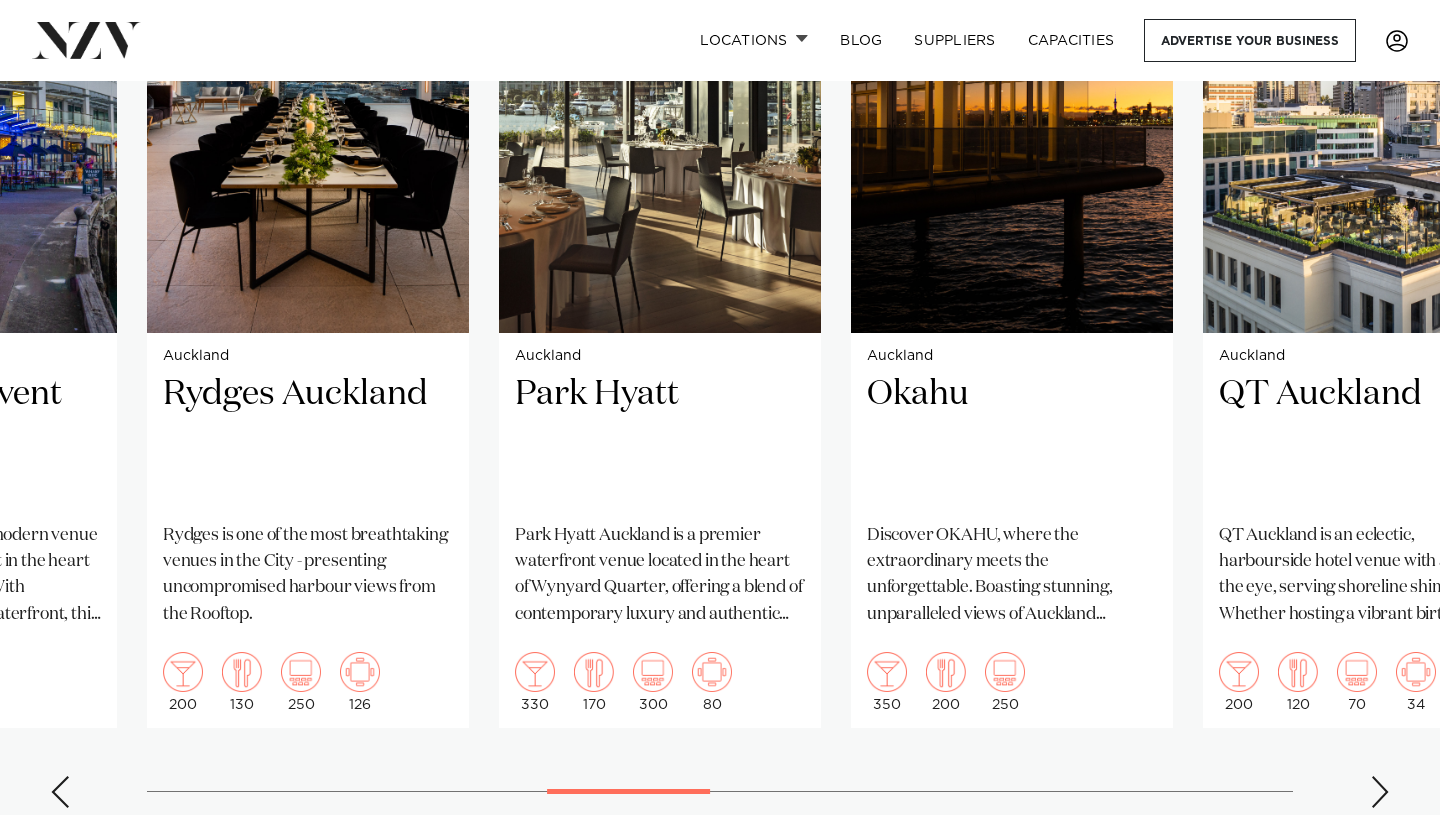 click at bounding box center [1380, 792] 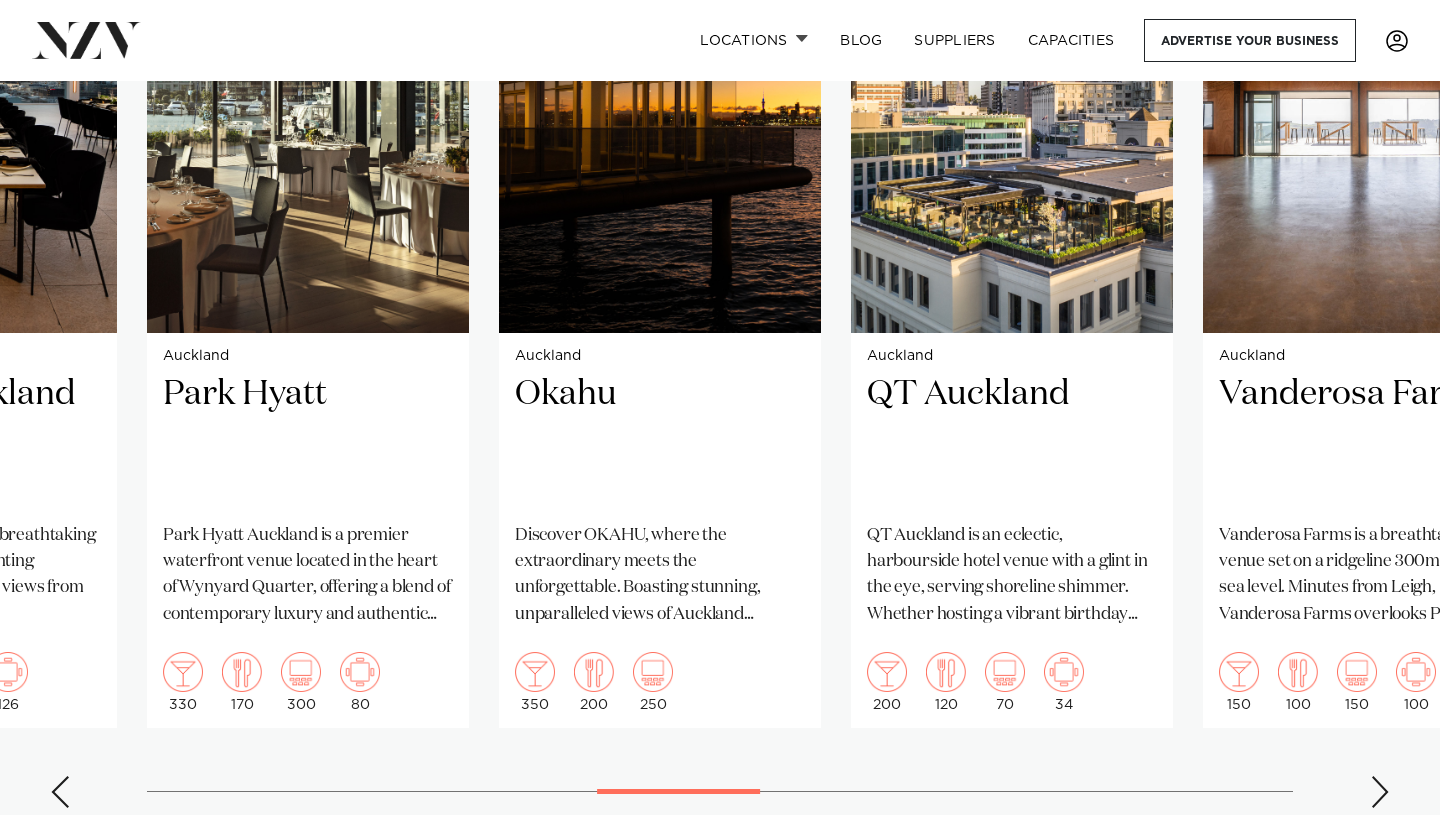 click at bounding box center [1380, 792] 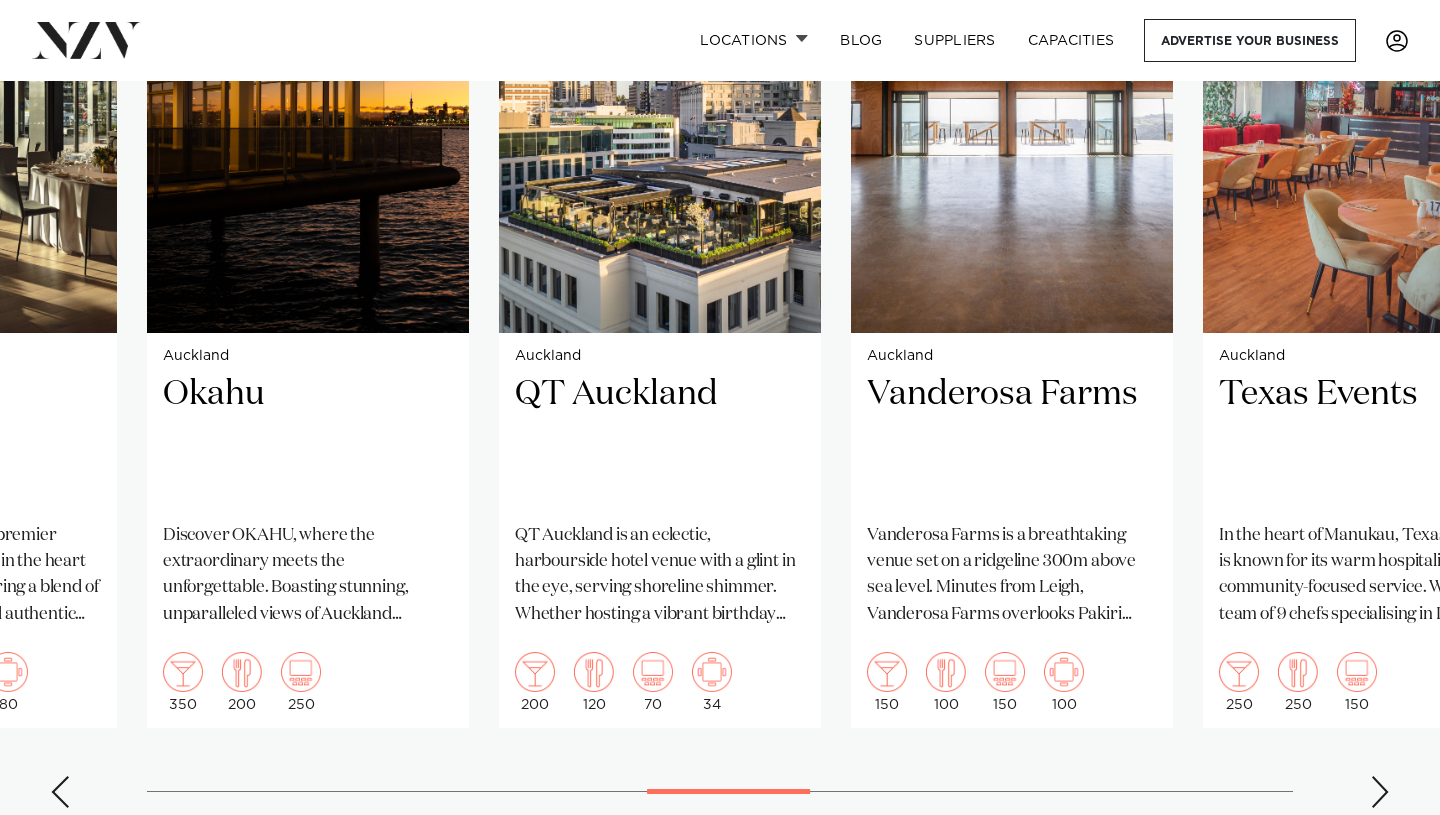 click at bounding box center (1380, 792) 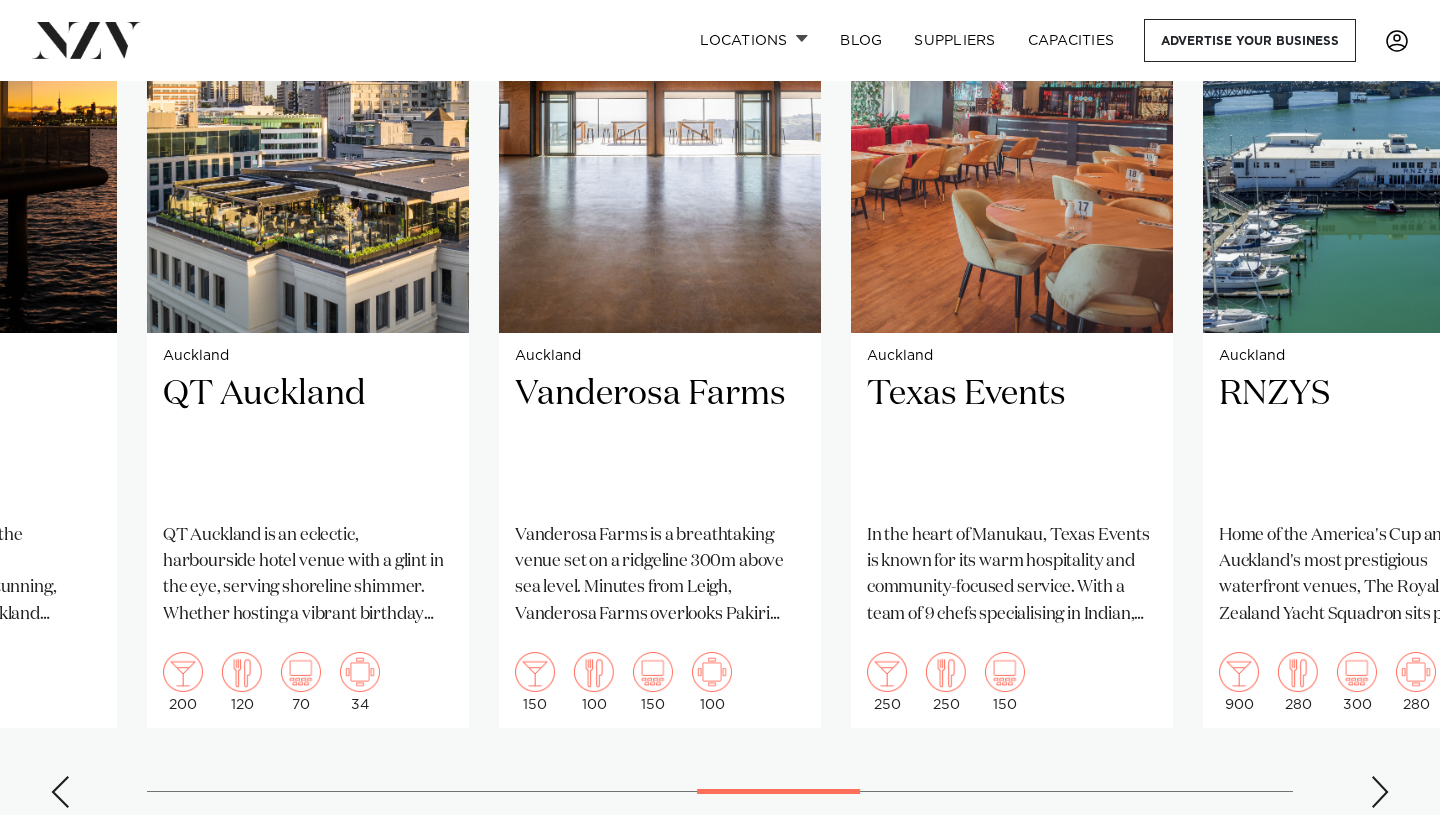 click at bounding box center (1380, 792) 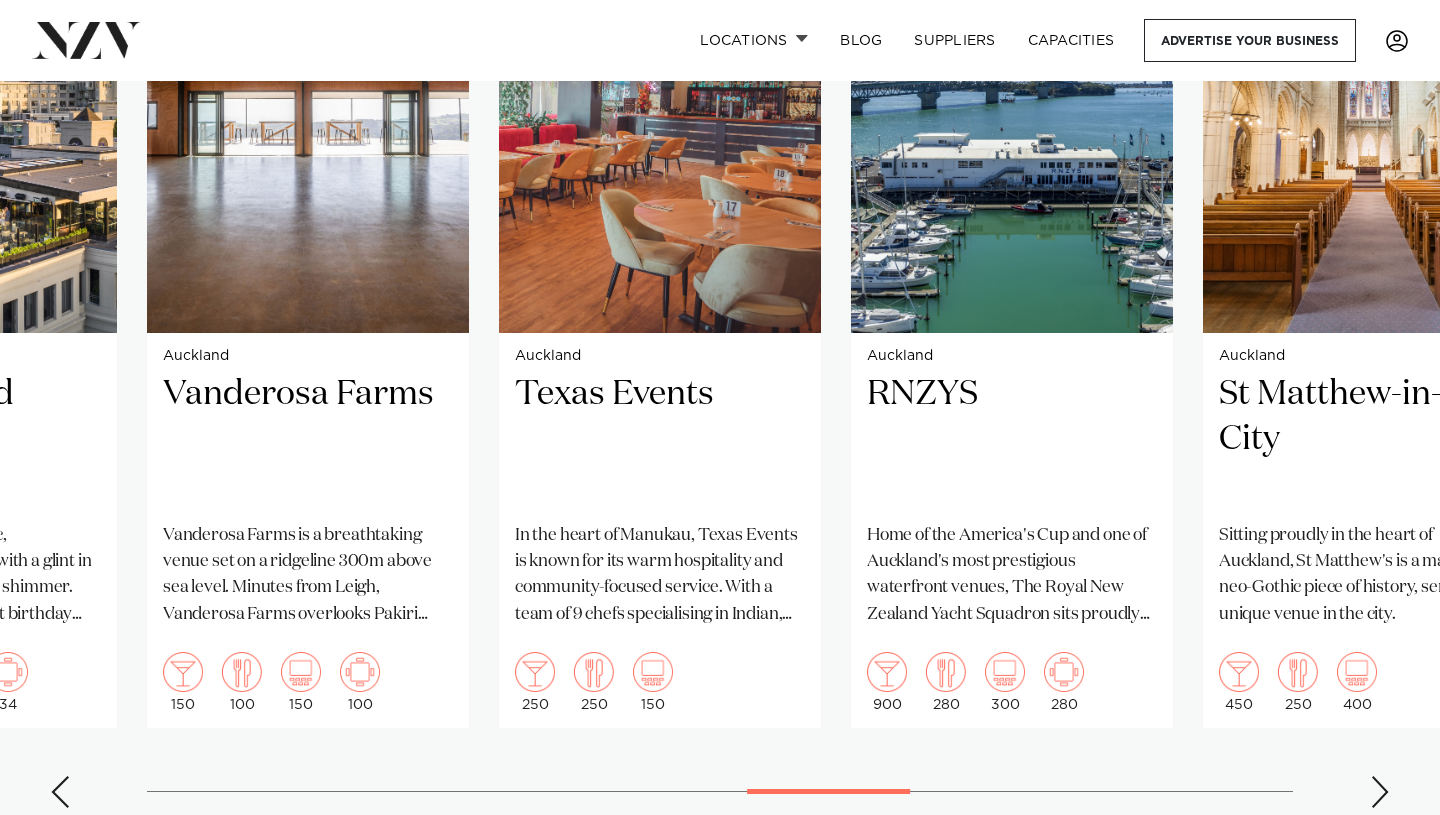 click at bounding box center (1380, 792) 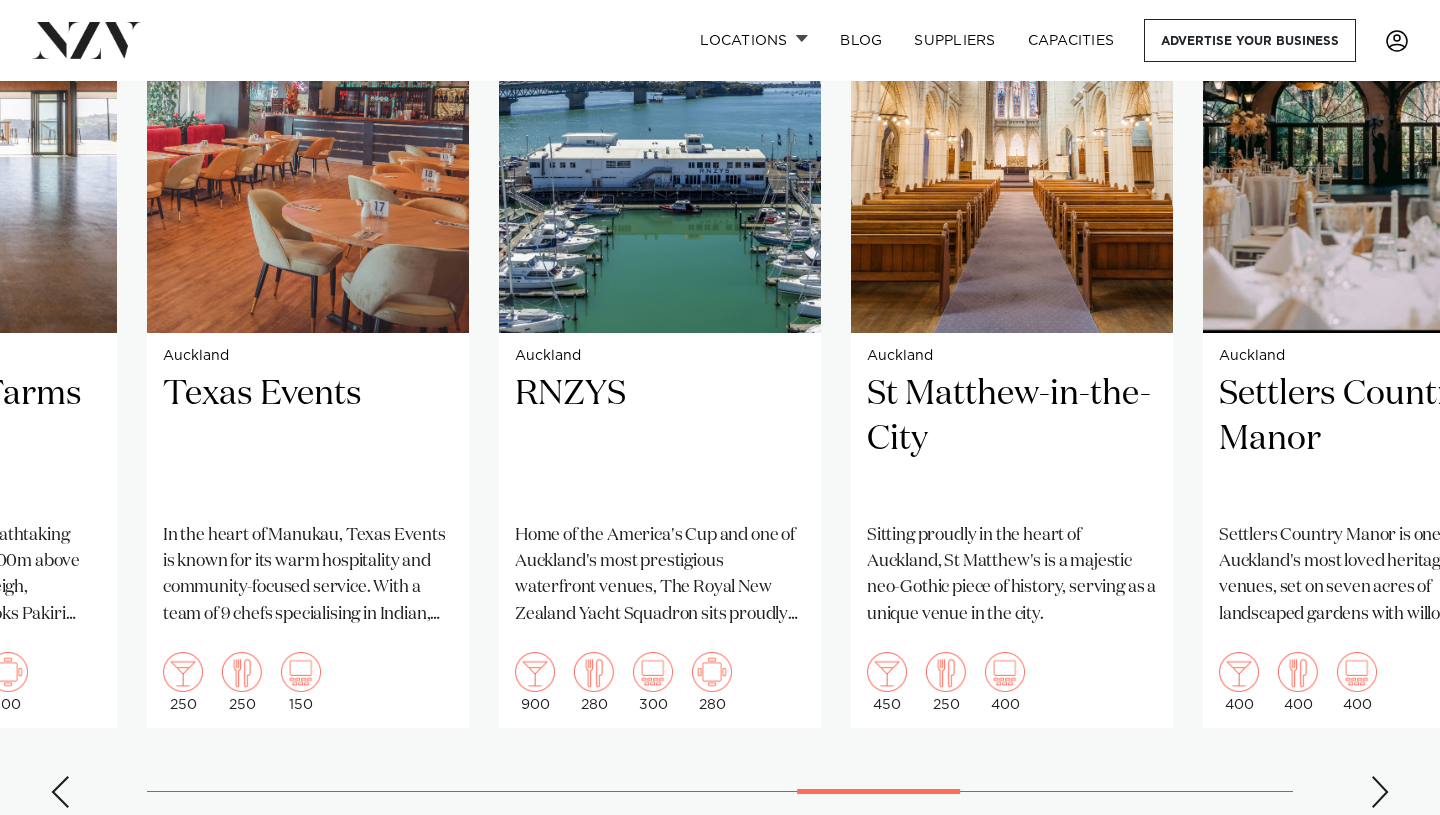 click at bounding box center [1380, 792] 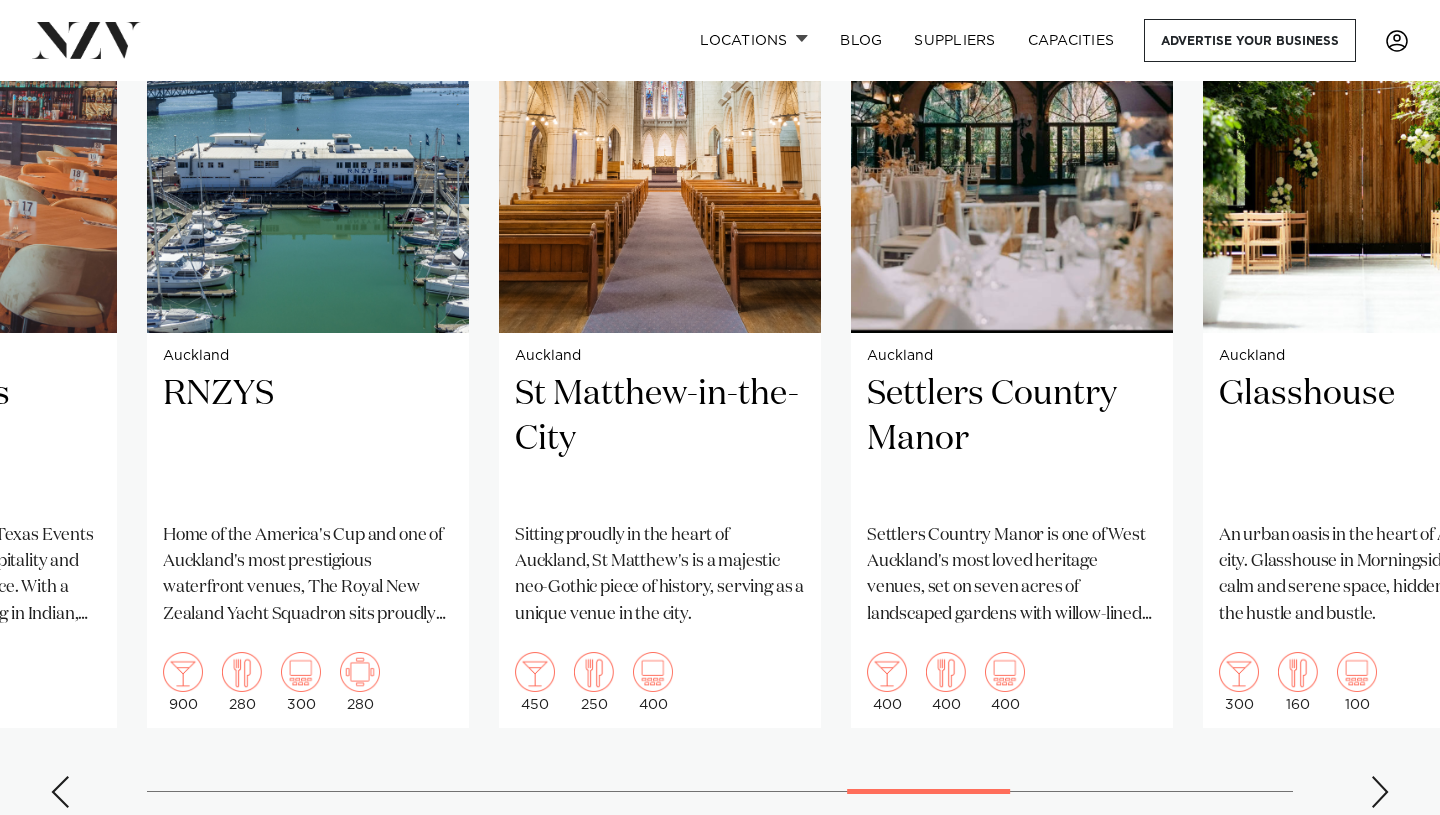 click at bounding box center (1380, 792) 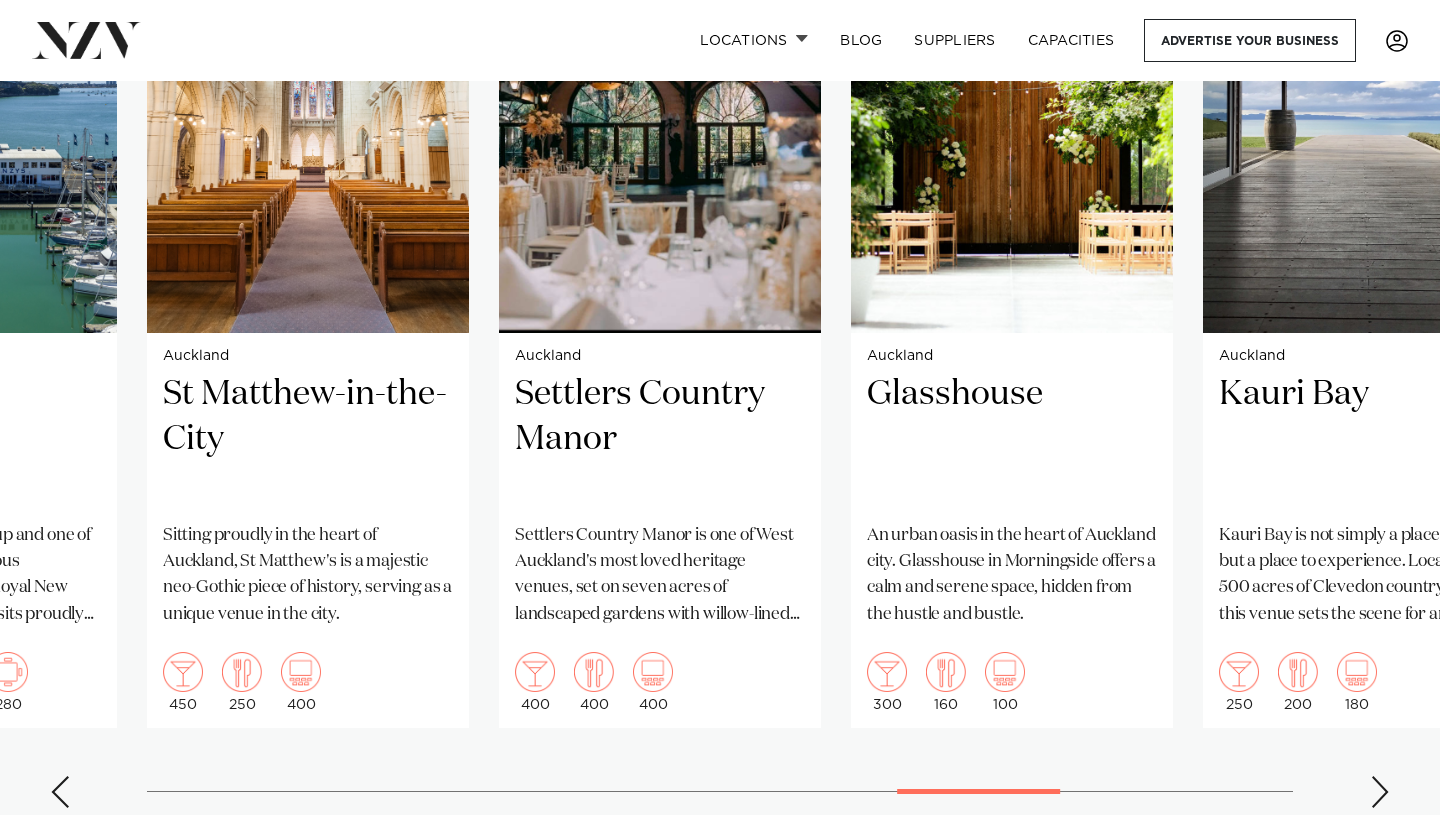 click at bounding box center [1380, 792] 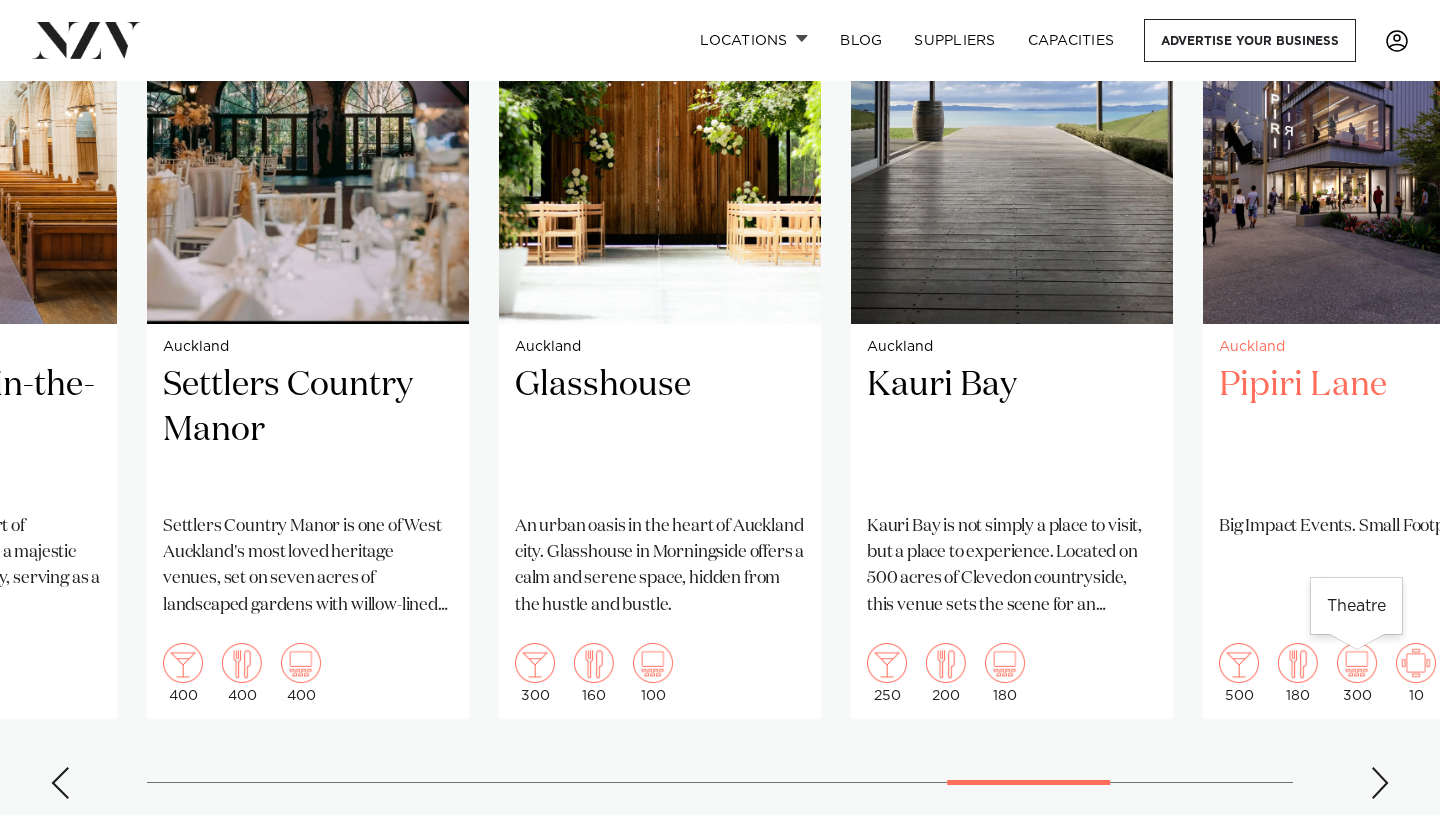 scroll, scrollTop: 1554, scrollLeft: 0, axis: vertical 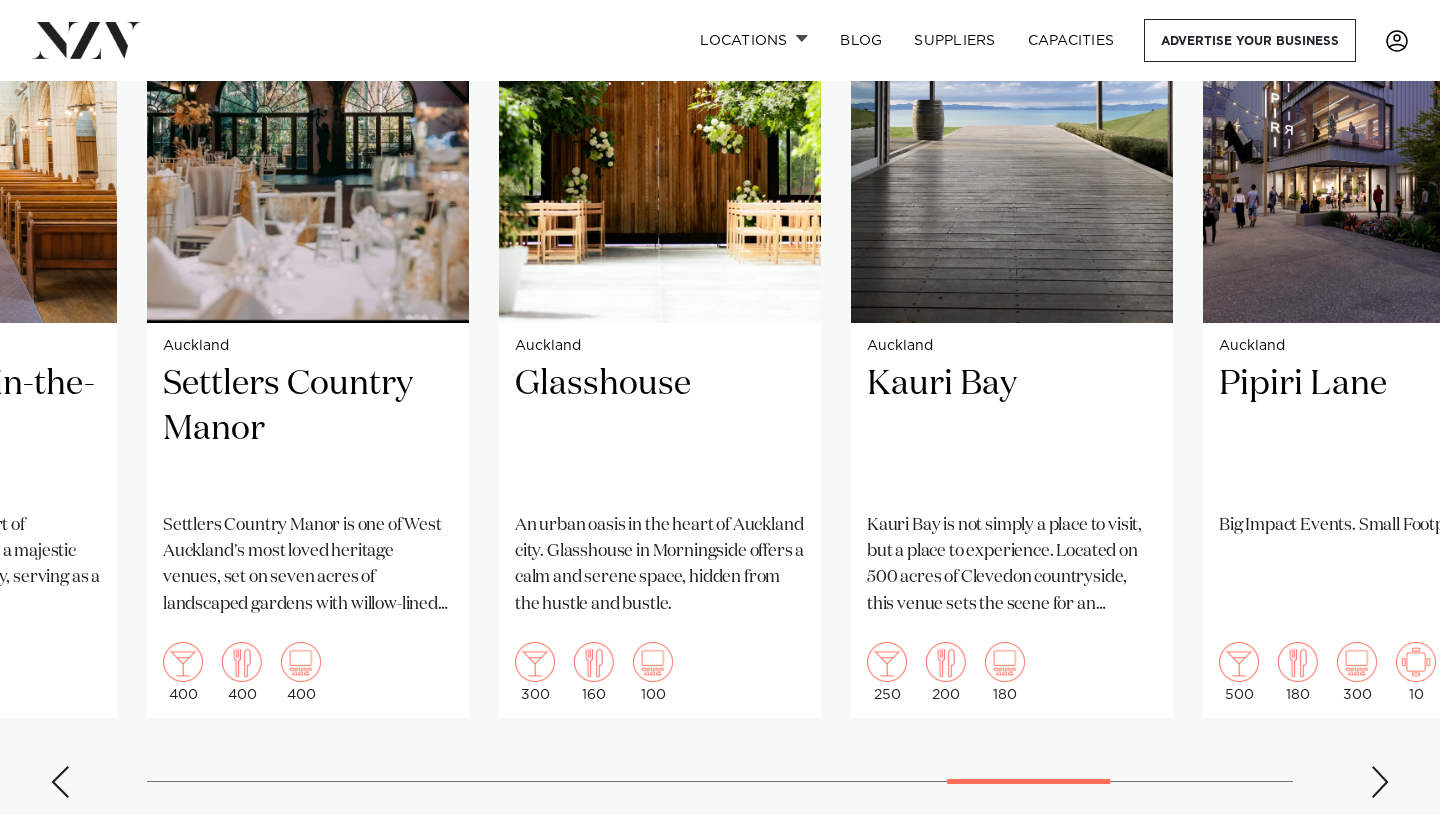 click on "[CITY]
[VENUE]
Unforgettable occasions in the heart of Kumeu wine country. Get away from the hustle and bustle of the city for an event to remember, whether that's team building, a business meeting, birthday, wedding, or one of our legendary Christmas parties.
100
100
100
[CITY]
[VENUE]" at bounding box center (720, 352) 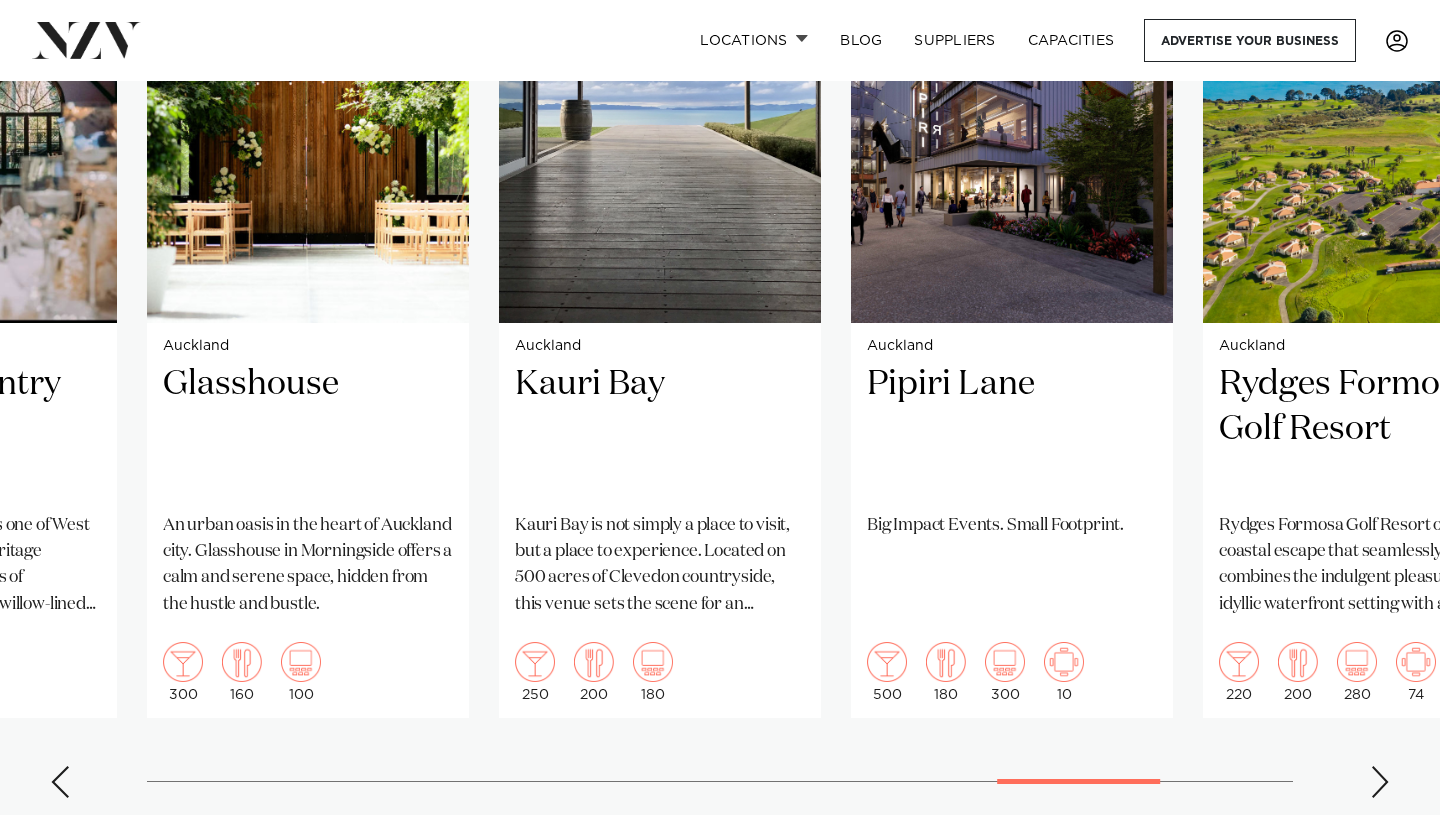click at bounding box center (1380, 782) 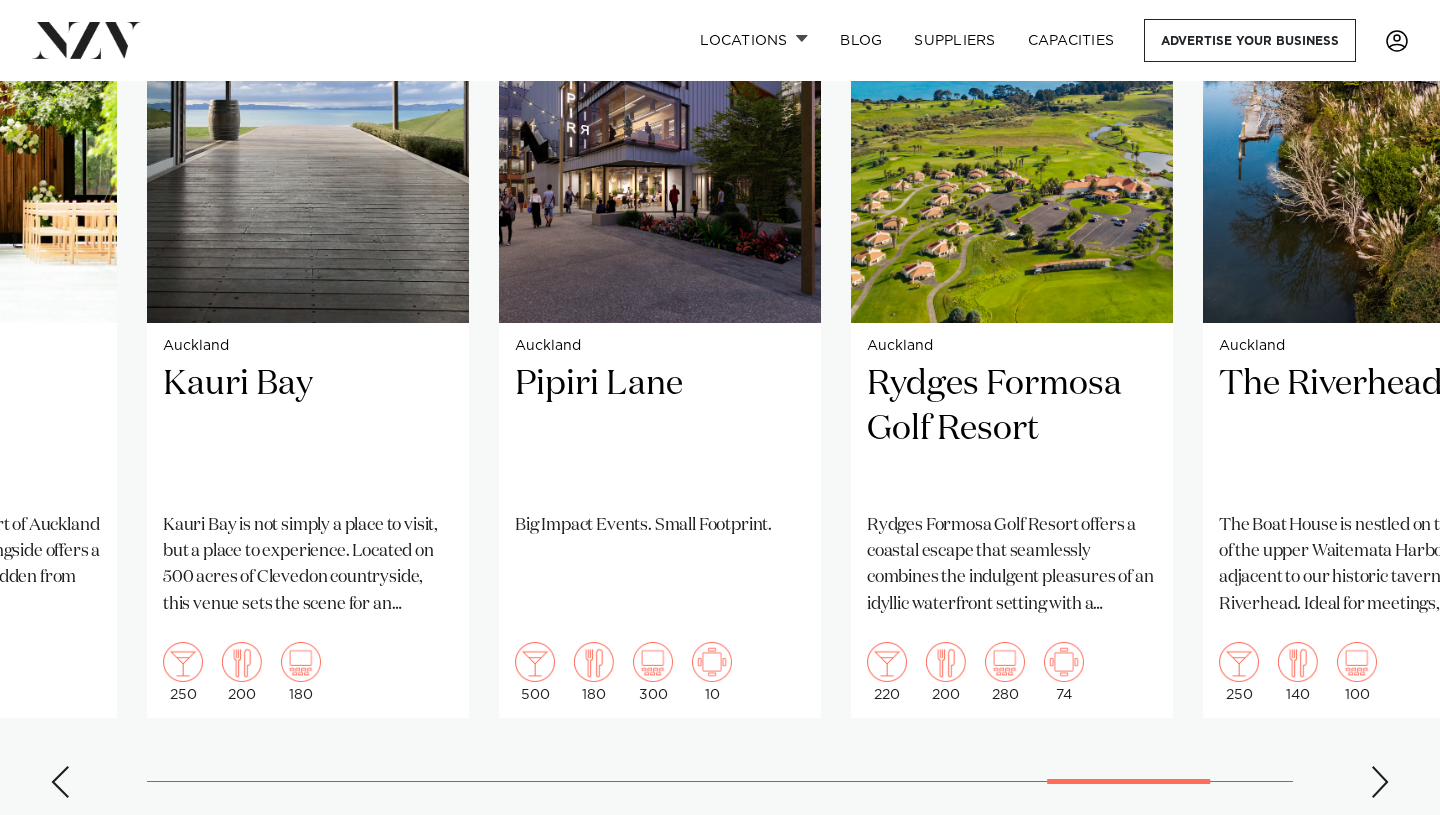click at bounding box center [1380, 782] 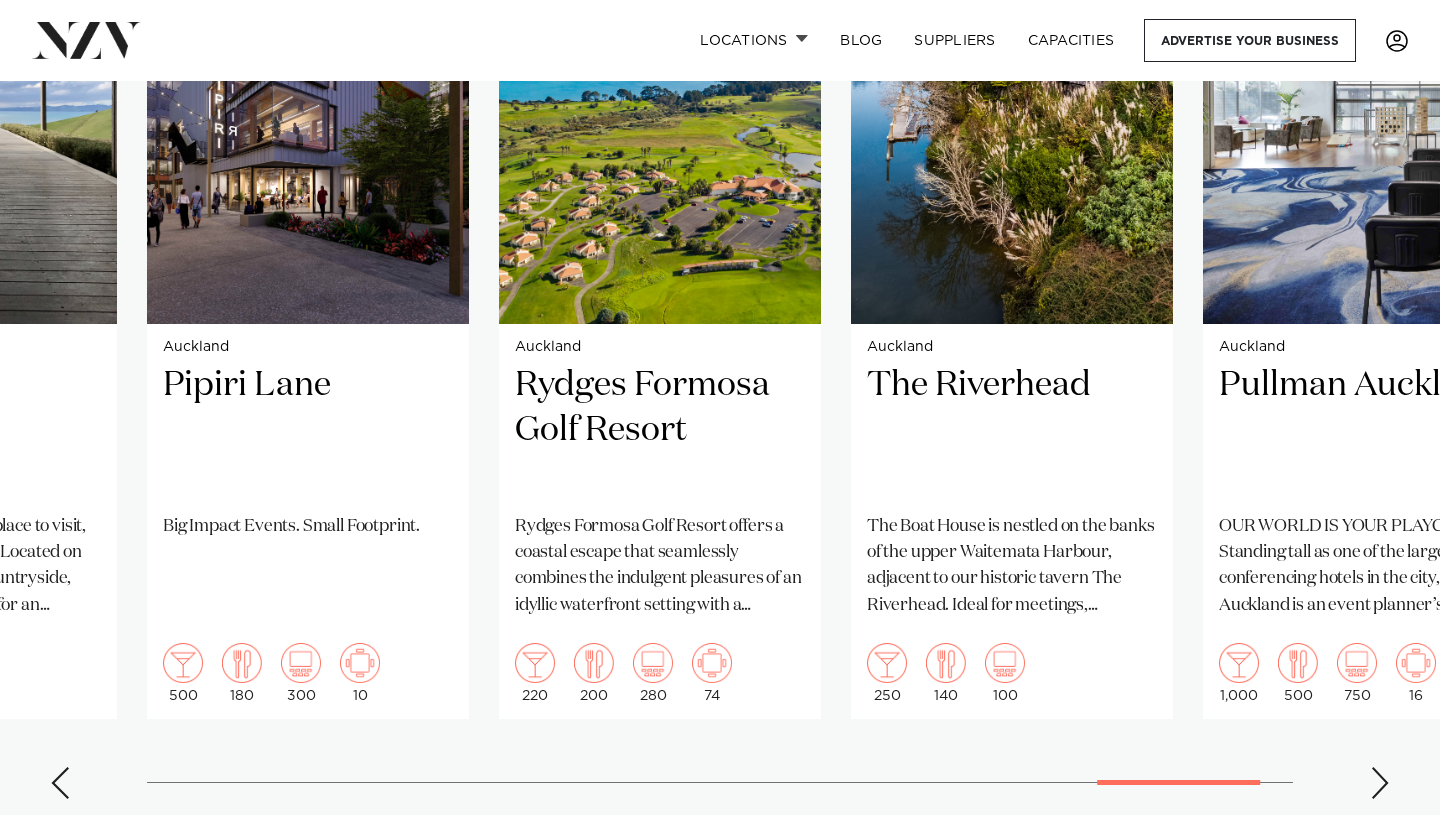 scroll, scrollTop: 1567, scrollLeft: 0, axis: vertical 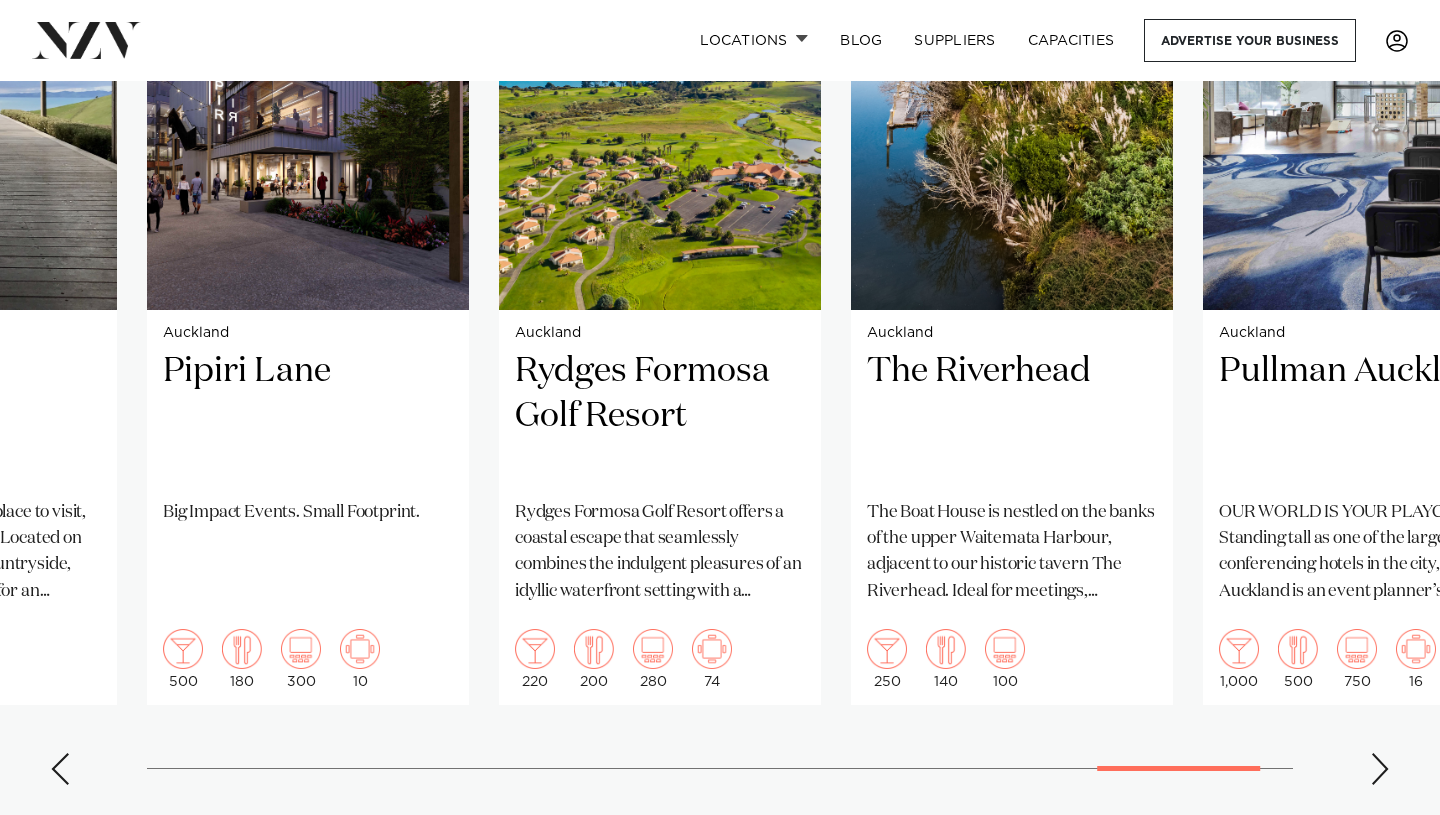 click at bounding box center [1380, 769] 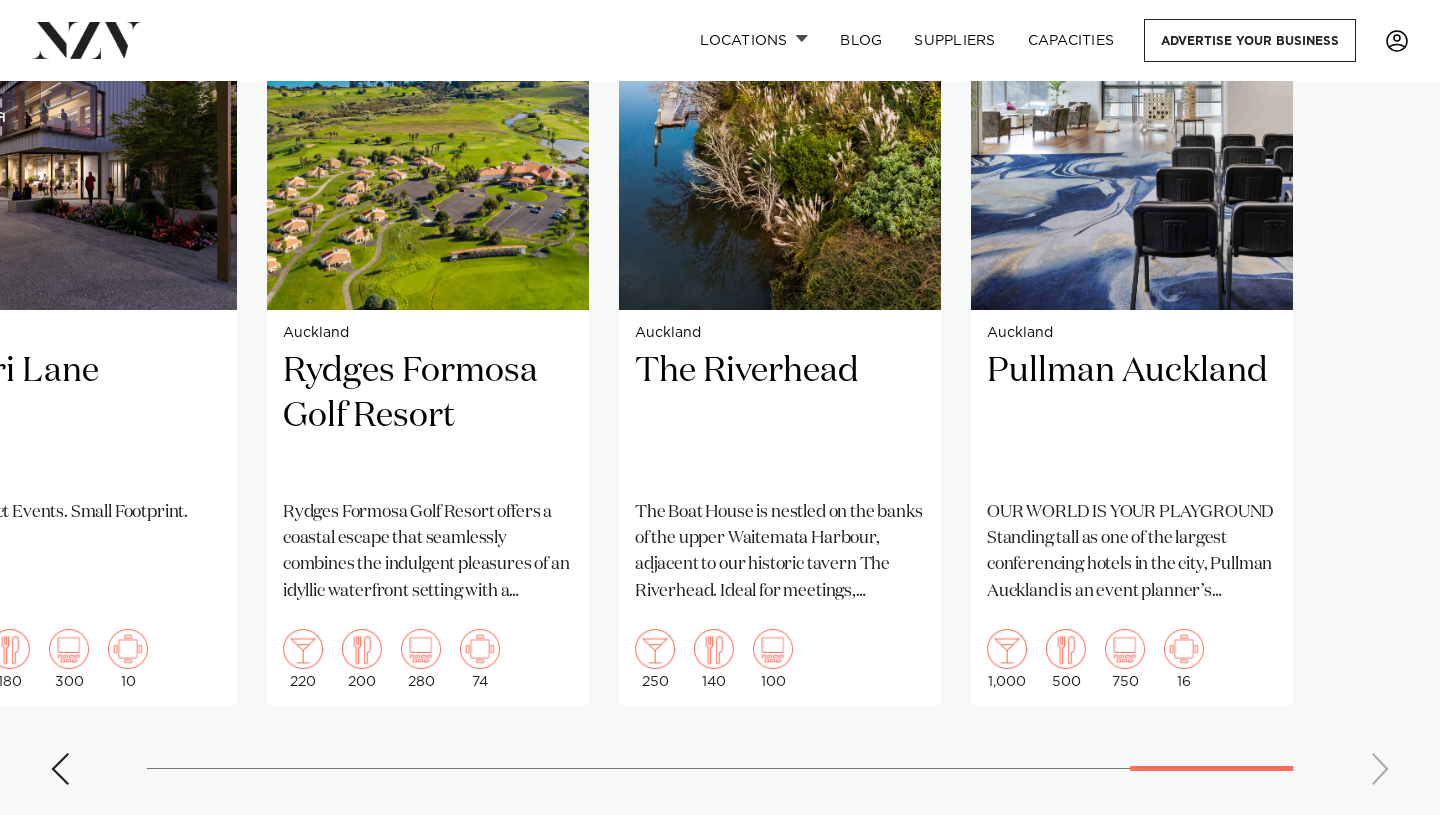click at bounding box center [60, 769] 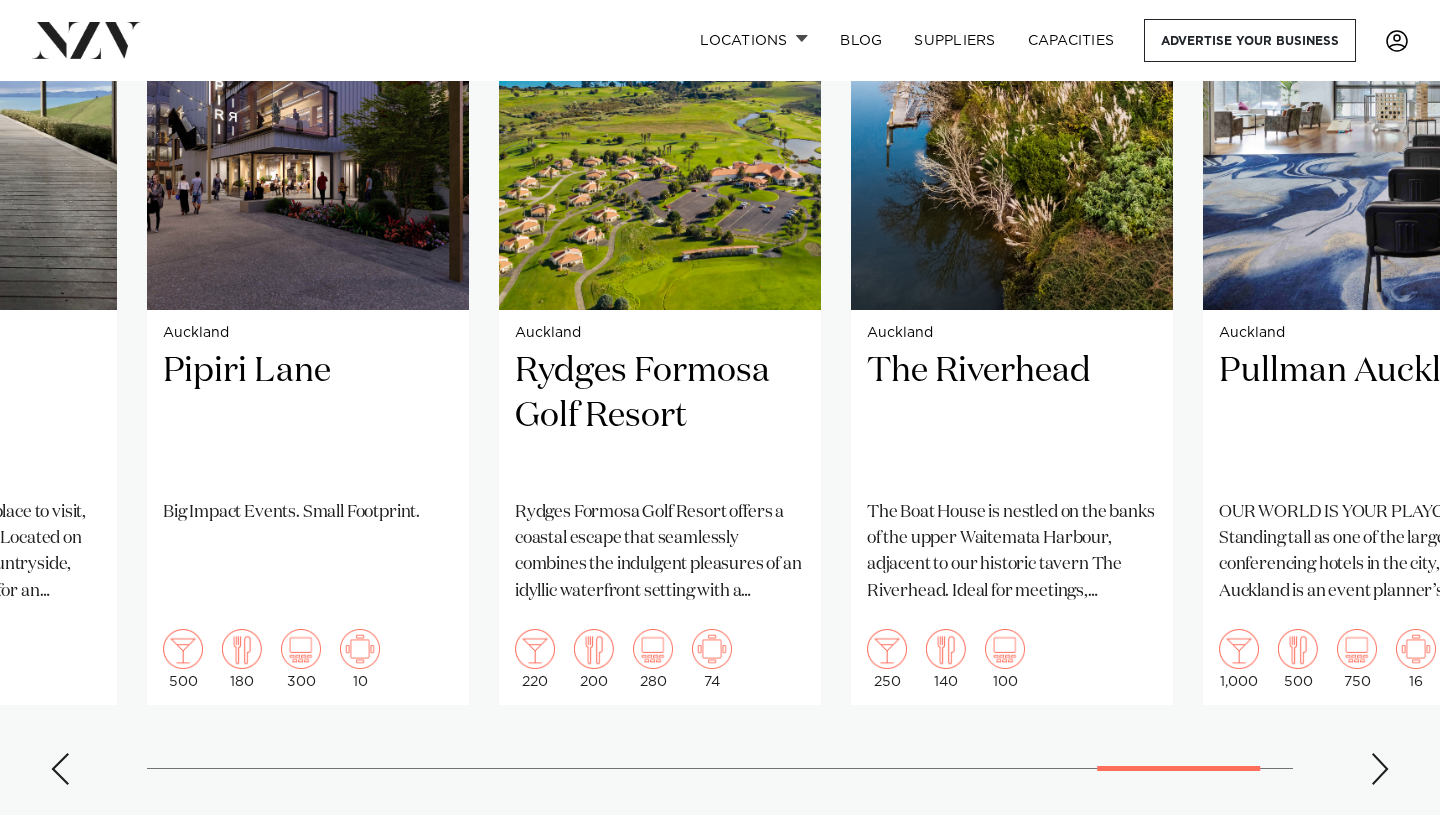click at bounding box center (60, 769) 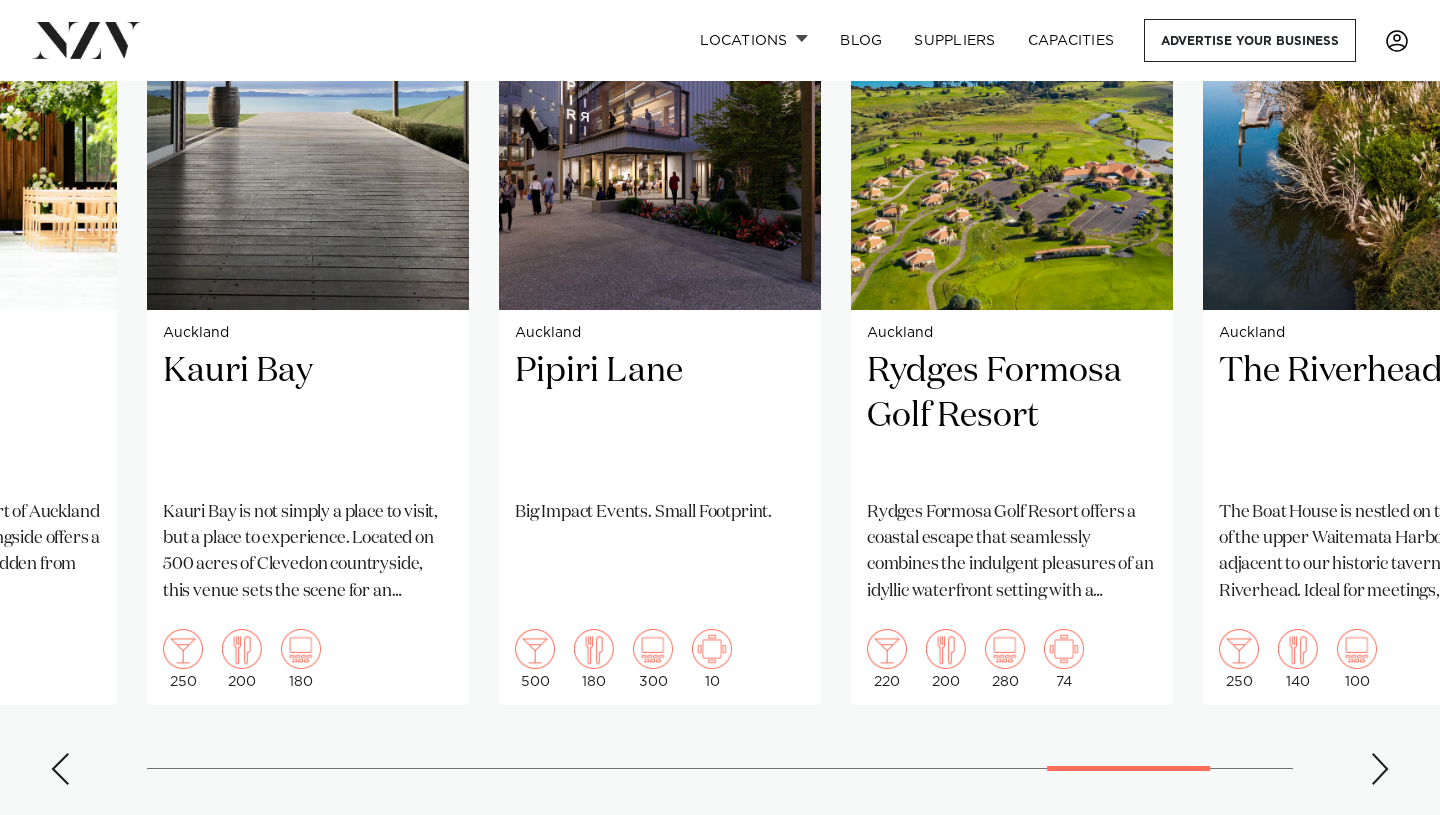 click at bounding box center [60, 769] 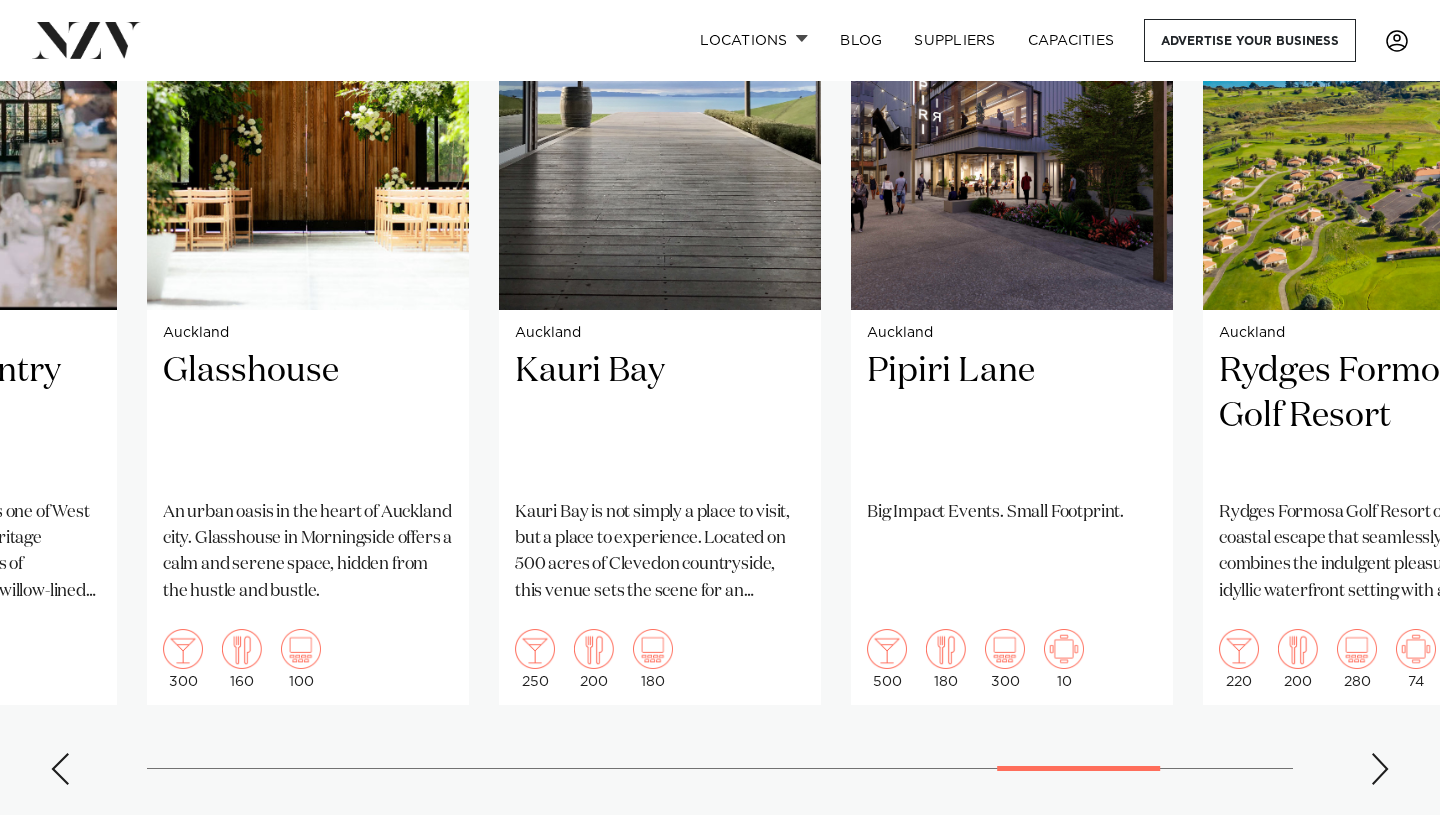 click at bounding box center [60, 769] 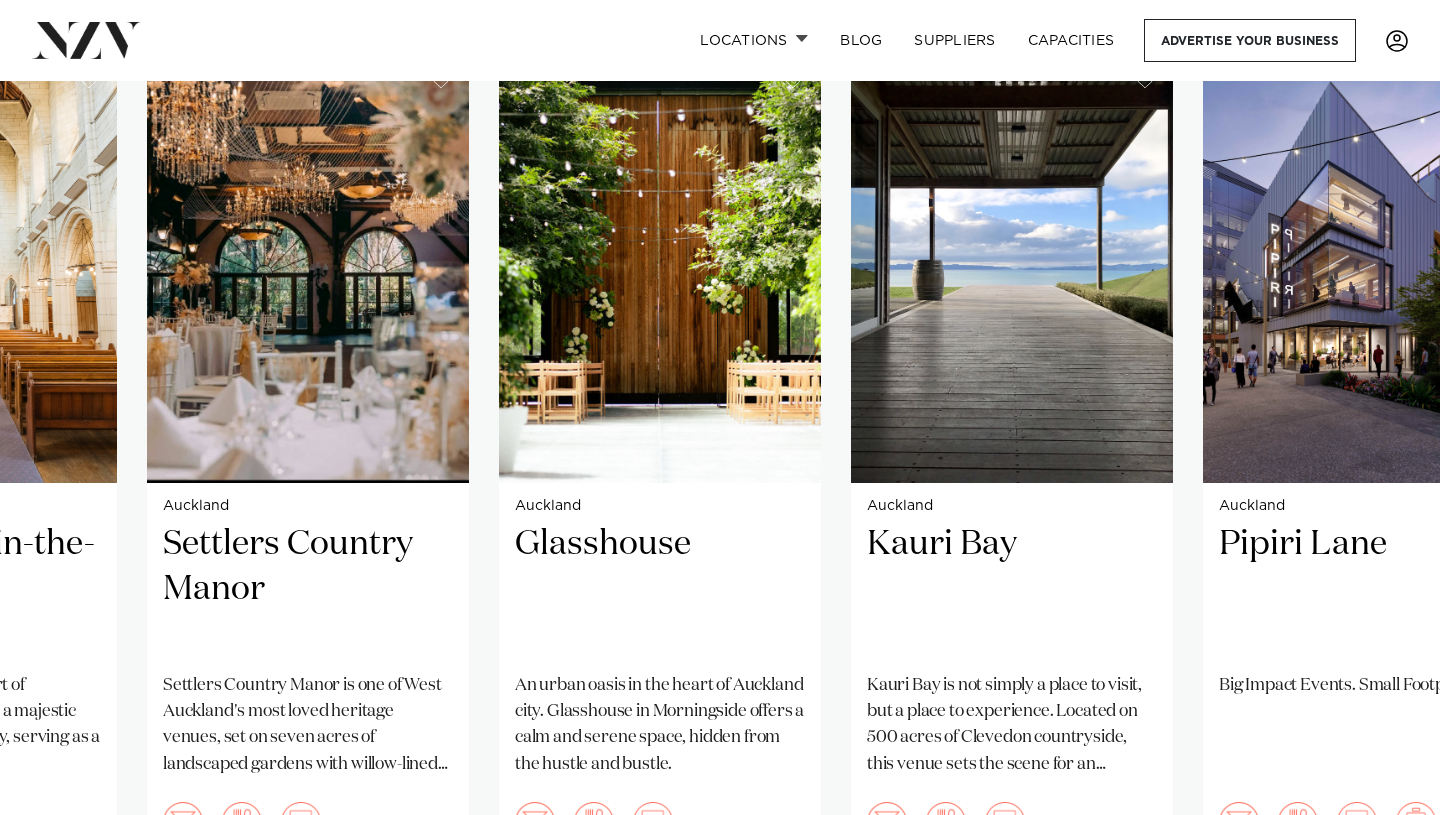 scroll, scrollTop: 1396, scrollLeft: 0, axis: vertical 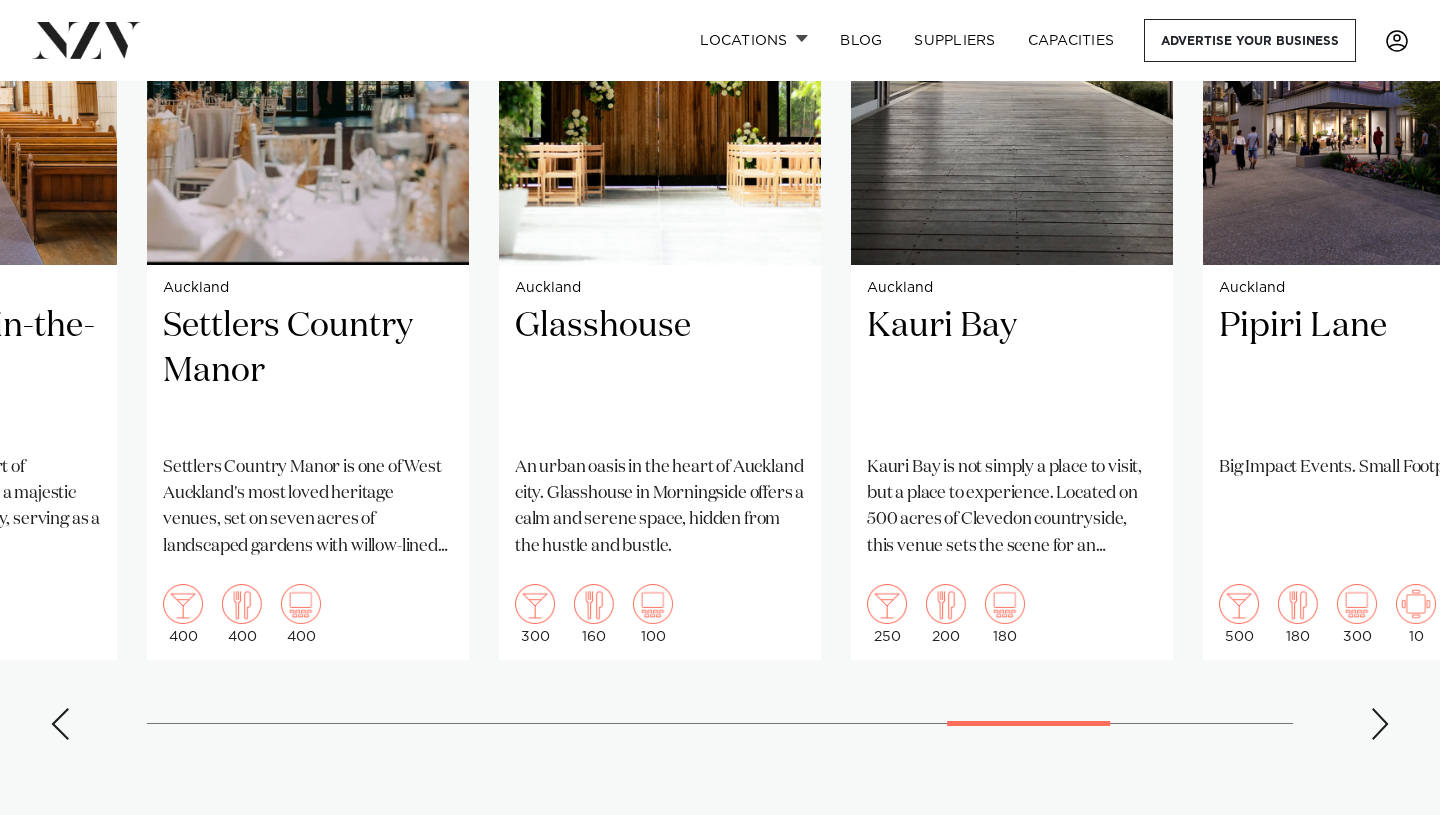 click at bounding box center (60, 724) 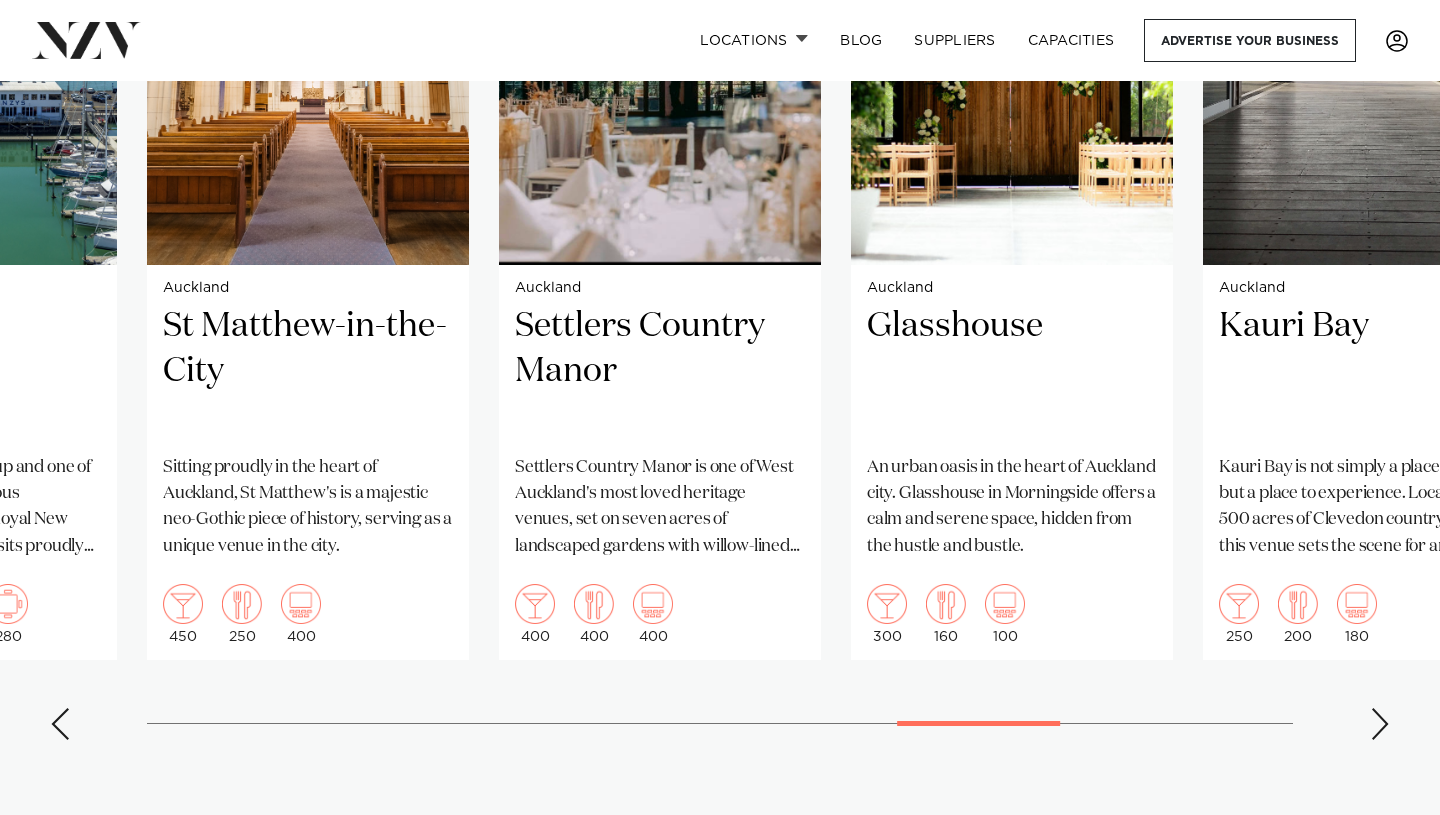 click at bounding box center (60, 724) 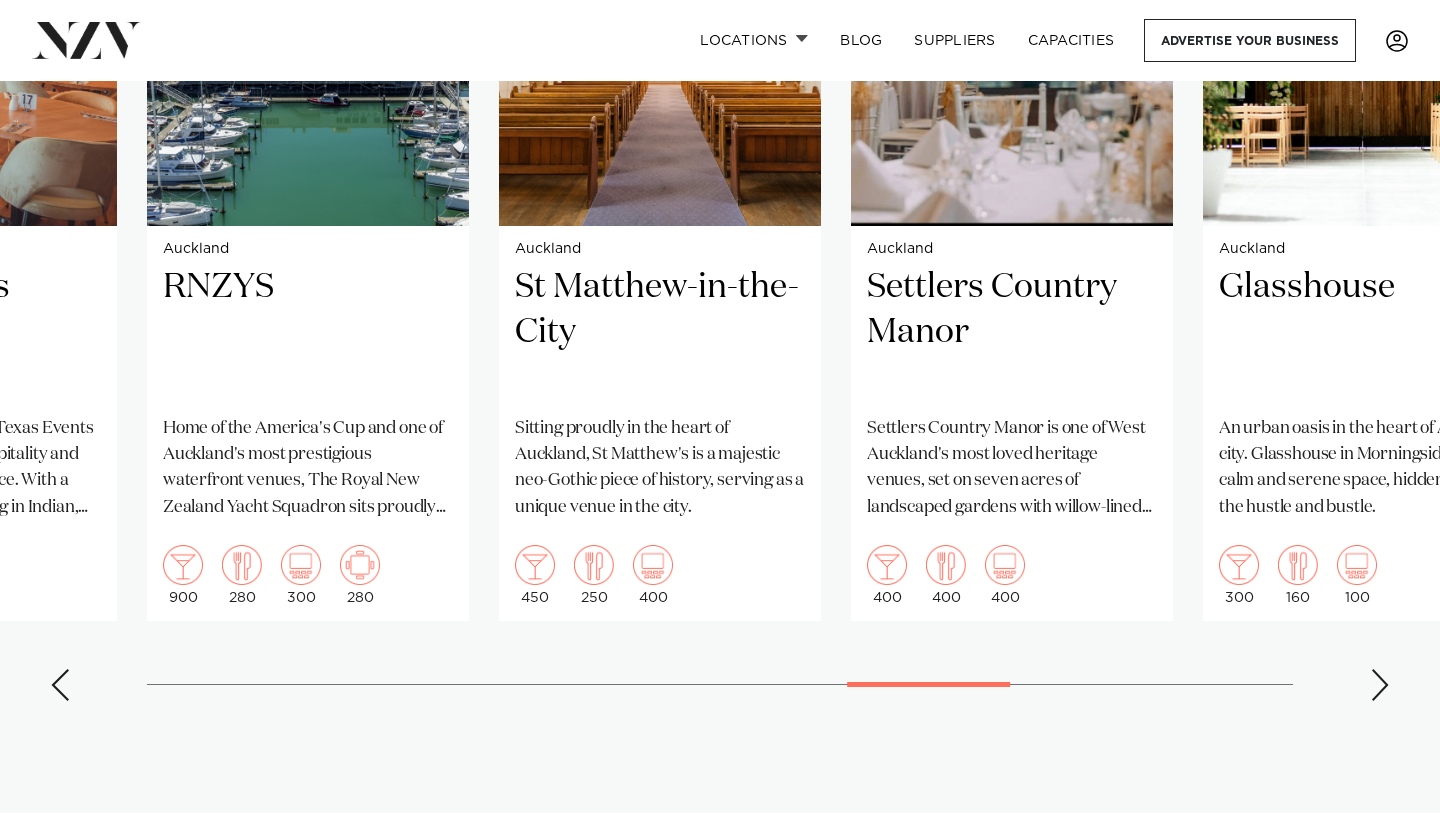 scroll, scrollTop: 1655, scrollLeft: 0, axis: vertical 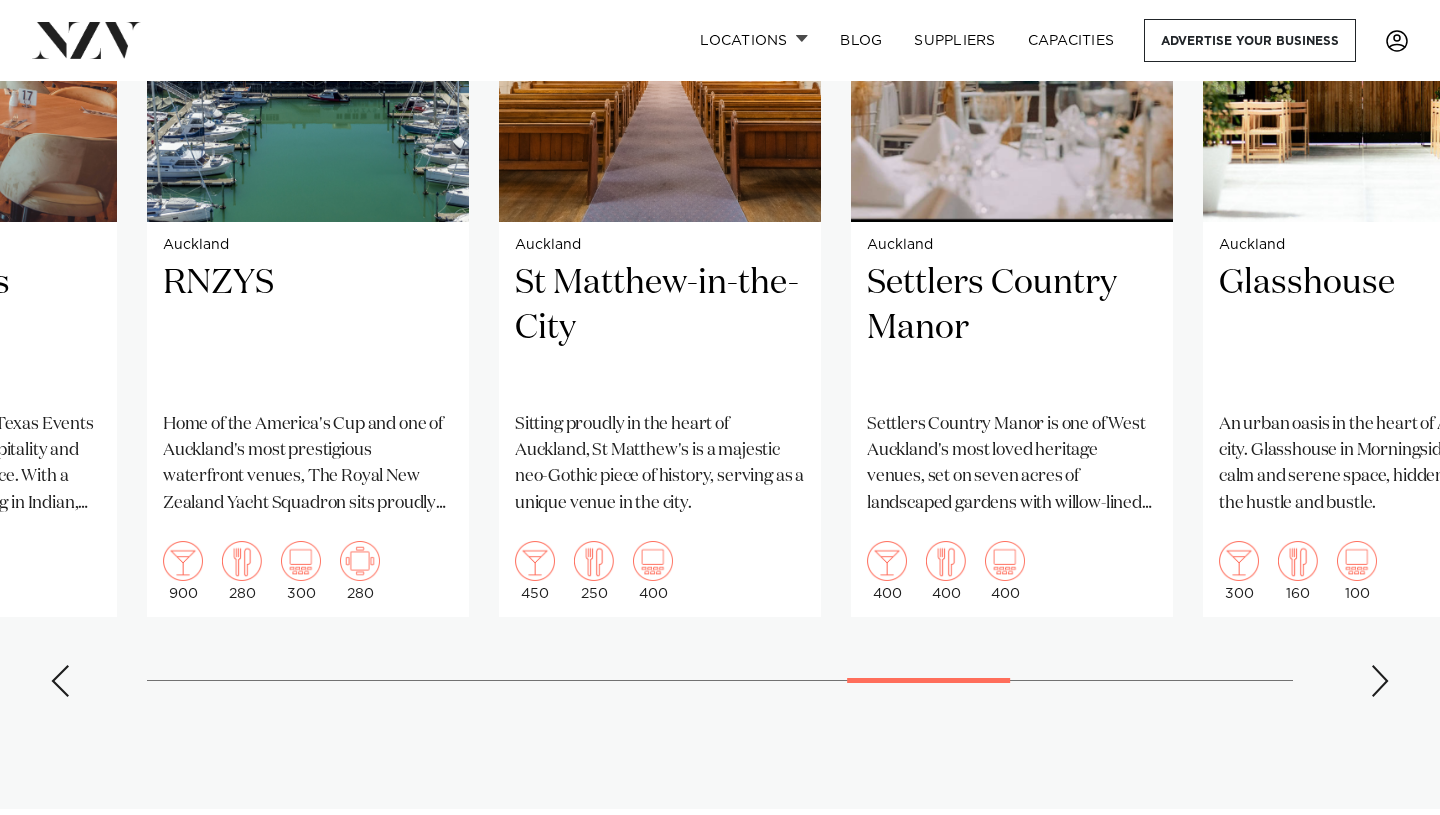 click at bounding box center [60, 681] 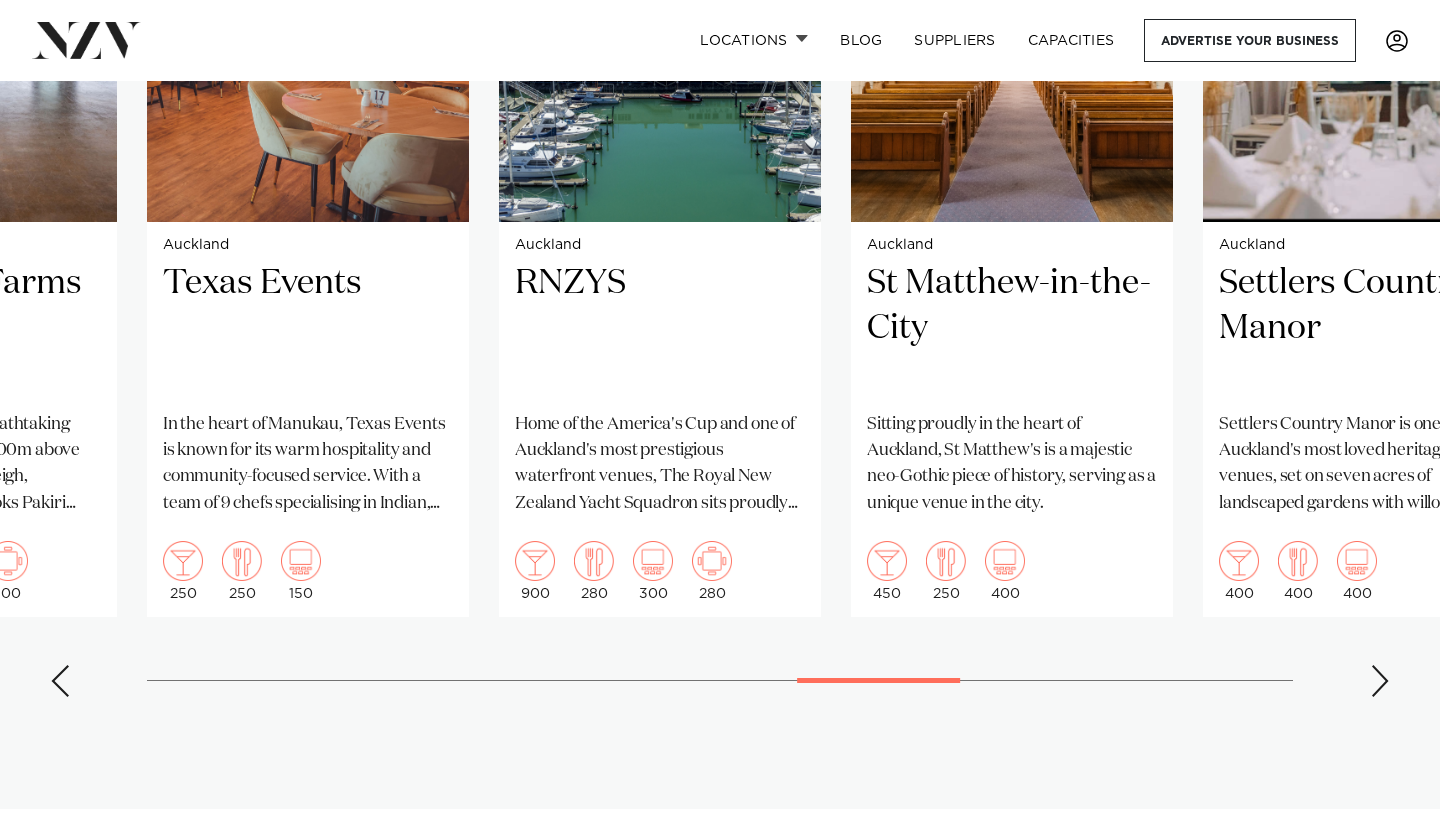 click at bounding box center [60, 681] 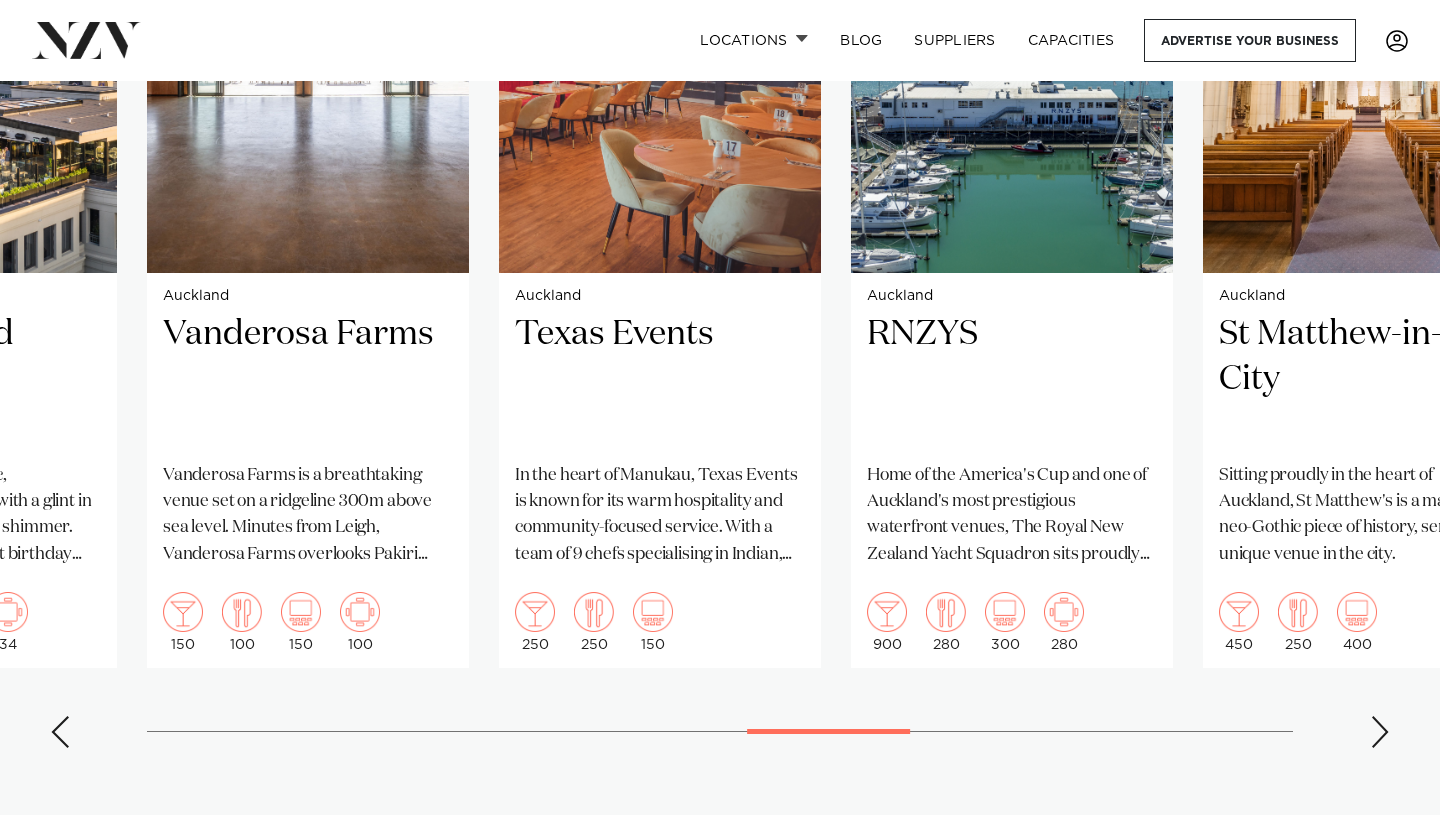 scroll, scrollTop: 1607, scrollLeft: 0, axis: vertical 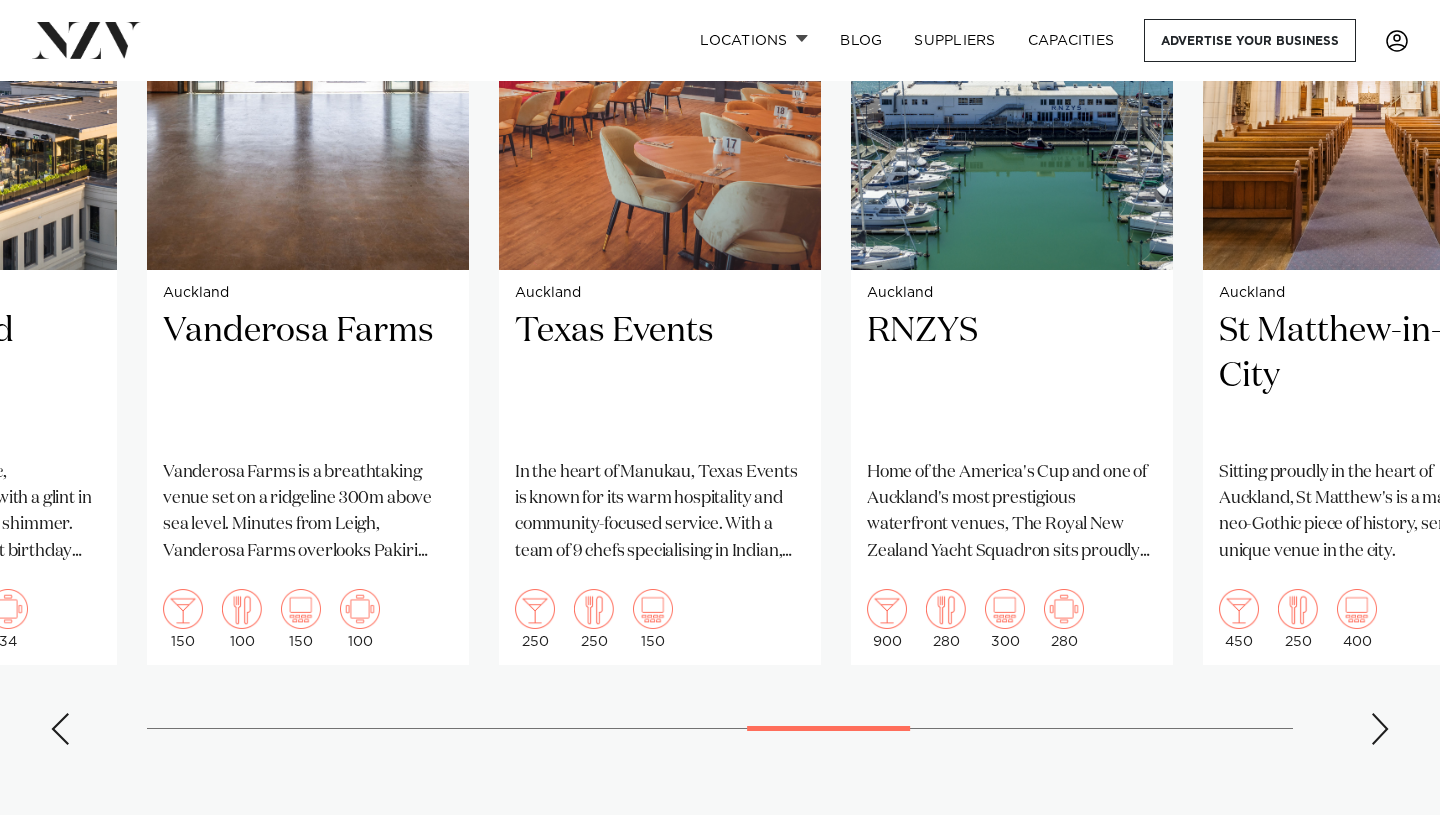 click at bounding box center (60, 729) 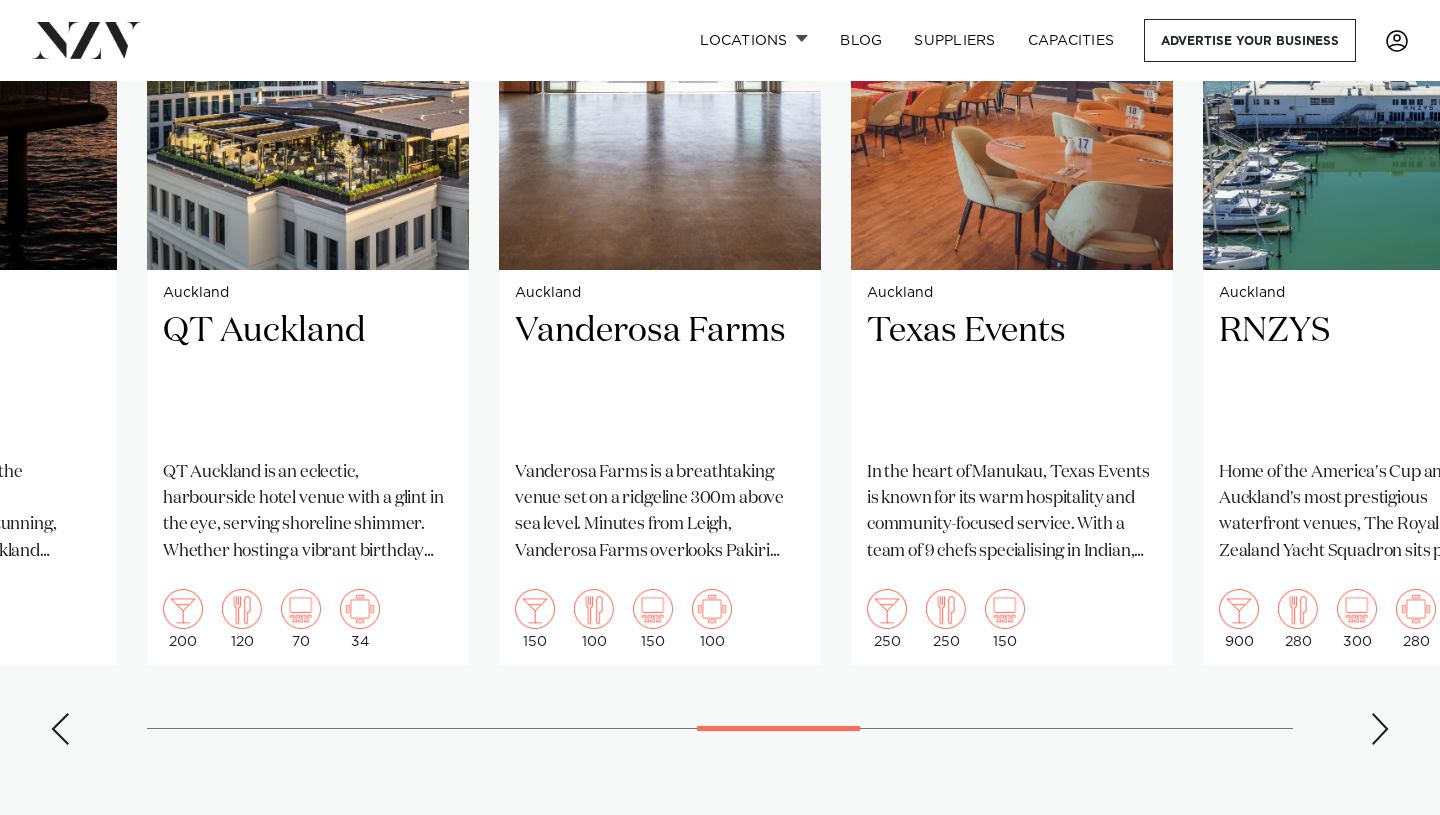 click at bounding box center (60, 729) 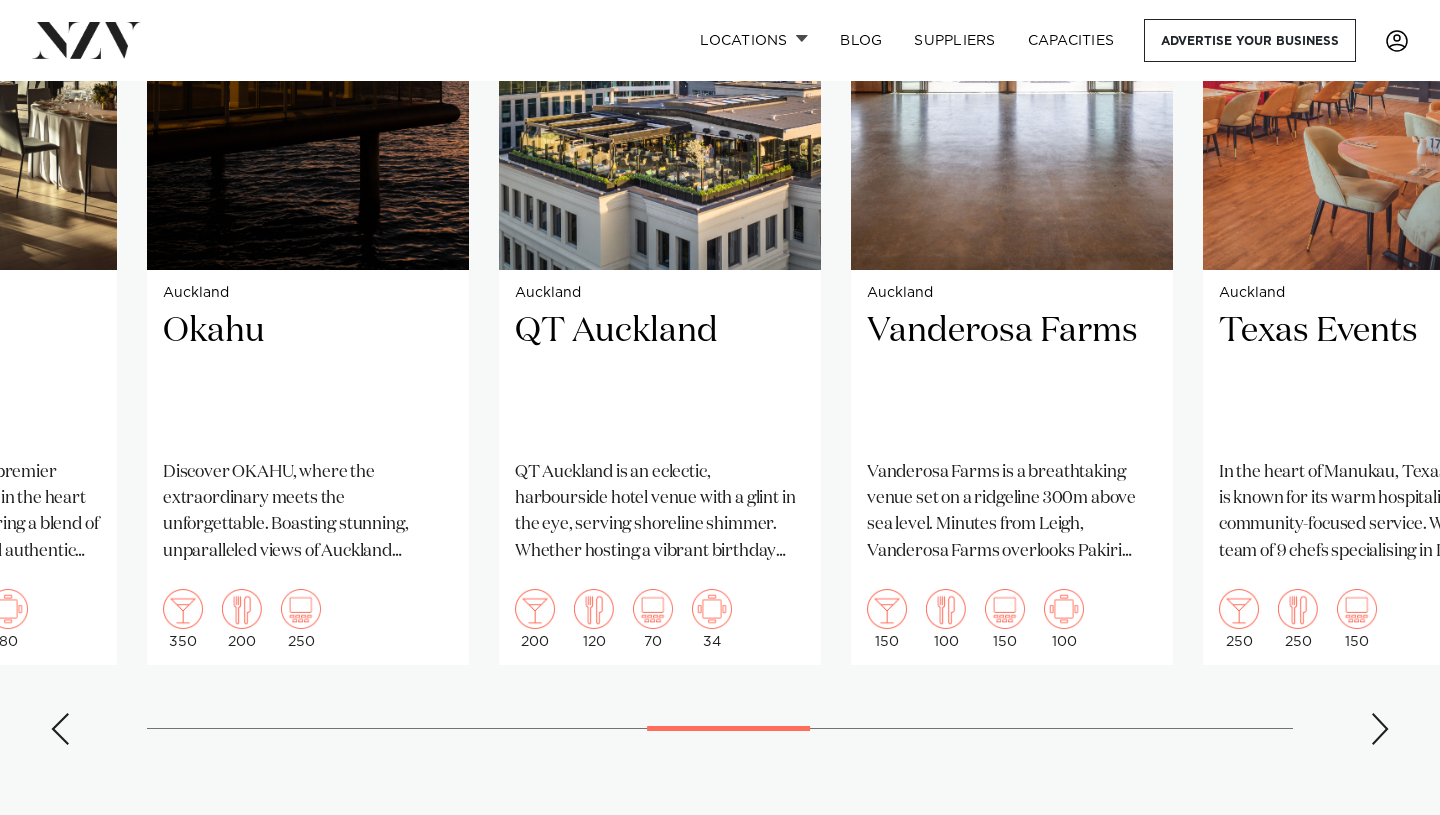click at bounding box center (60, 729) 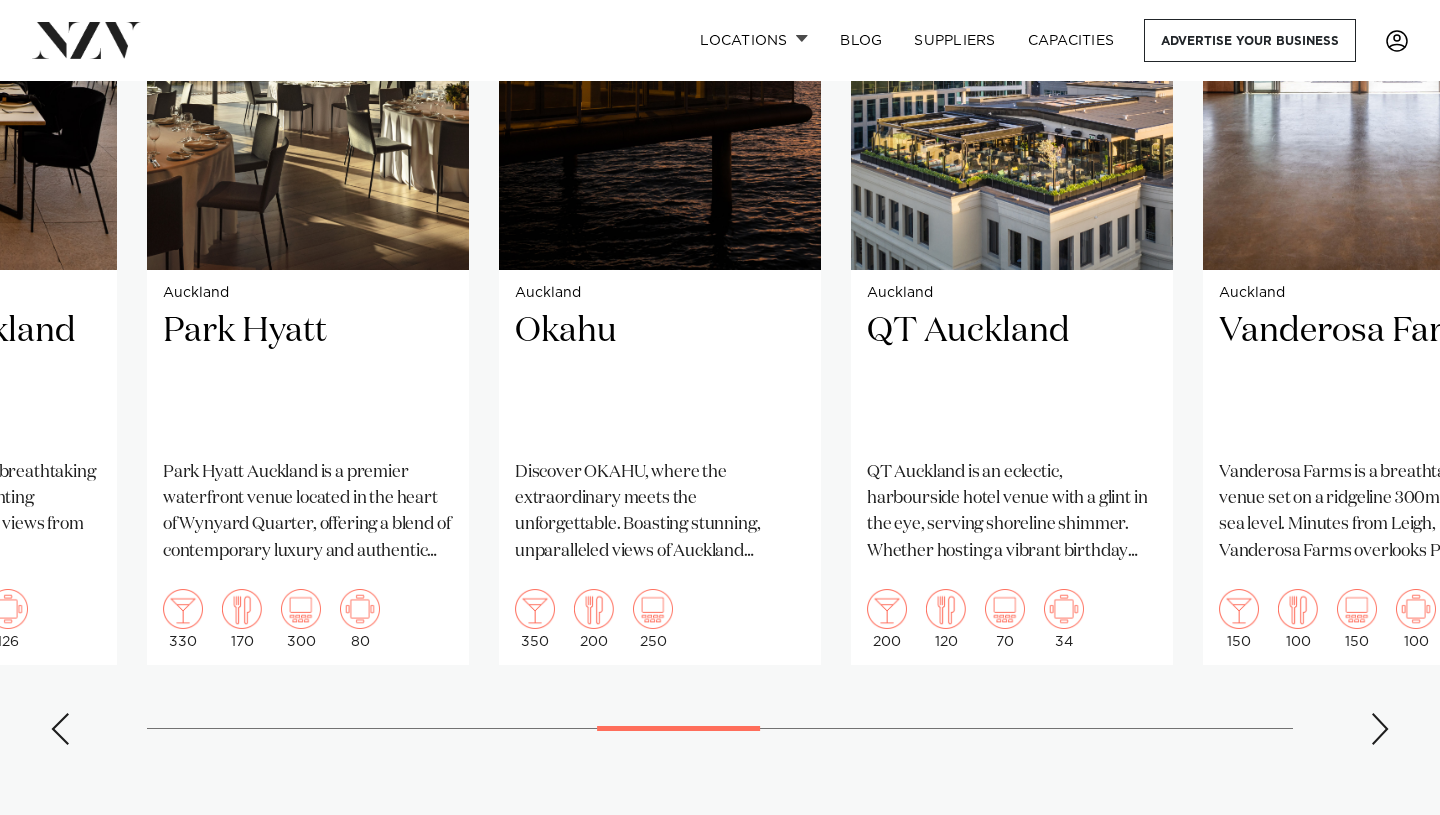 click at bounding box center [60, 729] 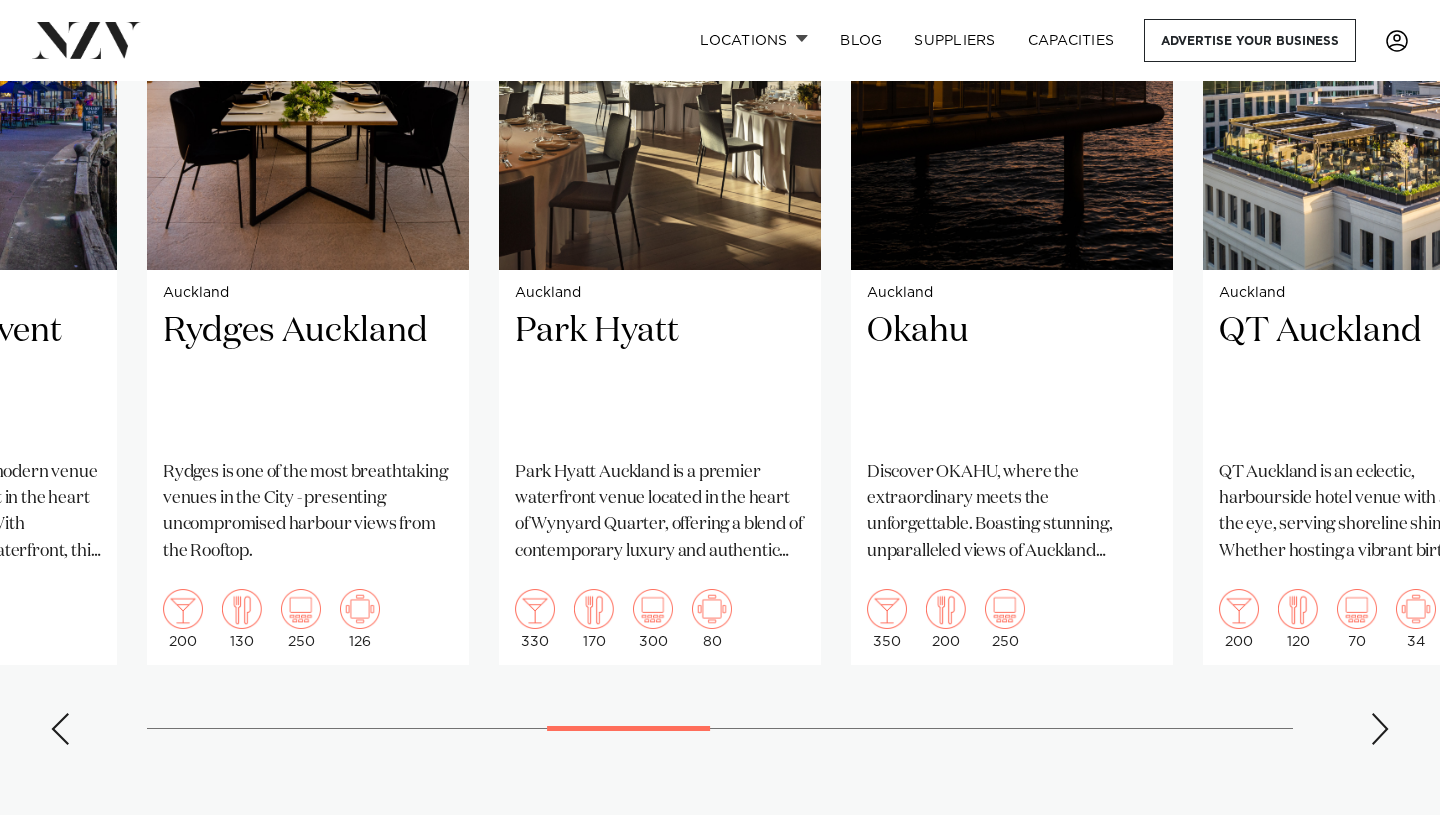 click at bounding box center [60, 729] 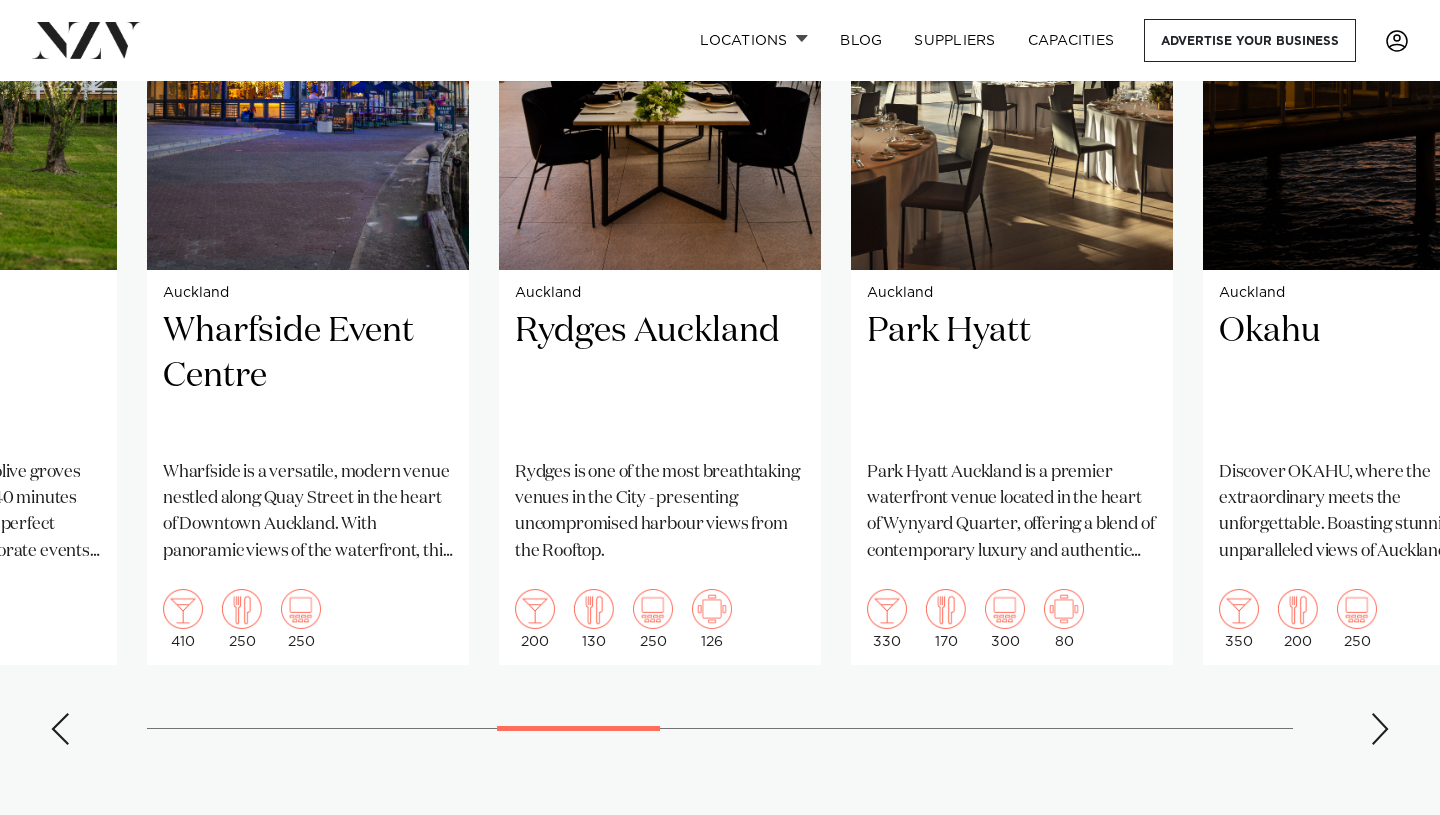 click at bounding box center (60, 729) 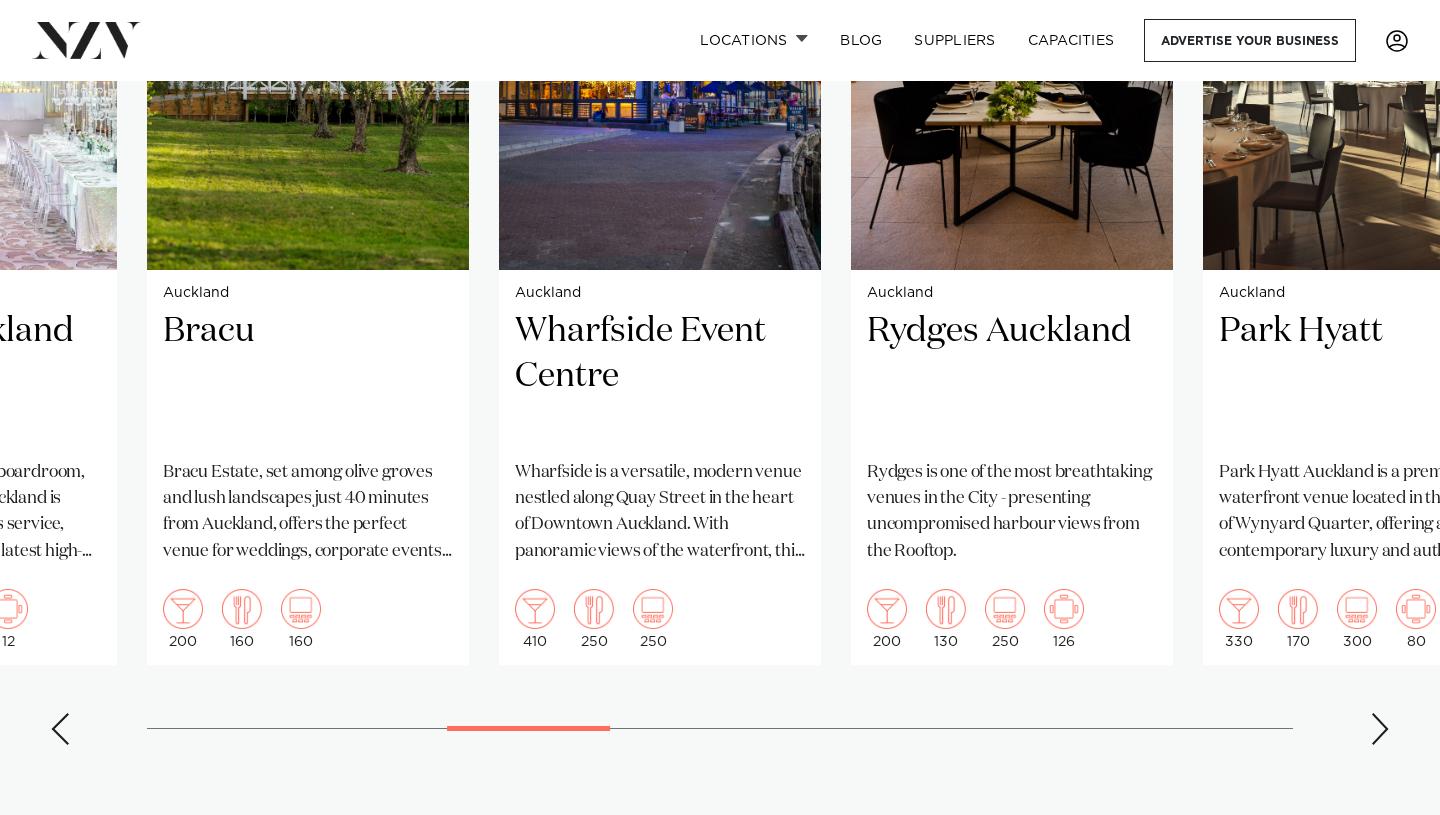 click at bounding box center (60, 729) 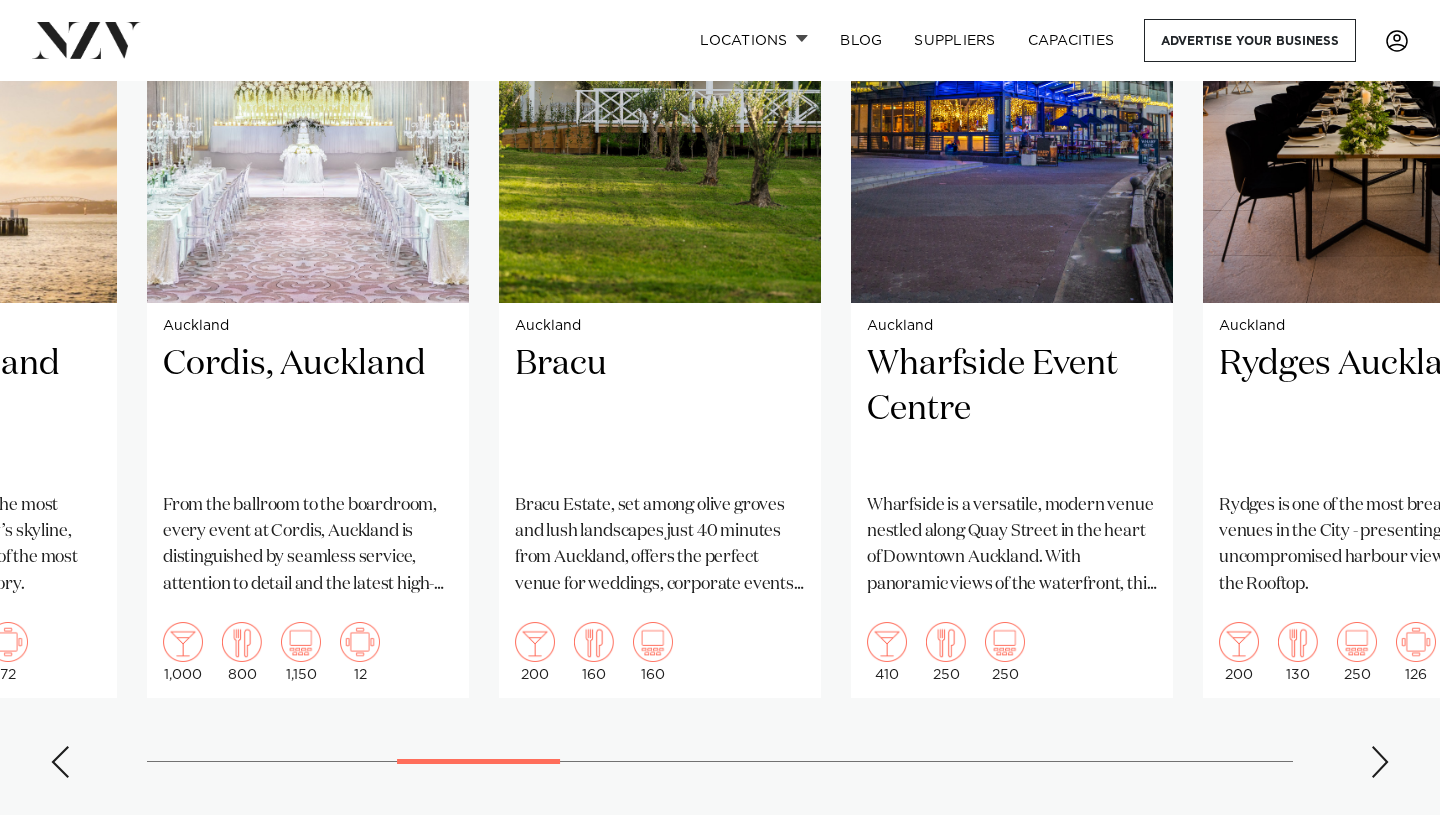 scroll, scrollTop: 1580, scrollLeft: 0, axis: vertical 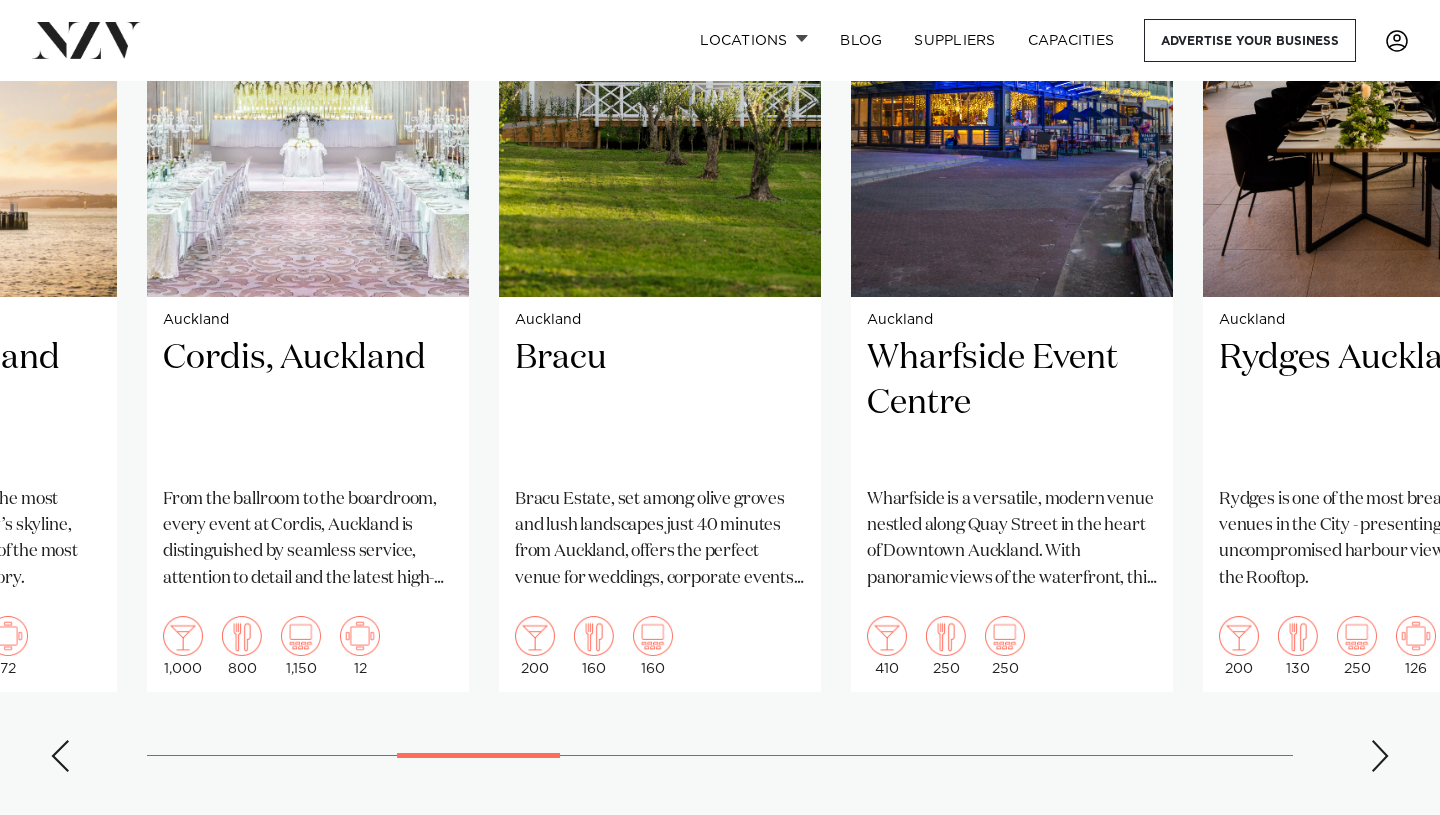 click at bounding box center [60, 756] 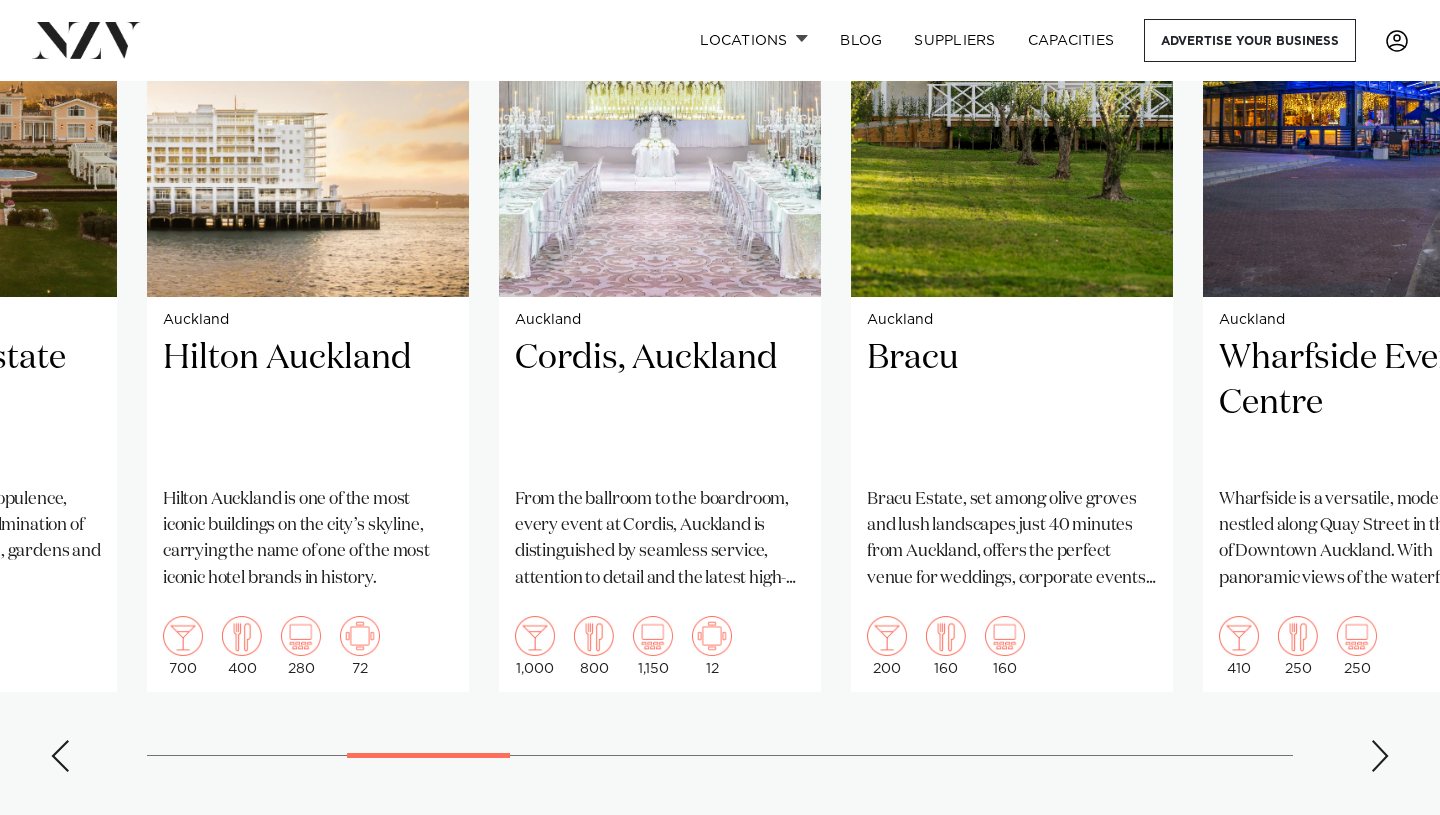 click at bounding box center (60, 756) 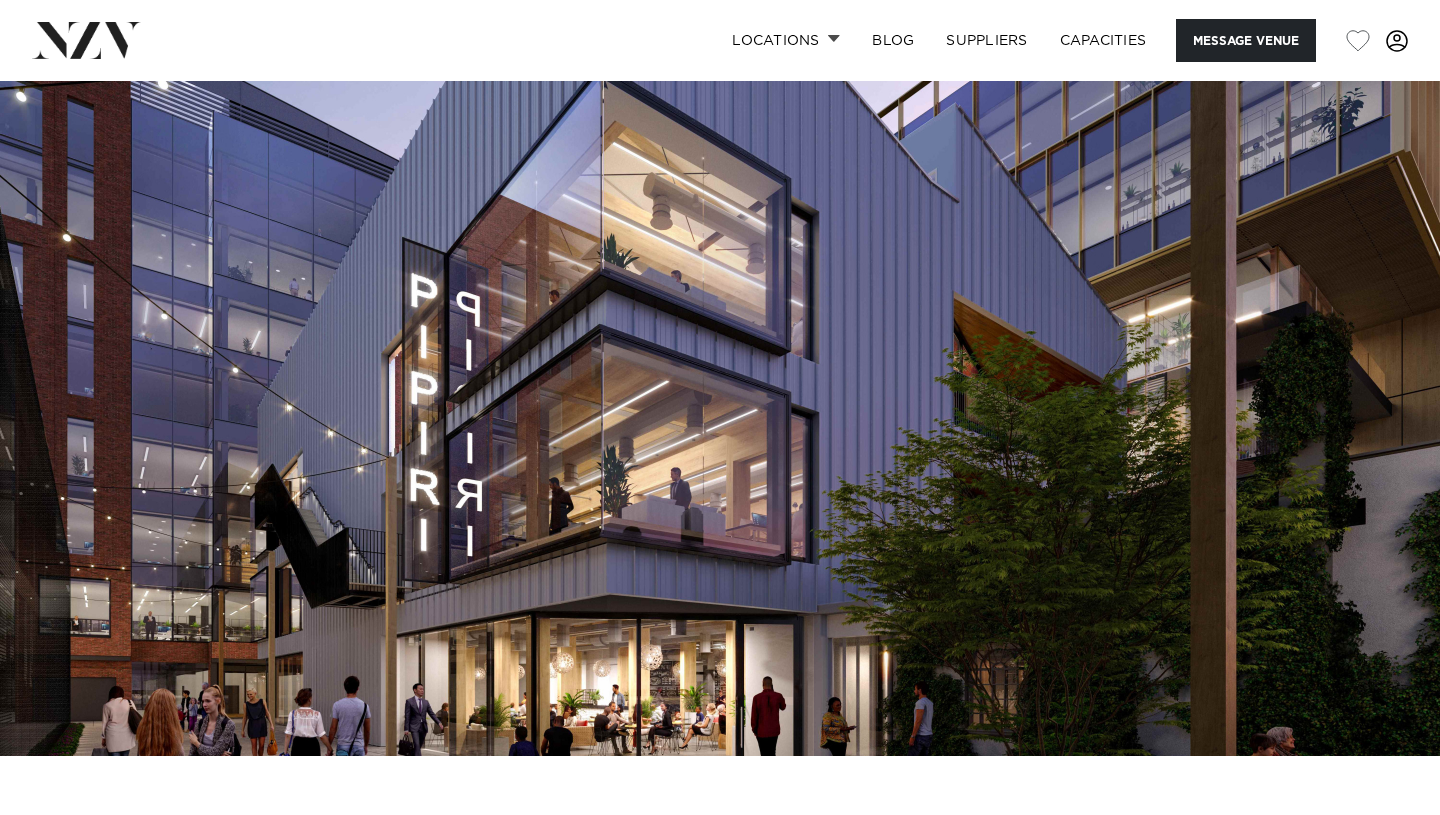 scroll, scrollTop: 0, scrollLeft: 0, axis: both 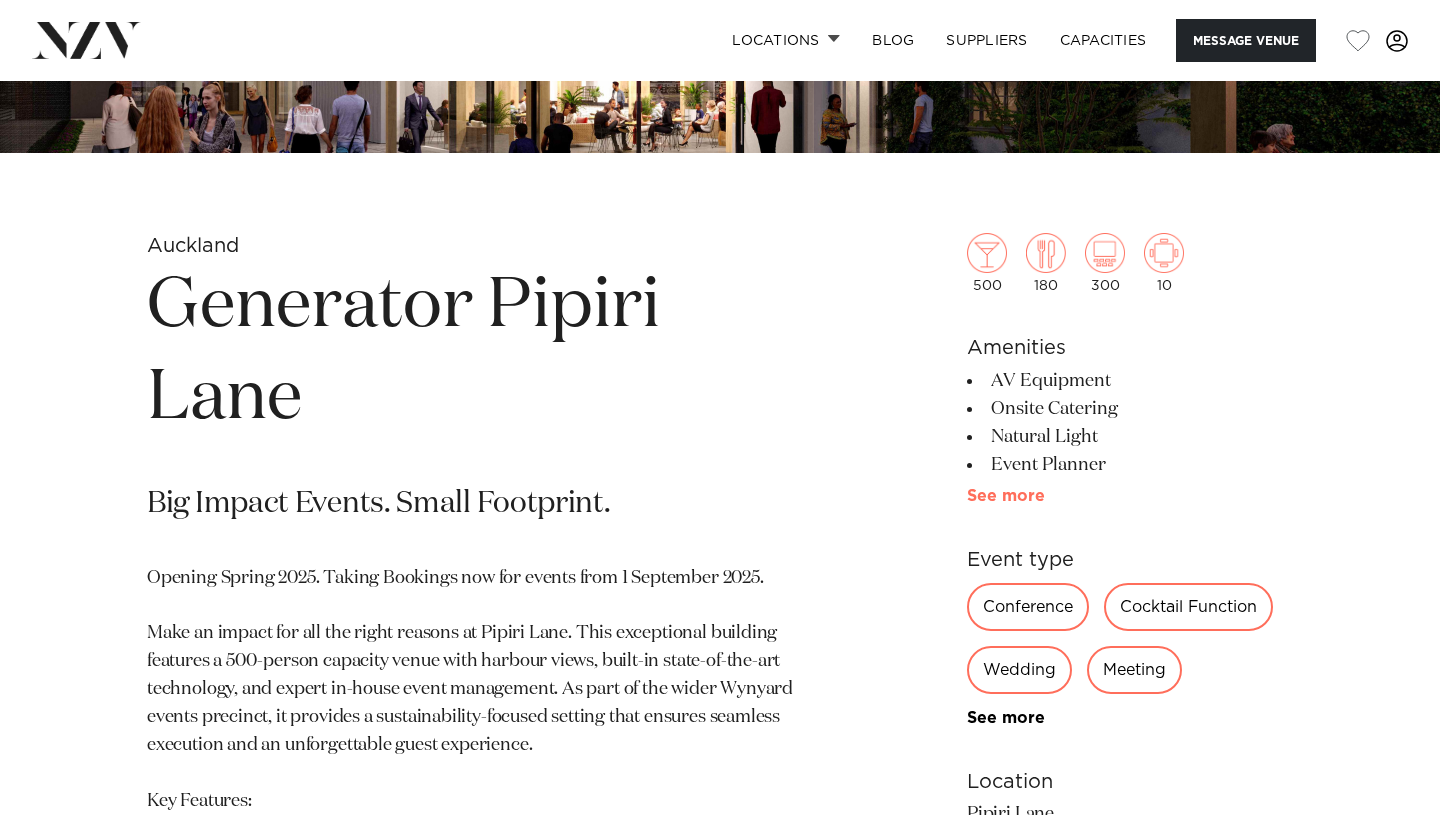 click on "See more" at bounding box center [1045, 496] 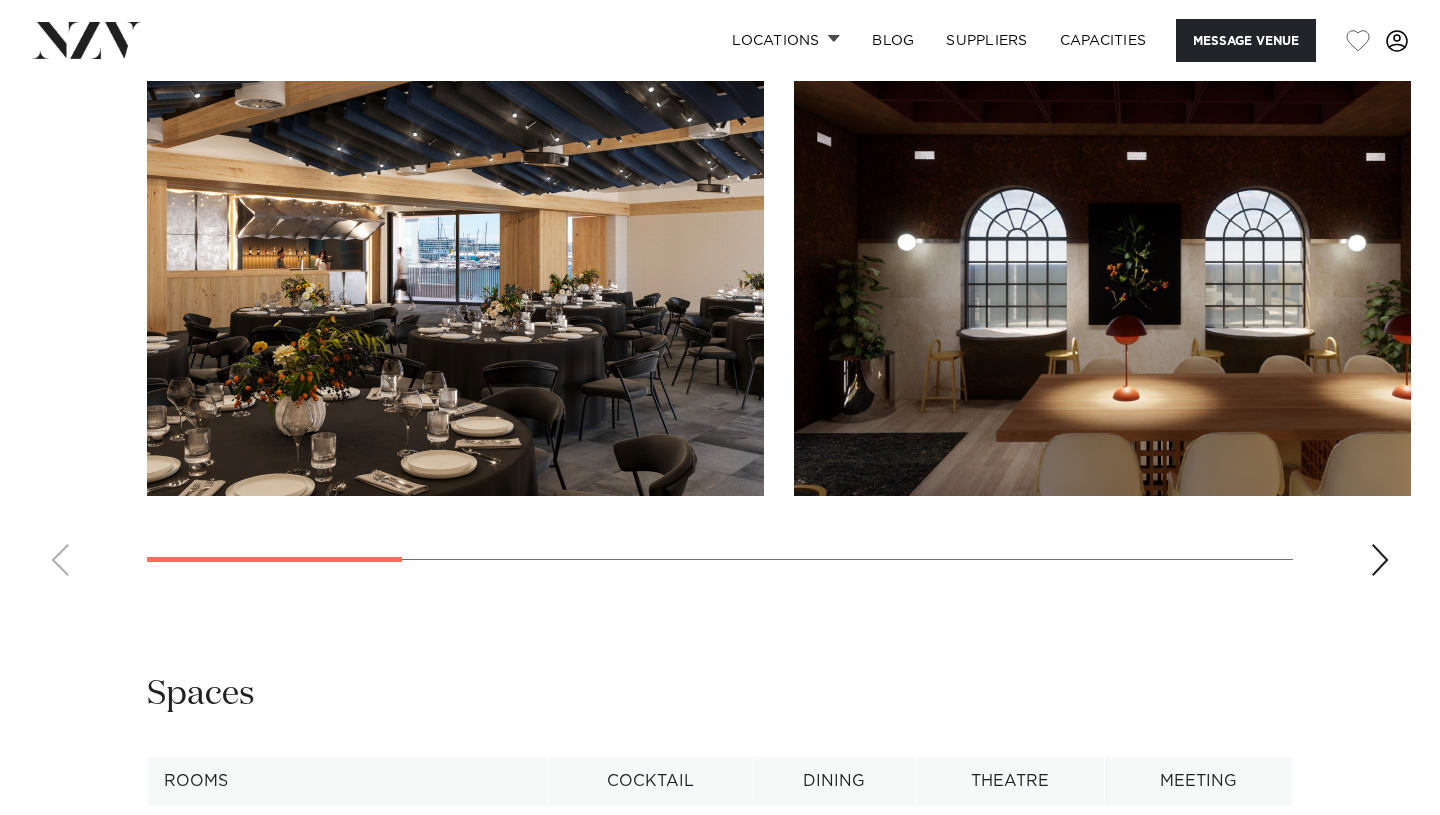 scroll, scrollTop: 1967, scrollLeft: 0, axis: vertical 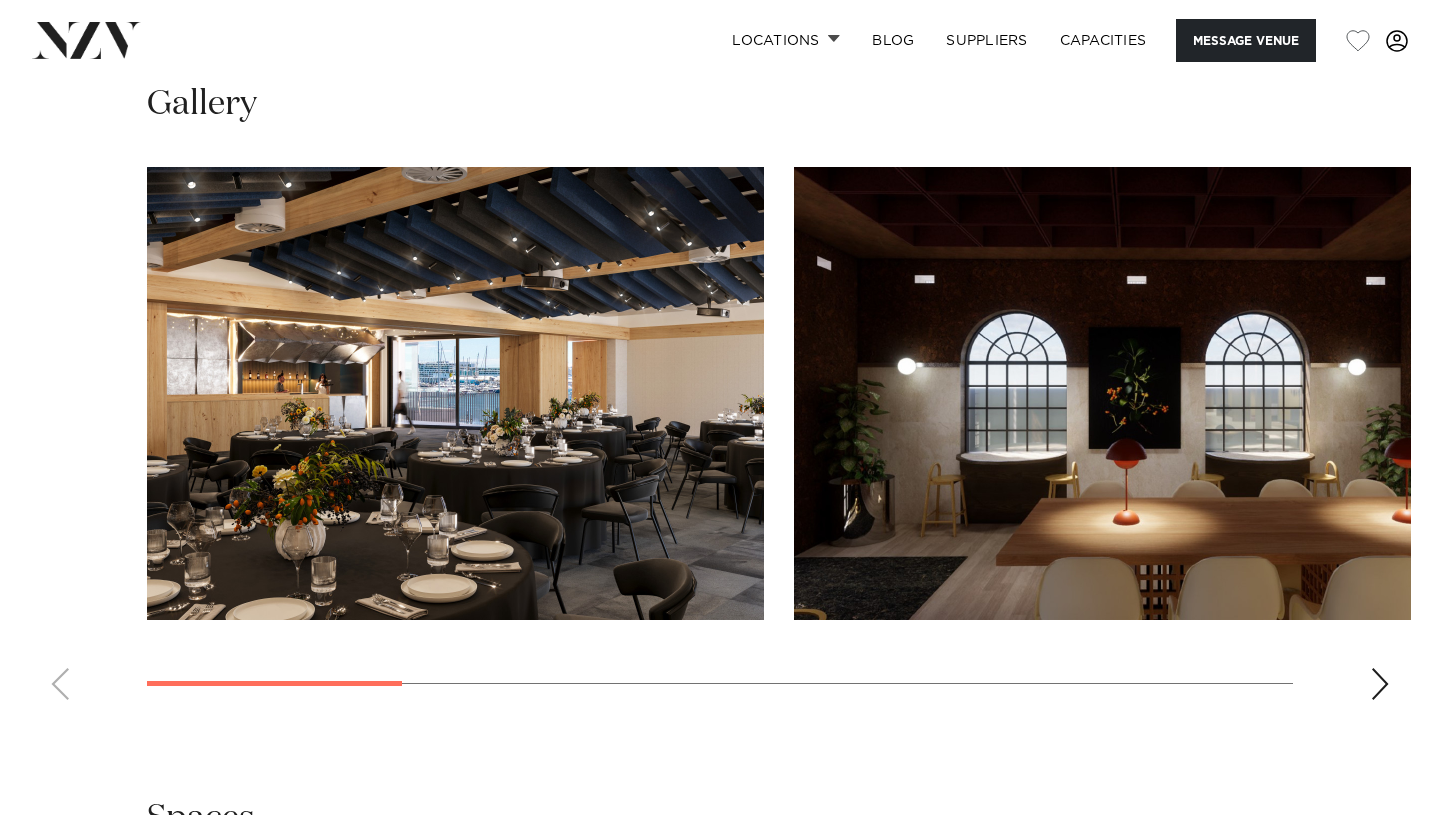 click at bounding box center (1380, 684) 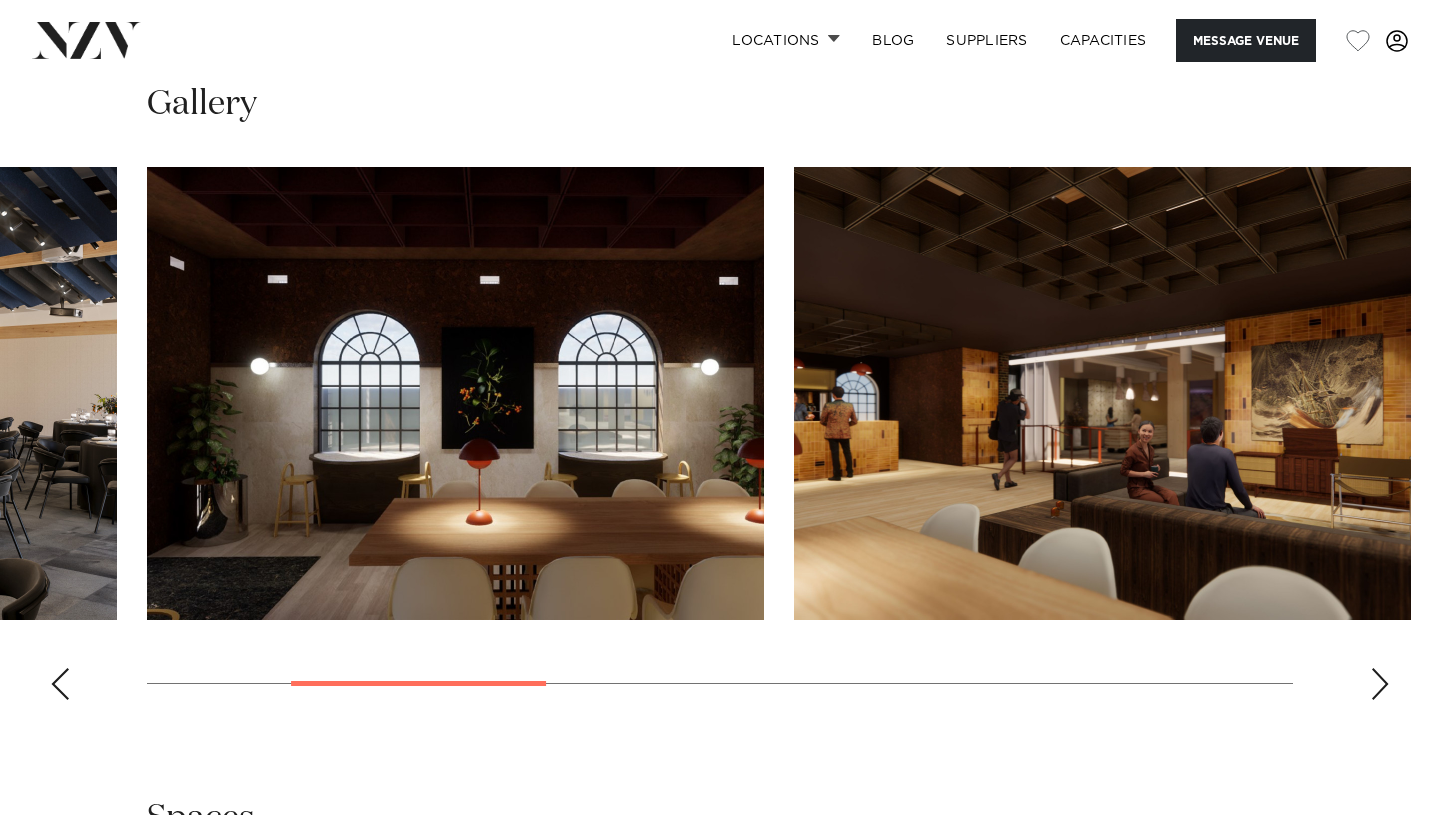 click at bounding box center [1380, 684] 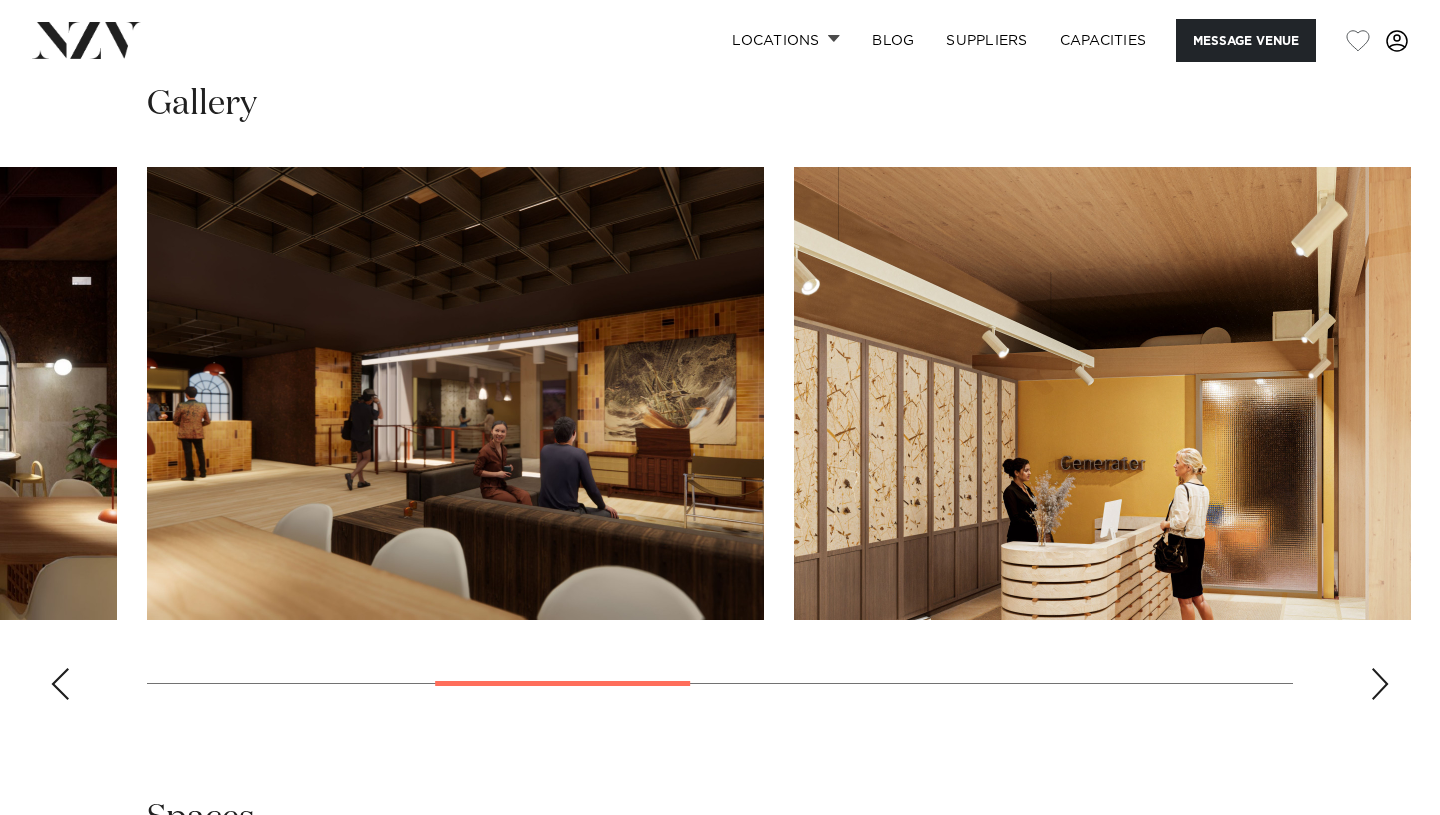 click at bounding box center (1380, 684) 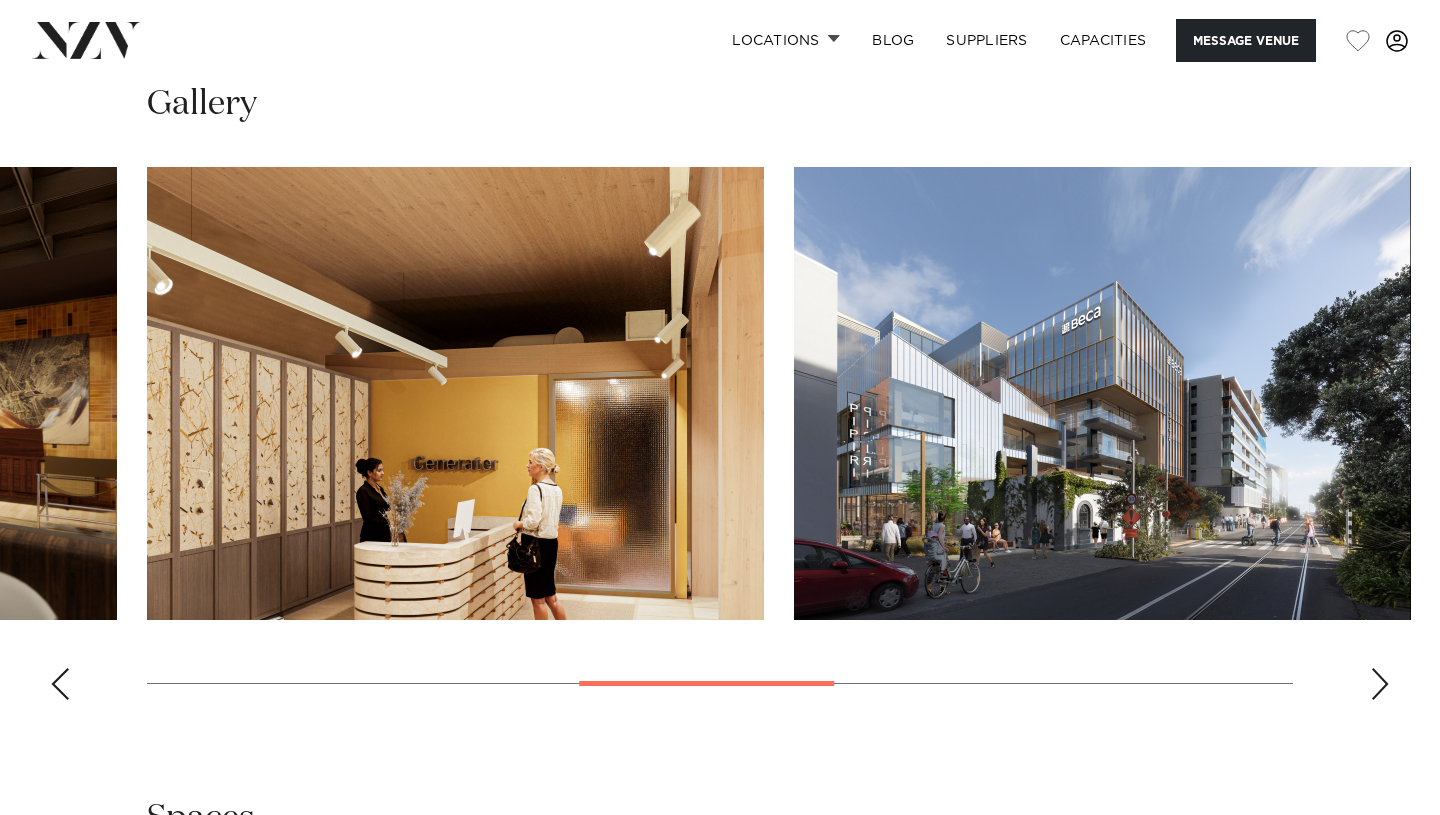 click at bounding box center (1380, 684) 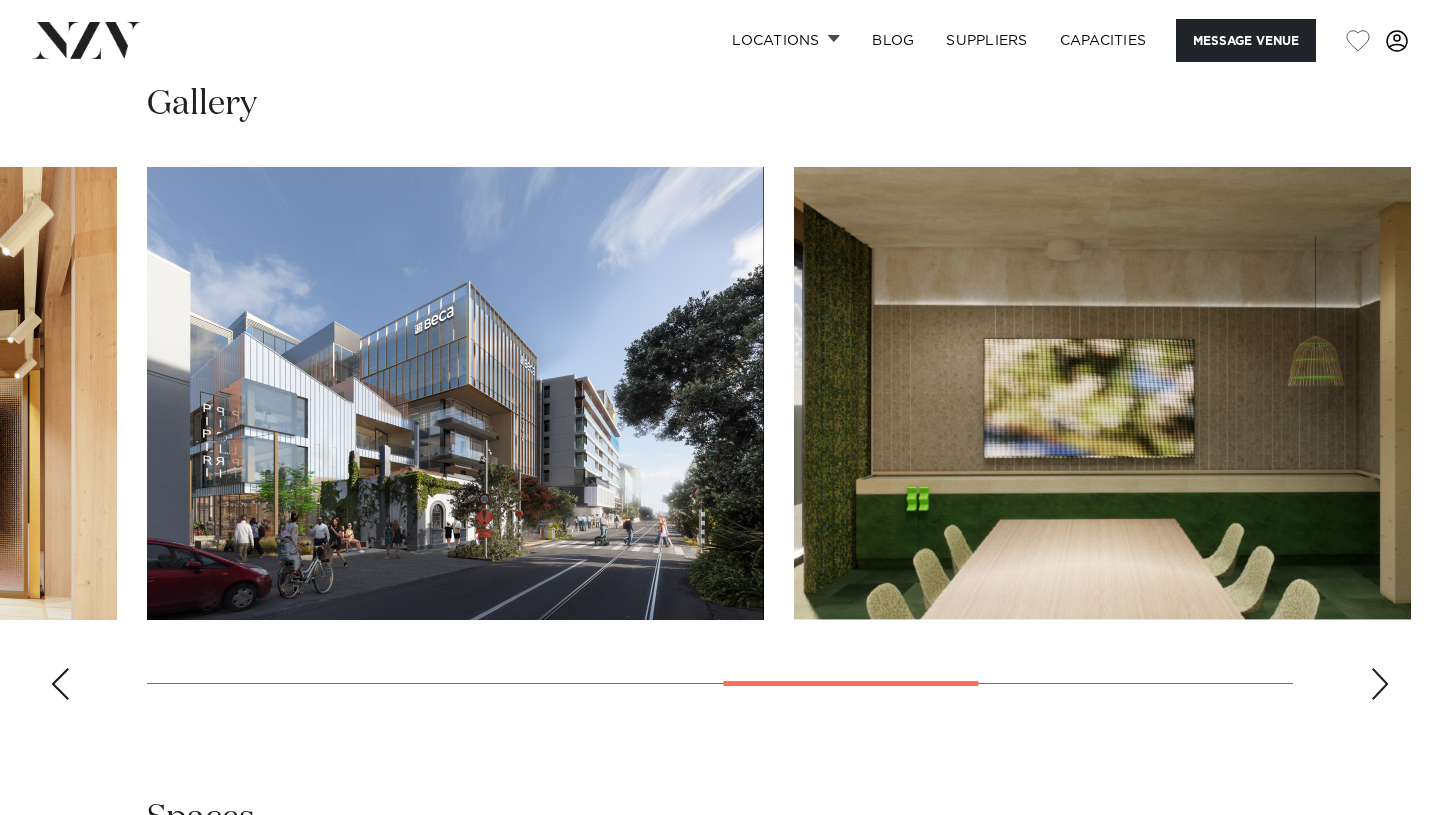 click at bounding box center [1380, 684] 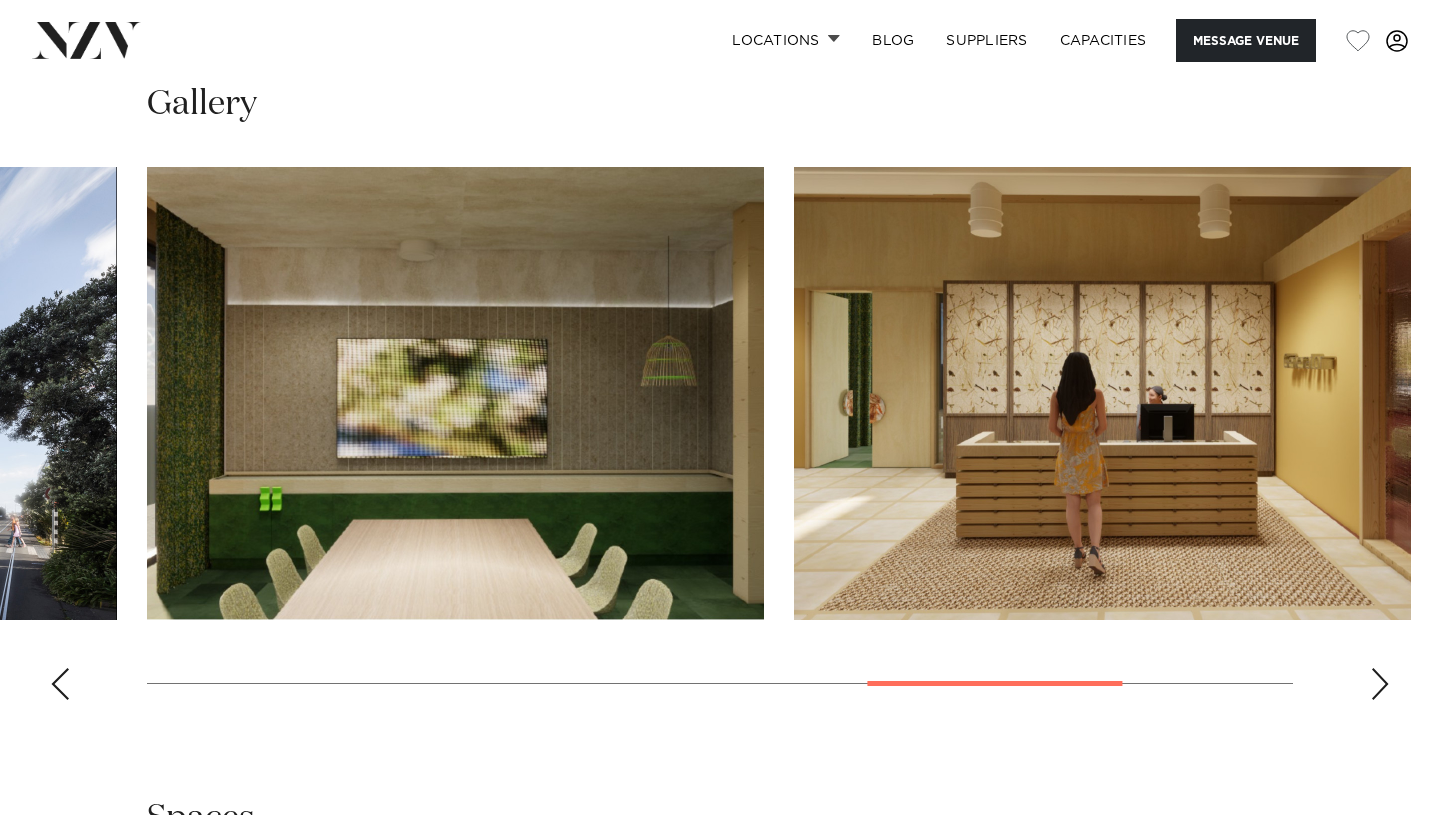 click at bounding box center (1380, 684) 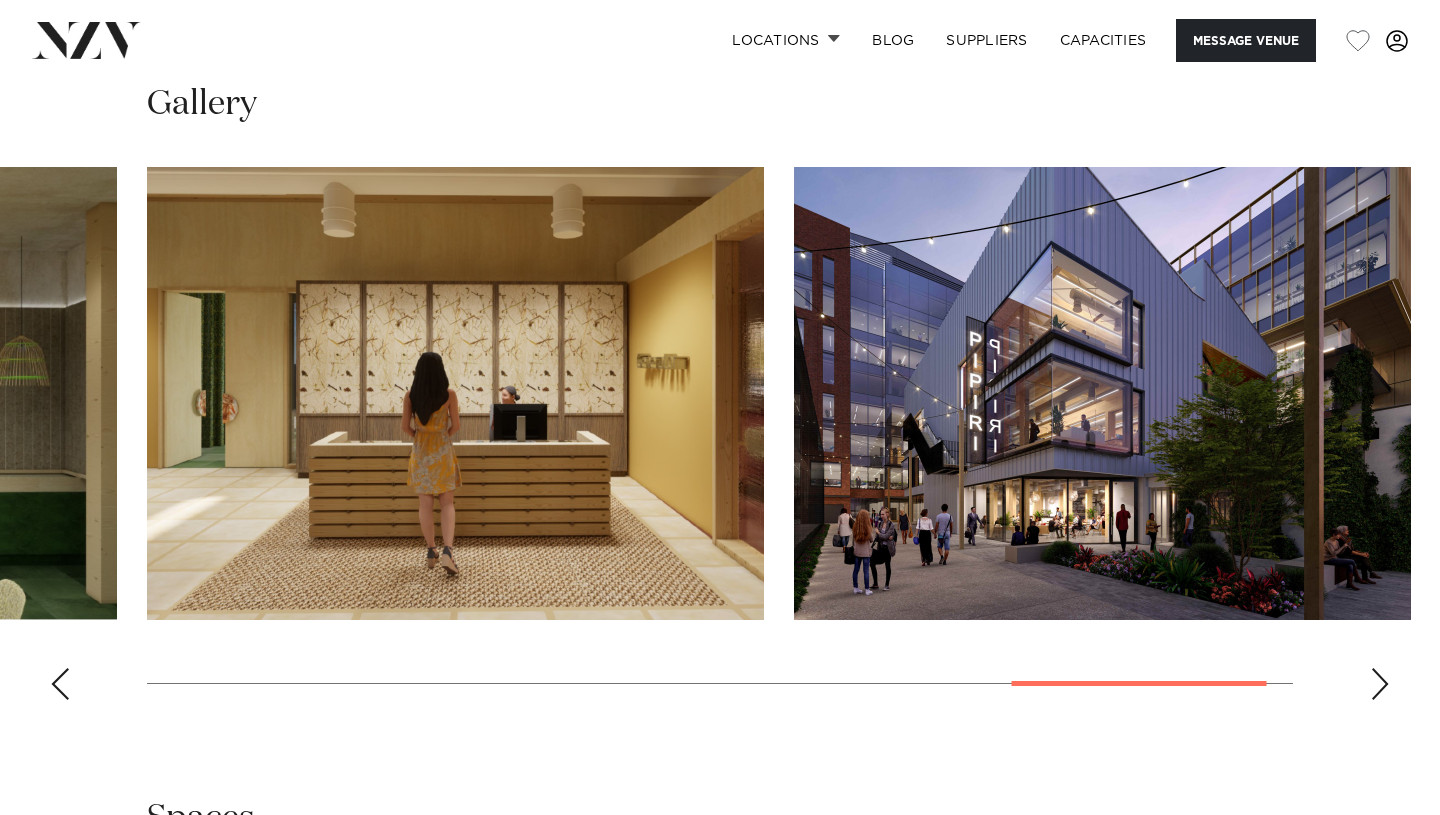 click at bounding box center (1380, 684) 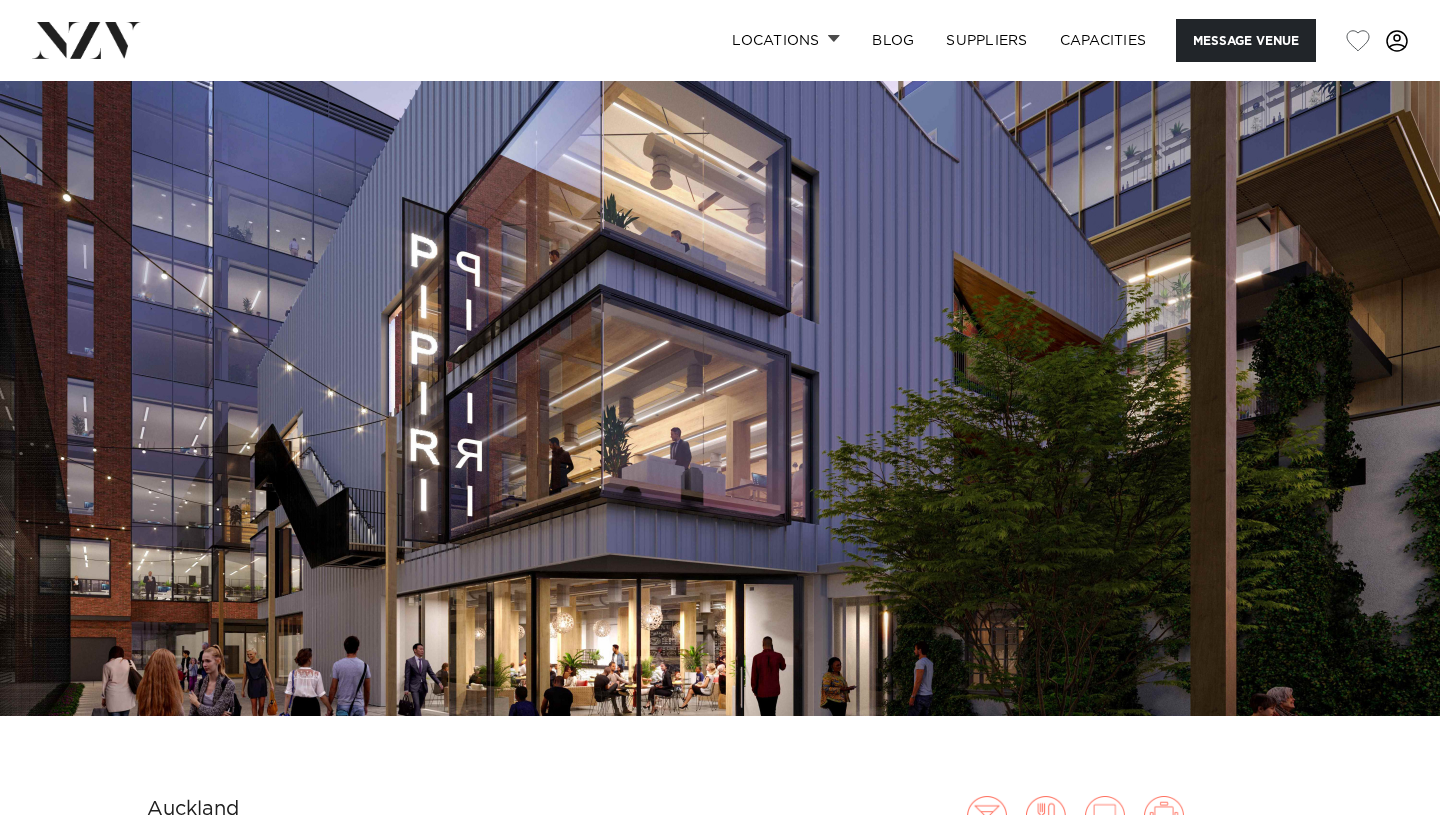 scroll, scrollTop: 0, scrollLeft: 0, axis: both 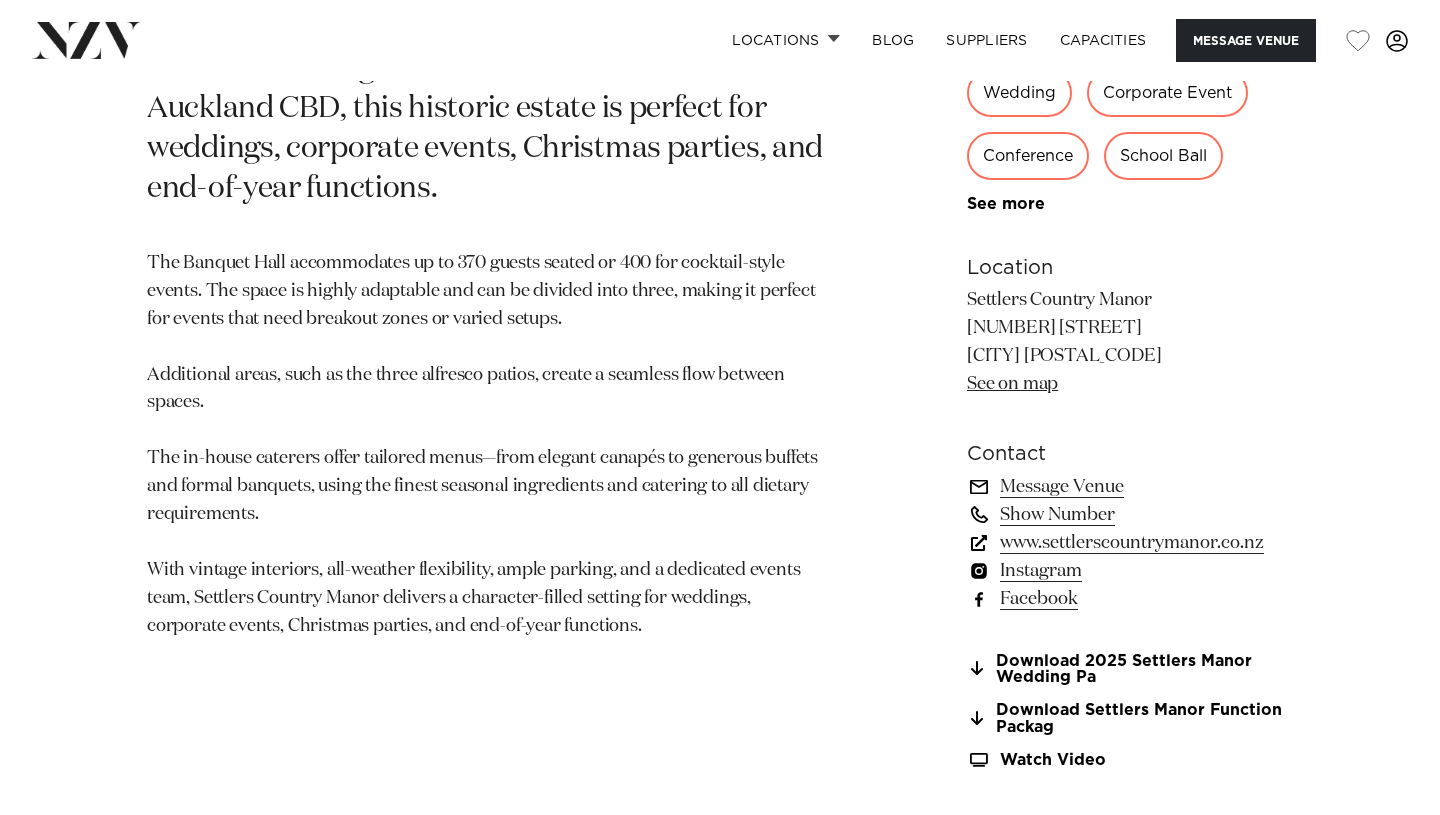 click on "[CITY]
[VENUE]
[VENUE] is one of West Auckland's most loved heritage venues, set on seven acres of landscaped gardens with willow-lined waterways and arched bridges. Just 25 minutes from [CITY] CBD, this historic estate is perfect for weddings, corporate events, Christmas parties, and end-of-year functions.
400
400
400
Amenities
AV Equipment
Onsite Catering
Onsite Parking
See more" at bounding box center (720, 236) 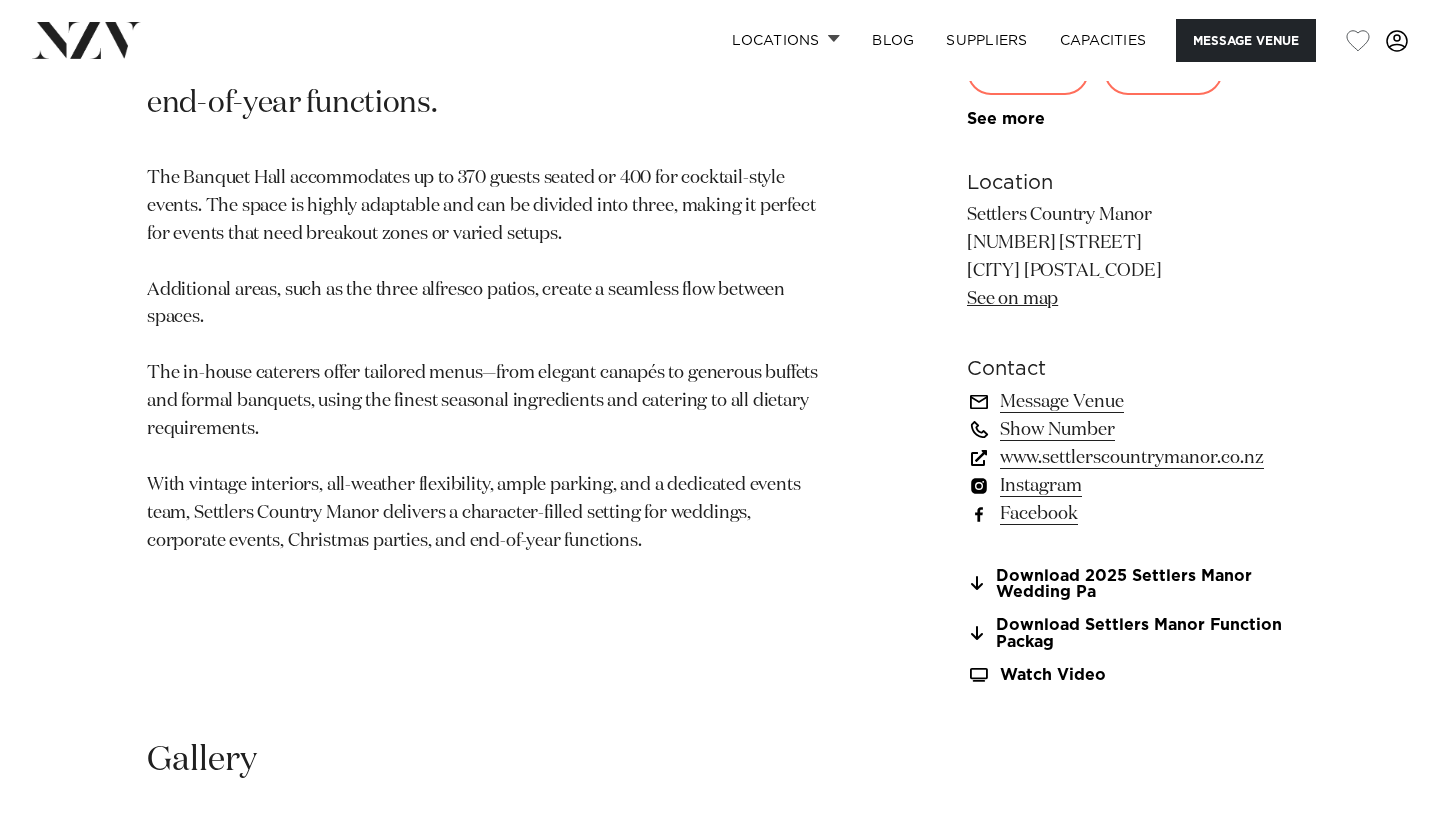 scroll, scrollTop: 1243, scrollLeft: 0, axis: vertical 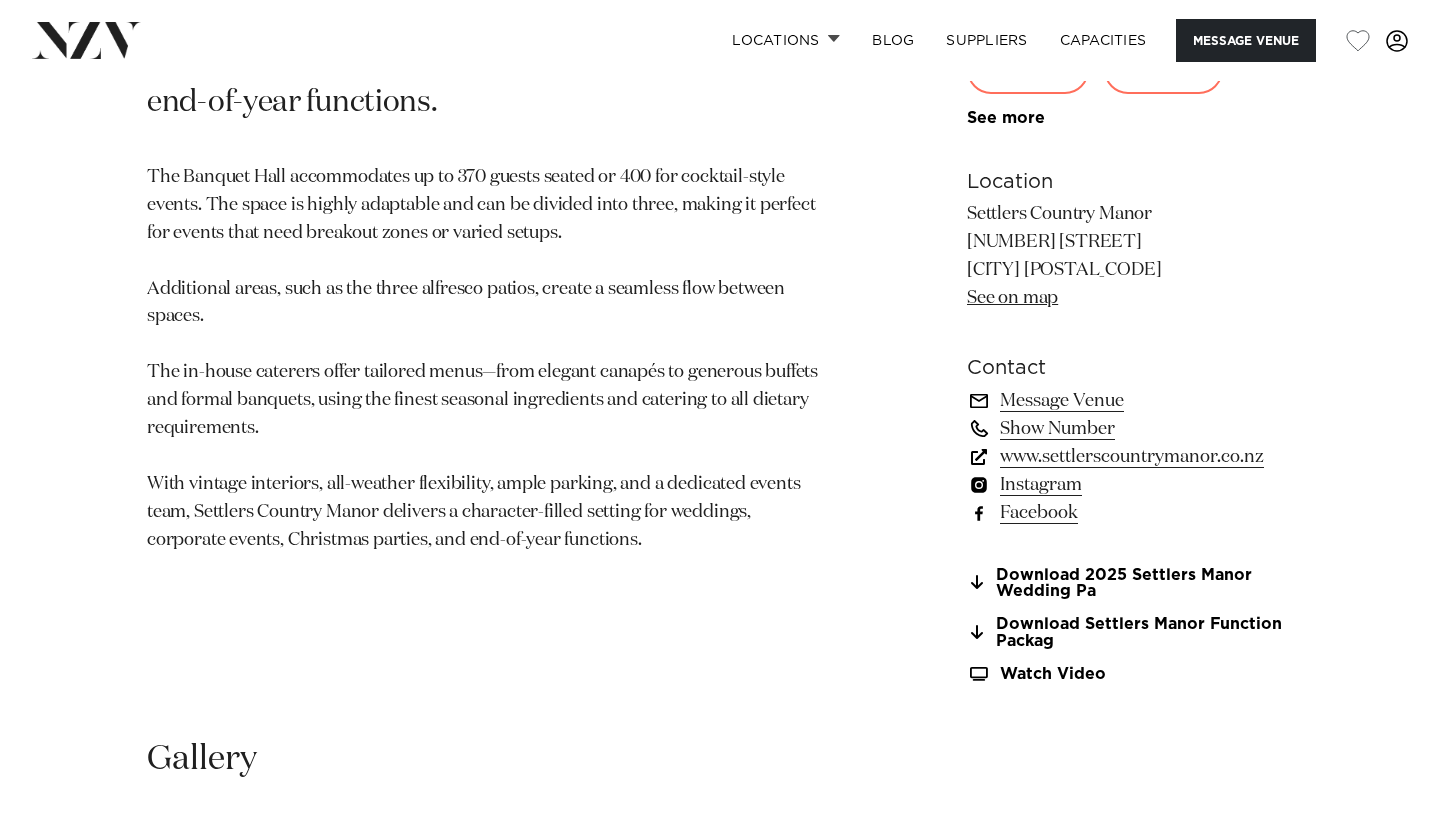 click on "www.settlerscountrymanor.co.nz" at bounding box center [1130, 457] 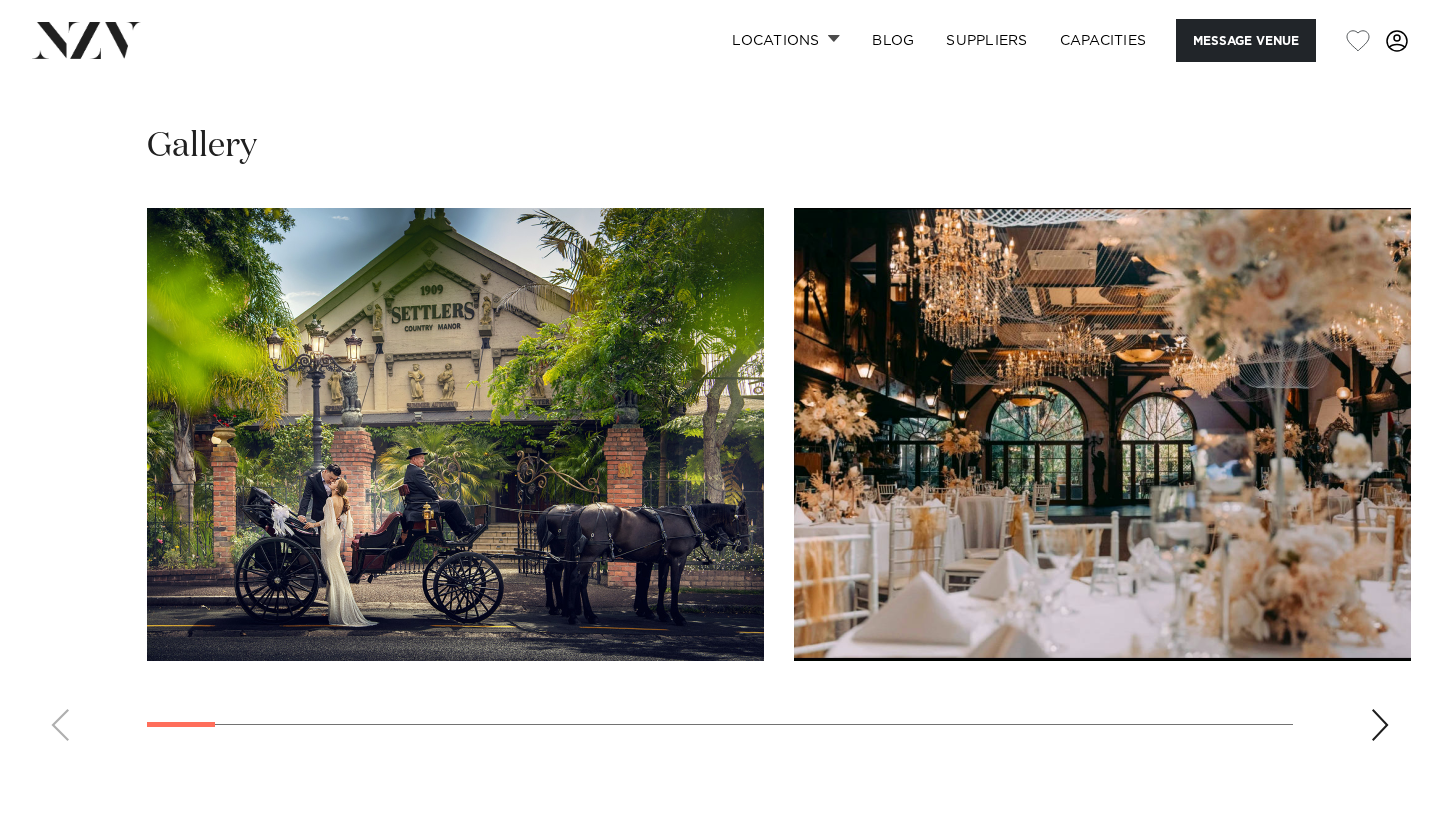 scroll, scrollTop: 1873, scrollLeft: 0, axis: vertical 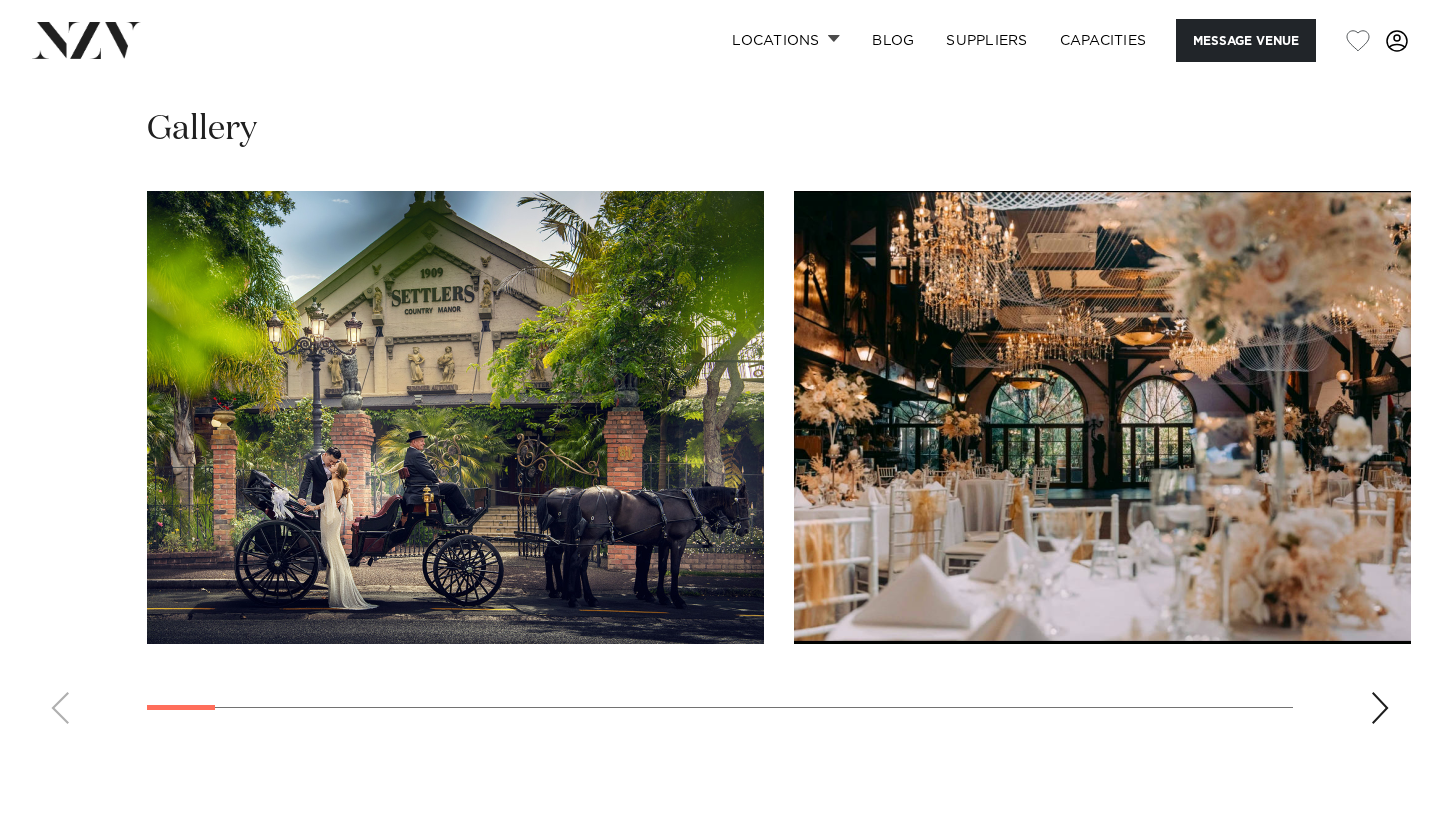 click at bounding box center (1380, 708) 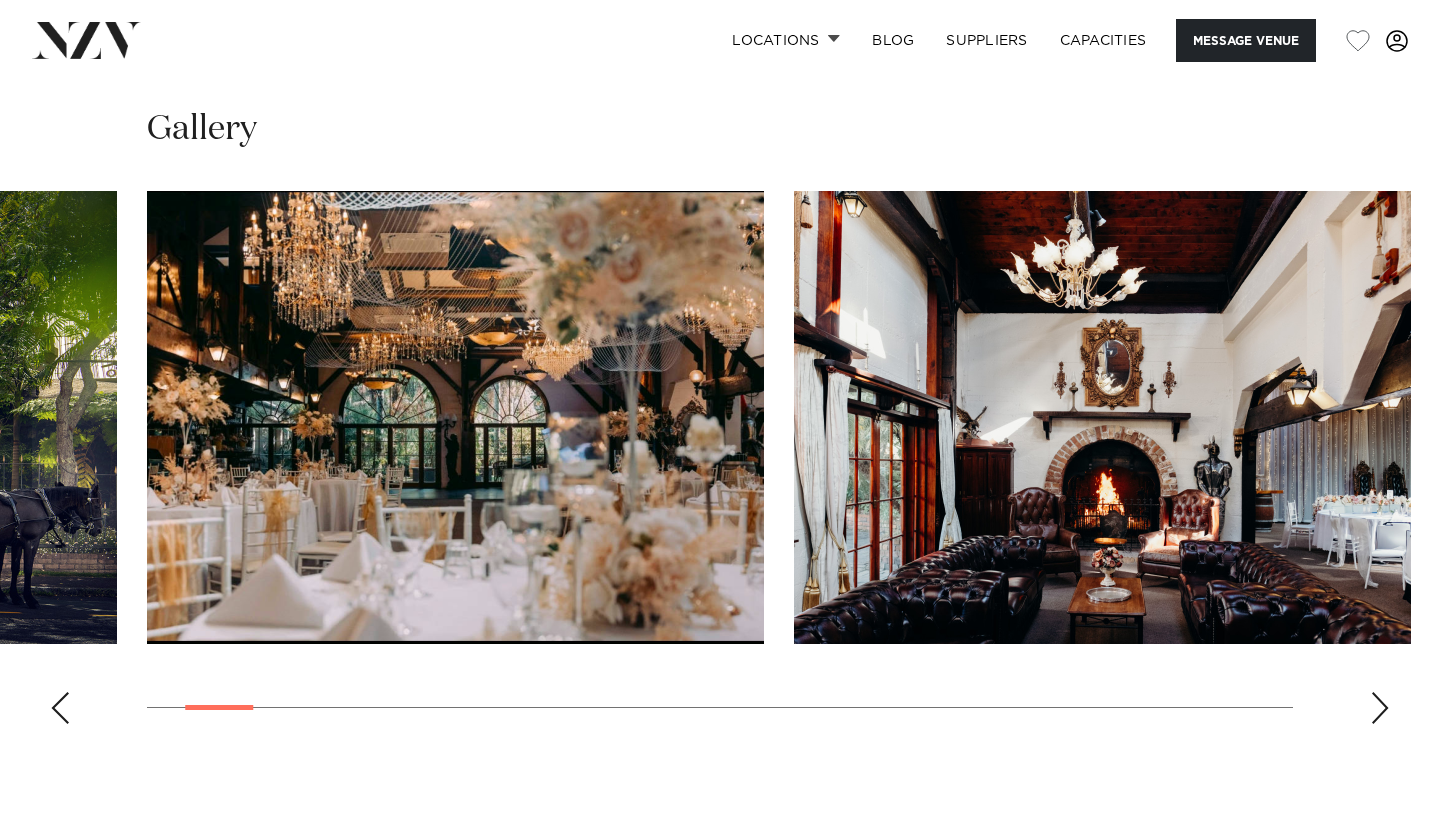 click at bounding box center [1380, 708] 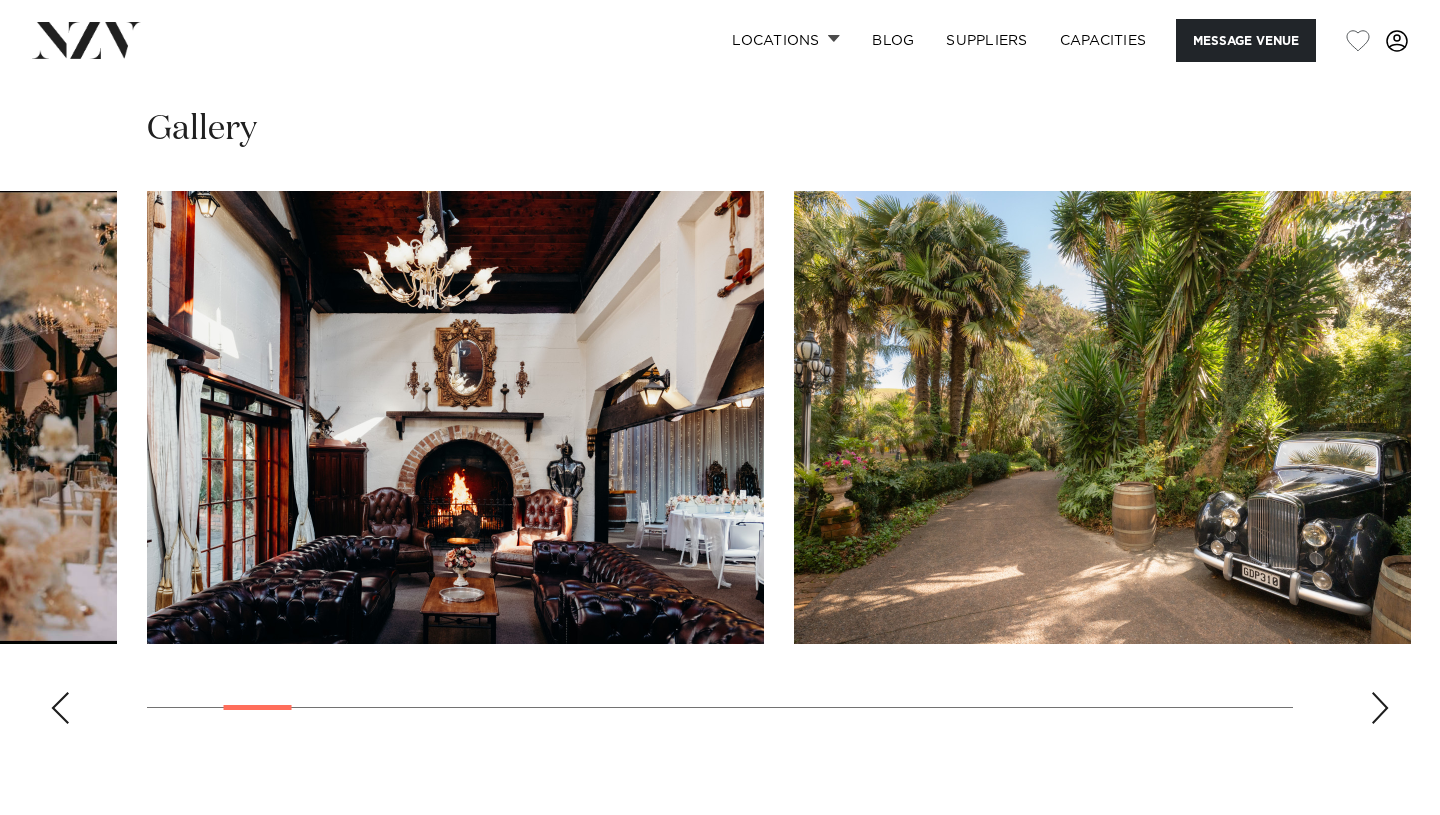 click at bounding box center (1380, 708) 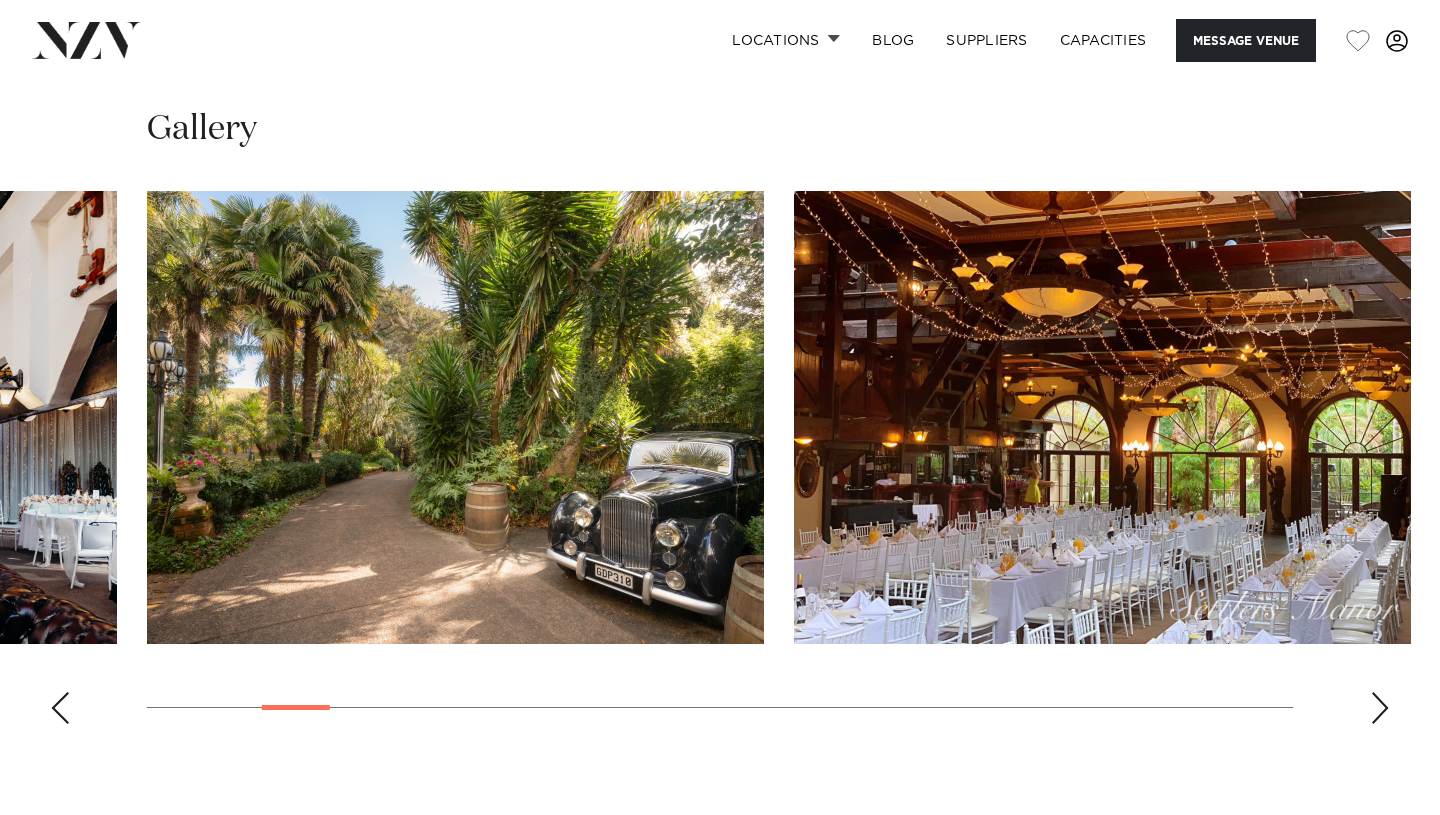 click at bounding box center (1380, 708) 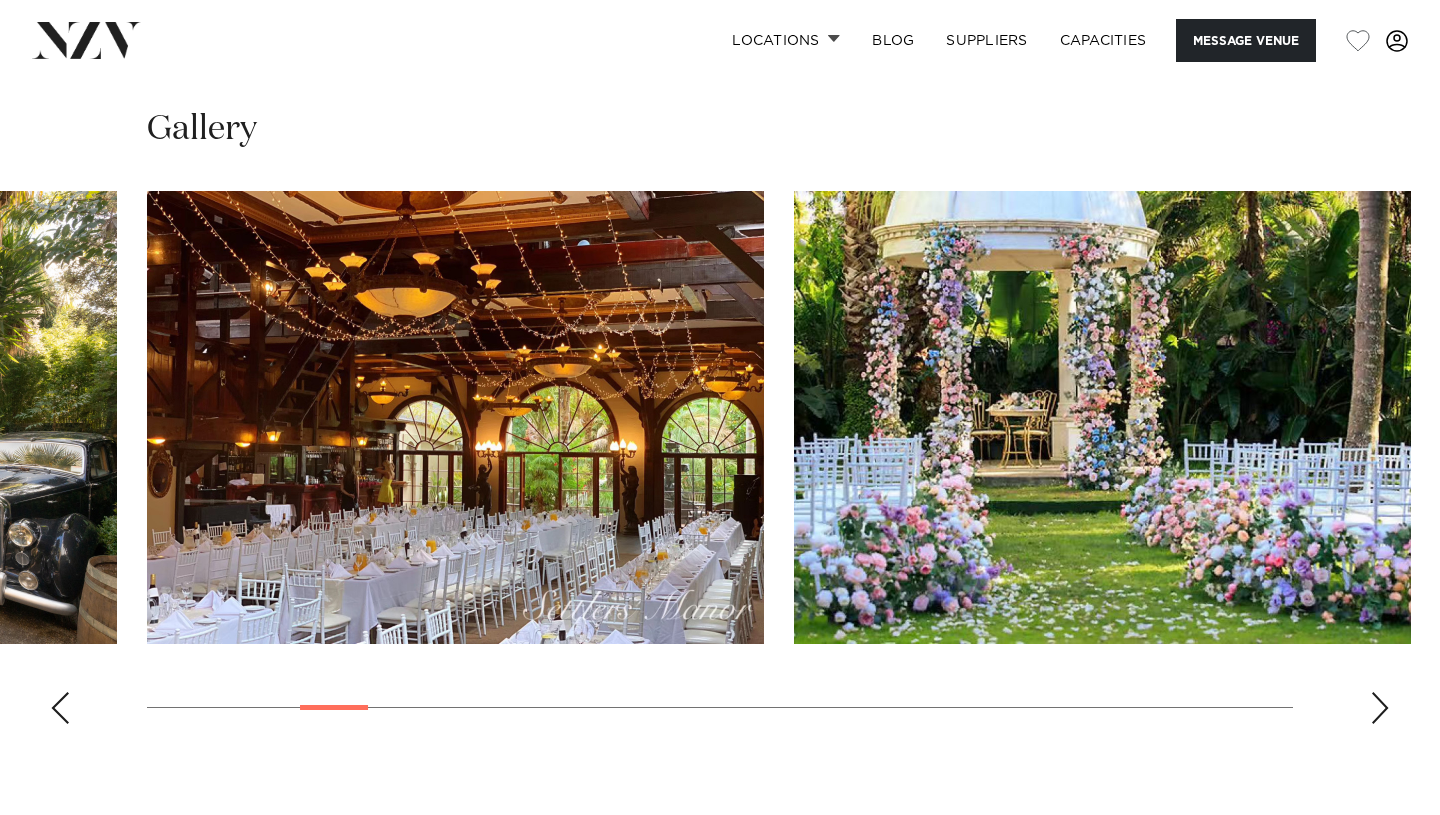 click at bounding box center [1380, 708] 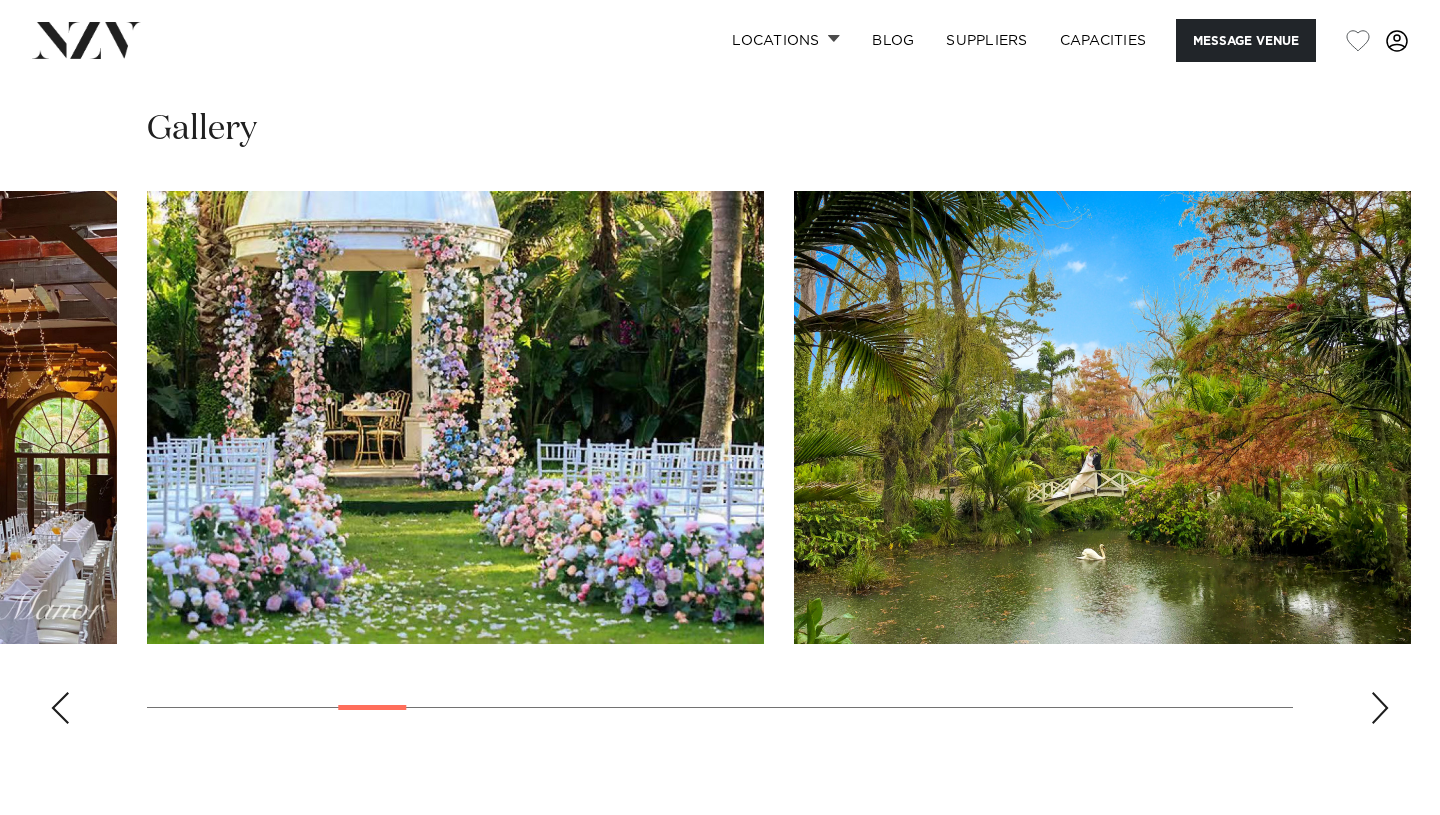 click at bounding box center [1380, 708] 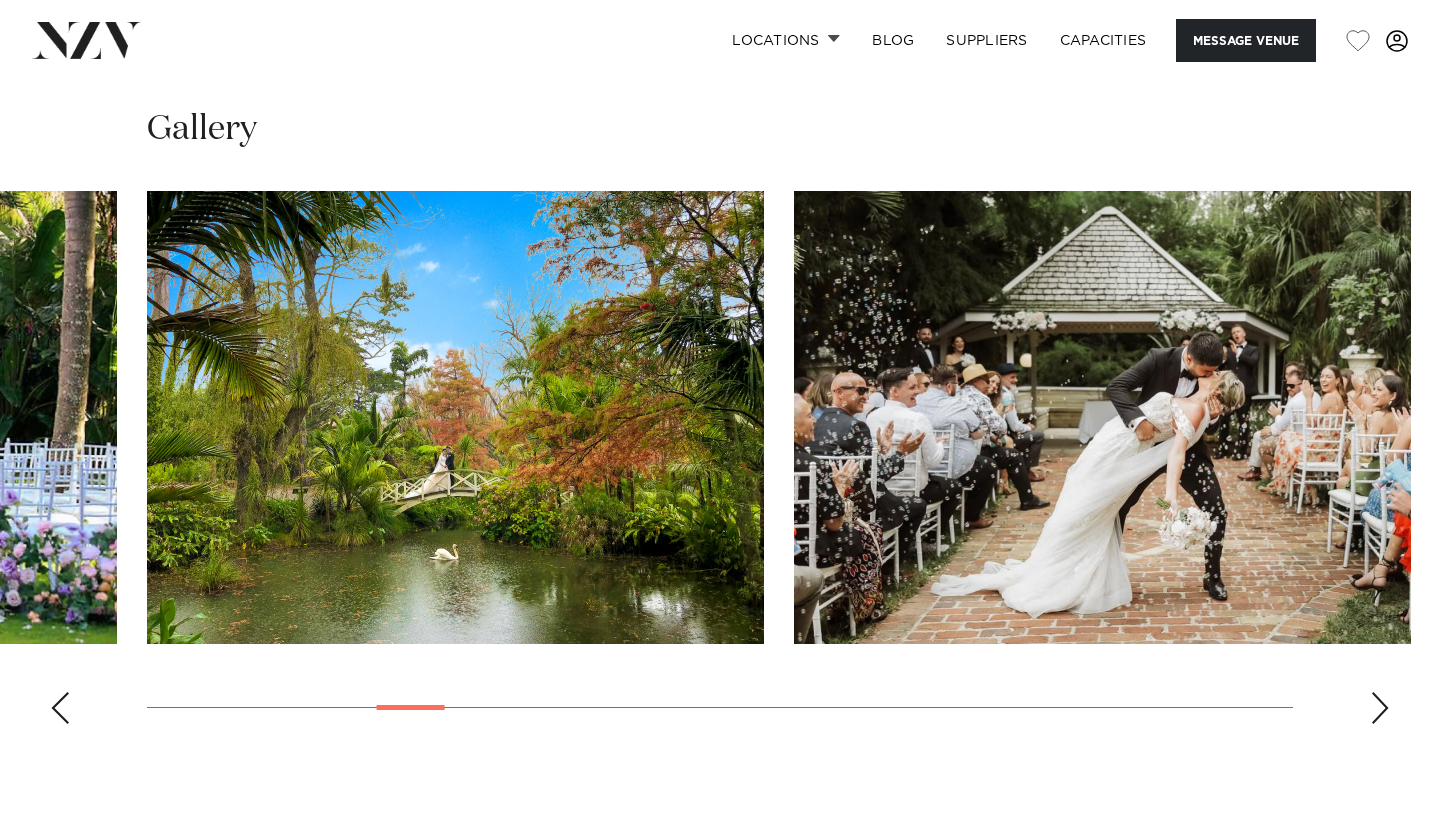 click at bounding box center (1380, 708) 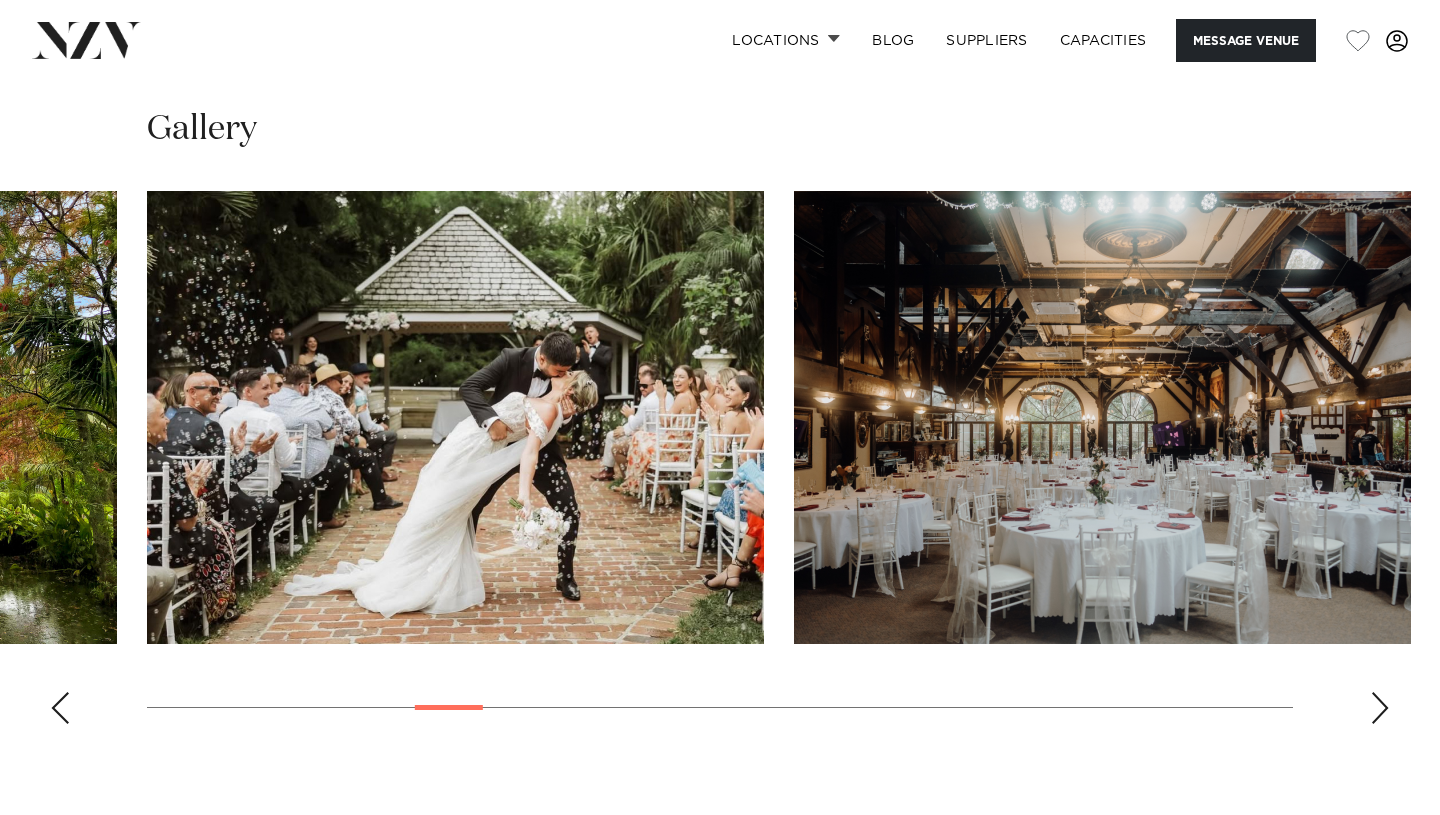 click at bounding box center (1380, 708) 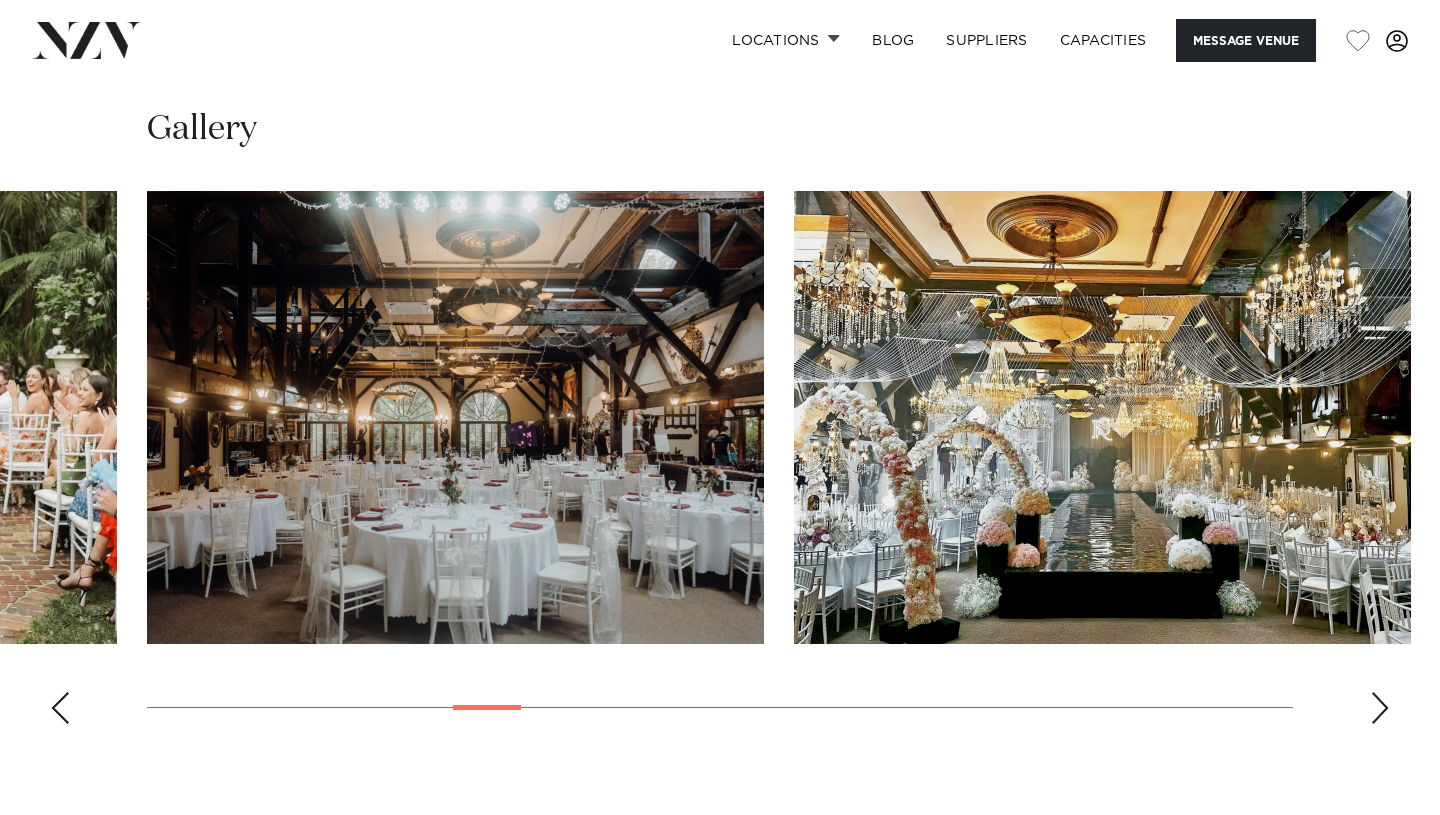 click at bounding box center (1380, 708) 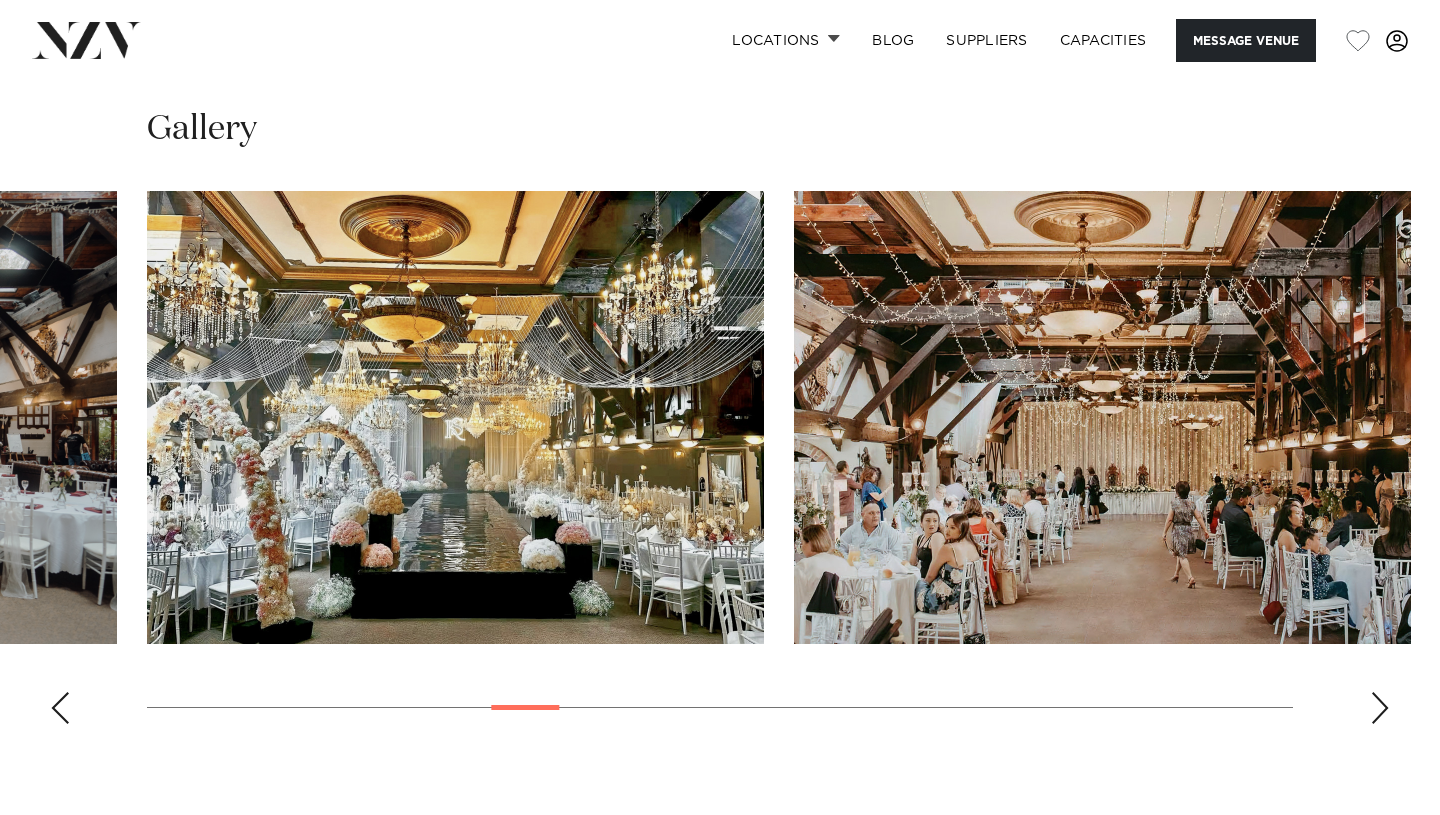 click at bounding box center [1380, 708] 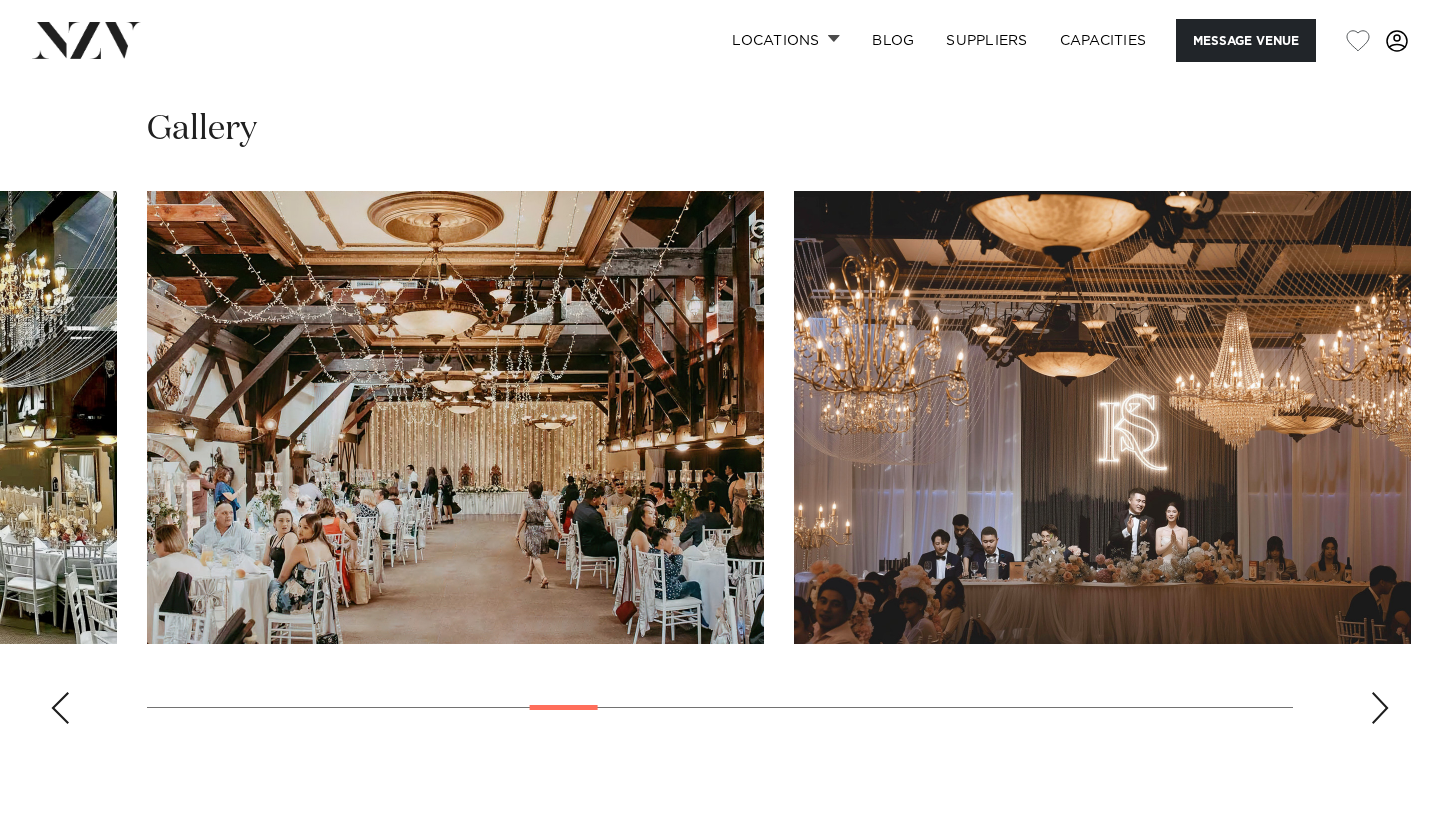 click at bounding box center (1380, 708) 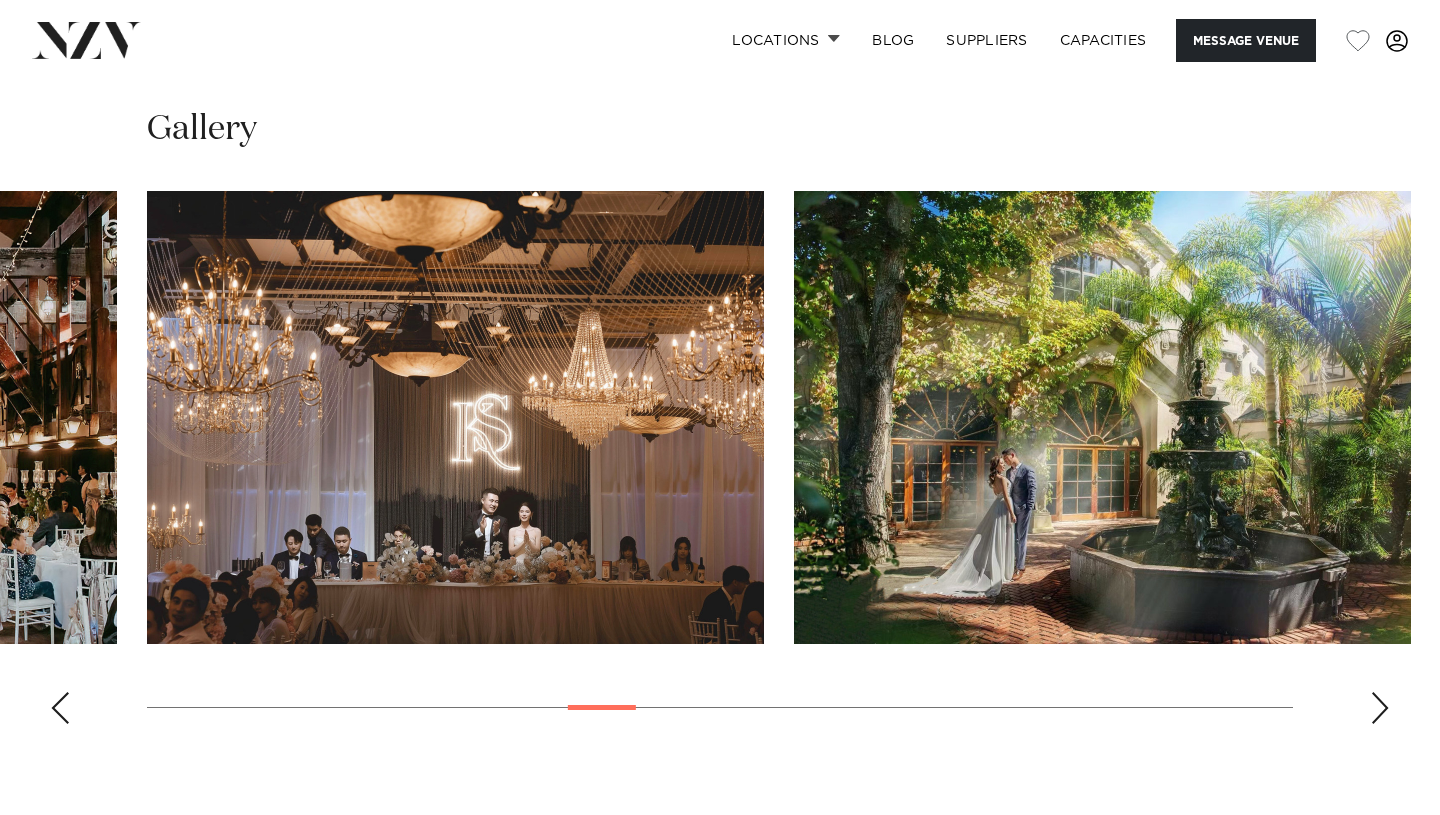 click at bounding box center [1380, 708] 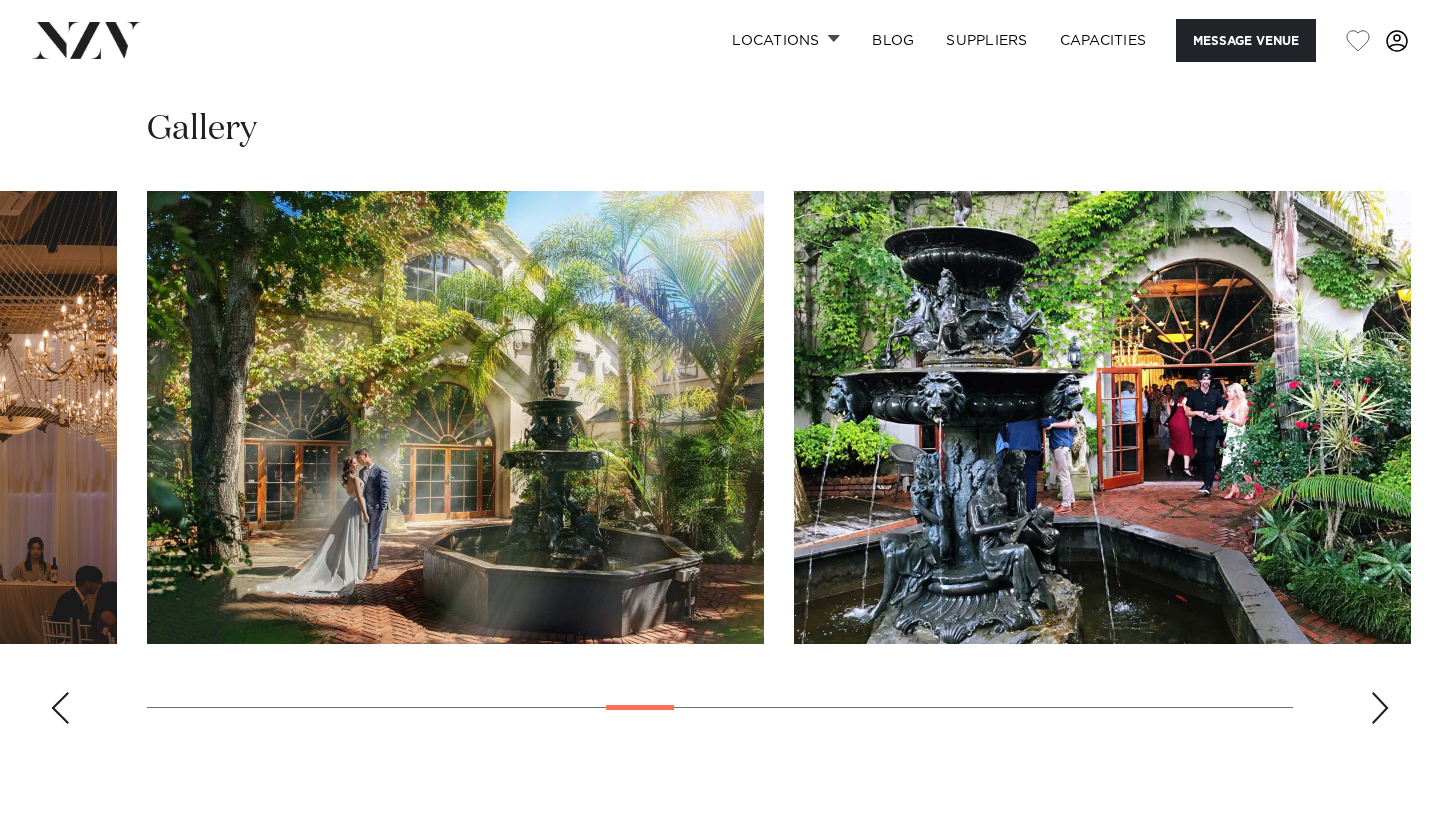 click at bounding box center [1380, 708] 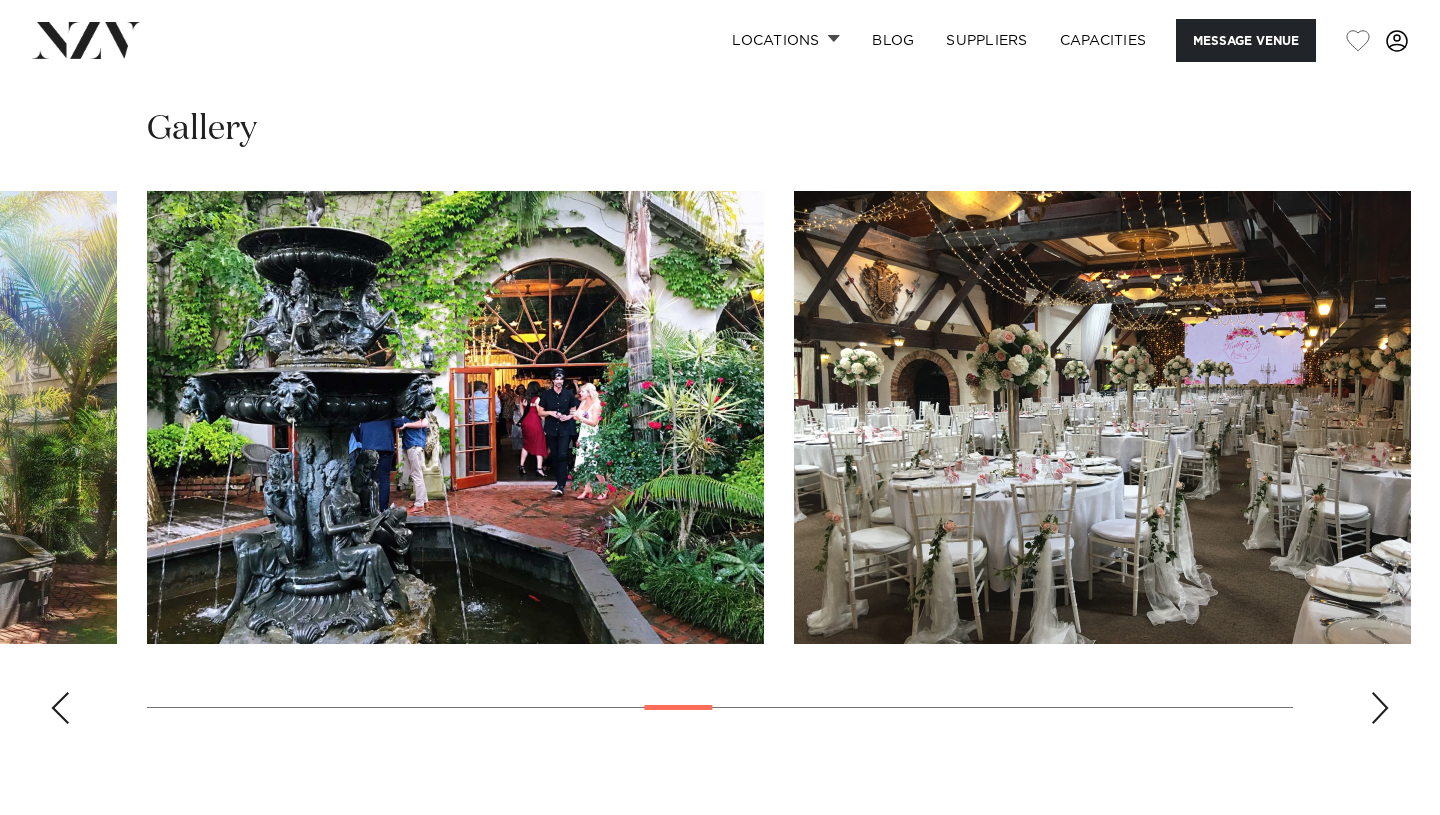 click at bounding box center [1380, 708] 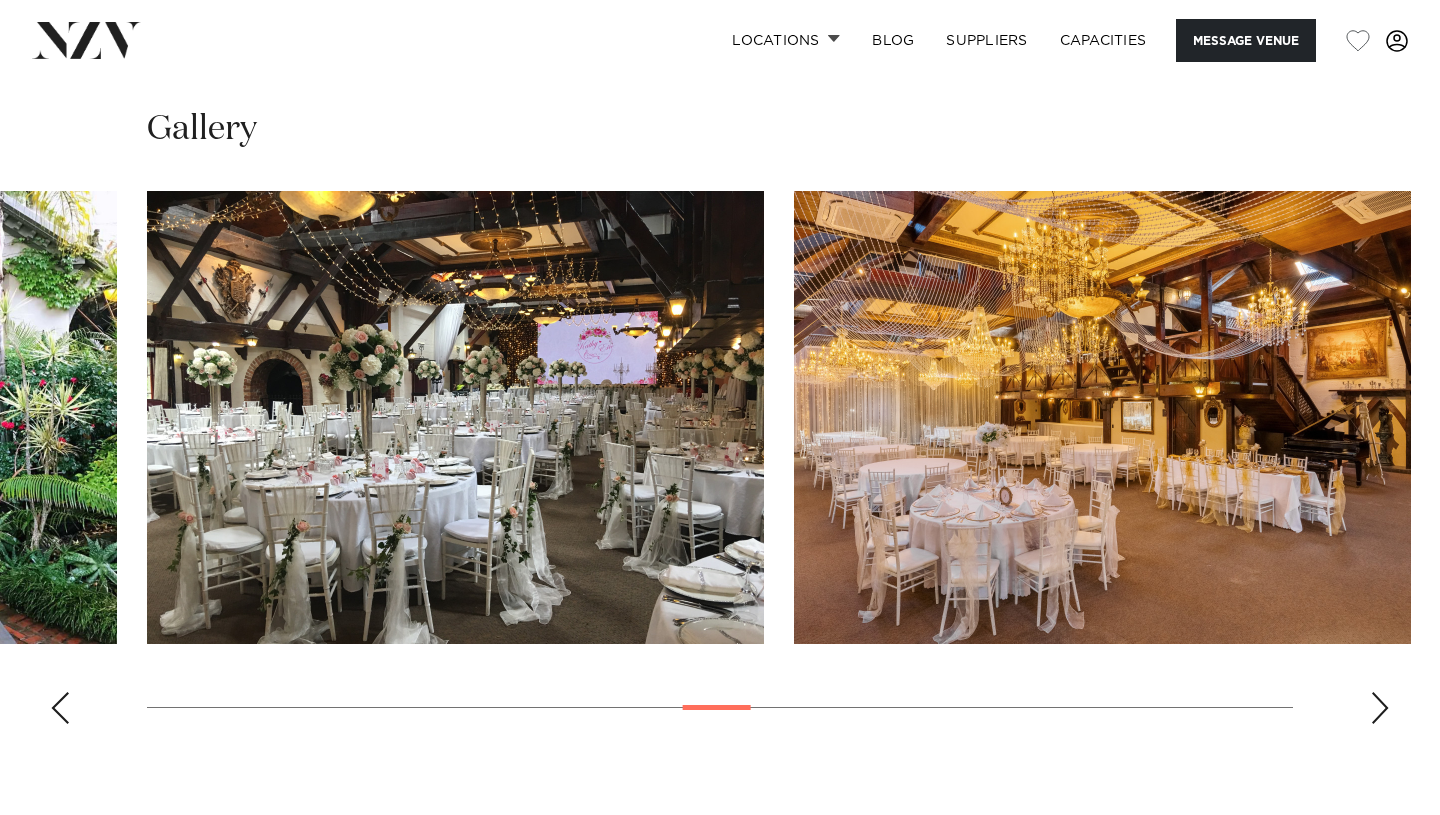 click at bounding box center [1380, 708] 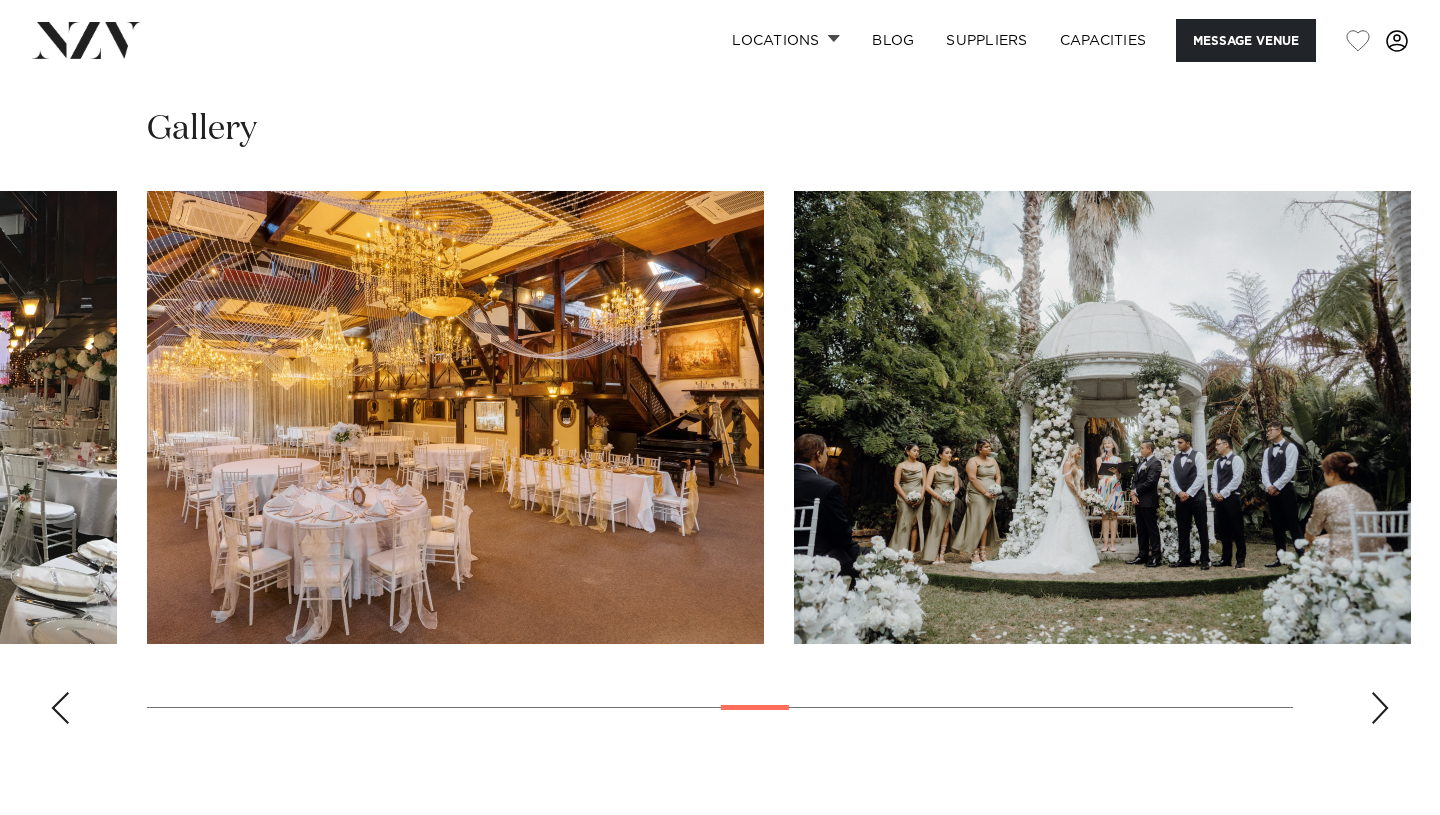 click at bounding box center (1380, 708) 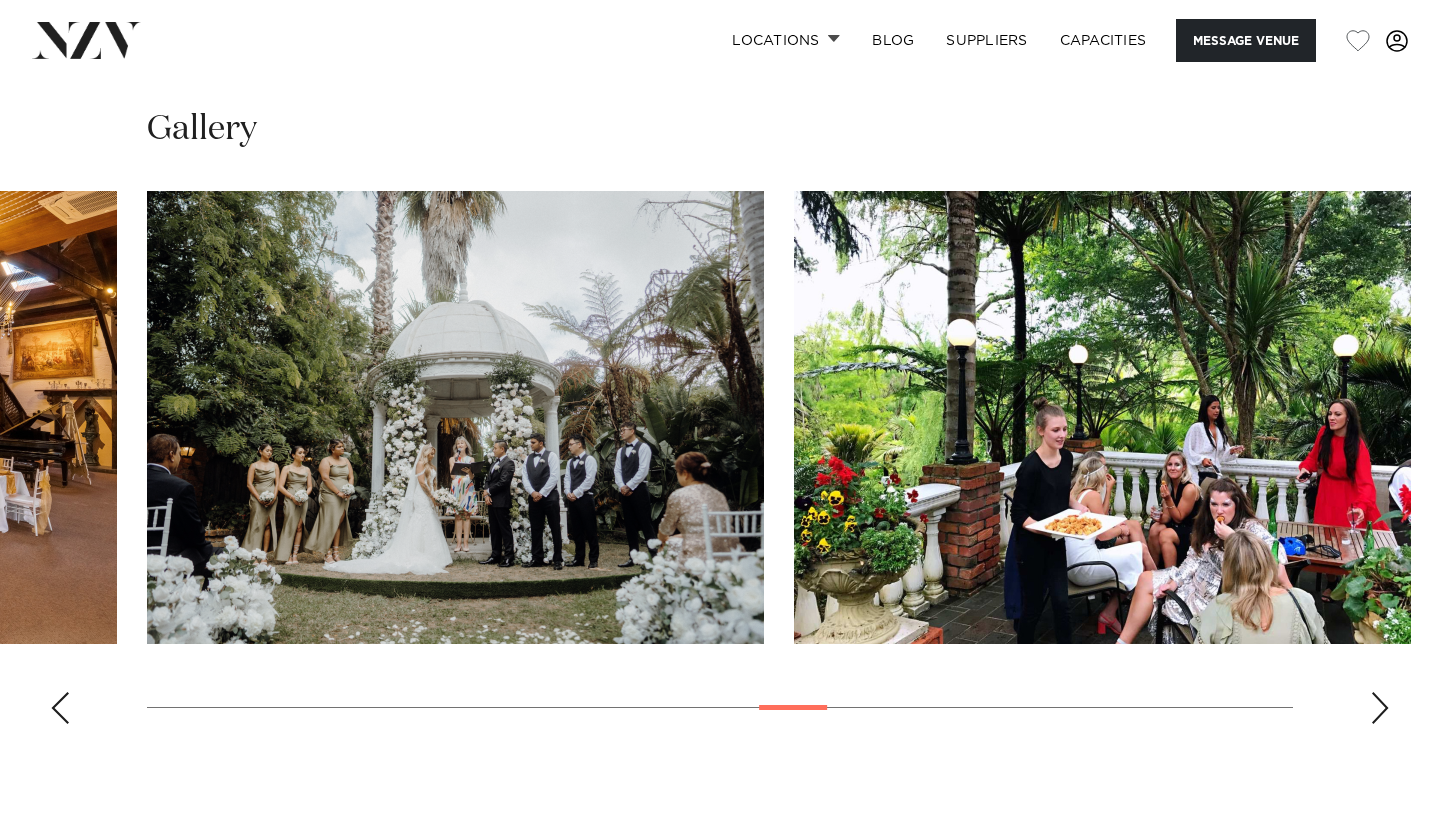 click at bounding box center [1380, 708] 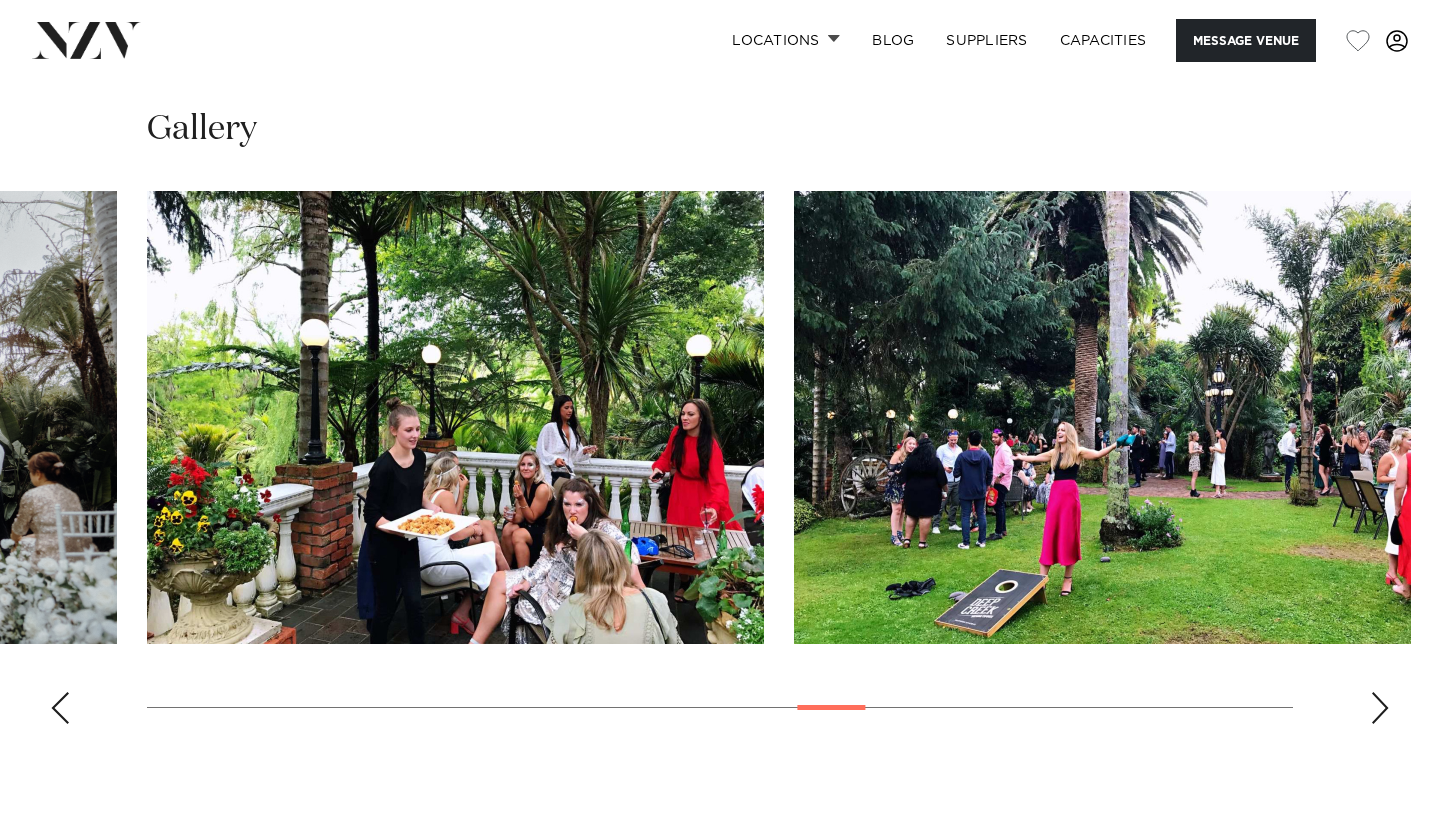 click at bounding box center (1380, 708) 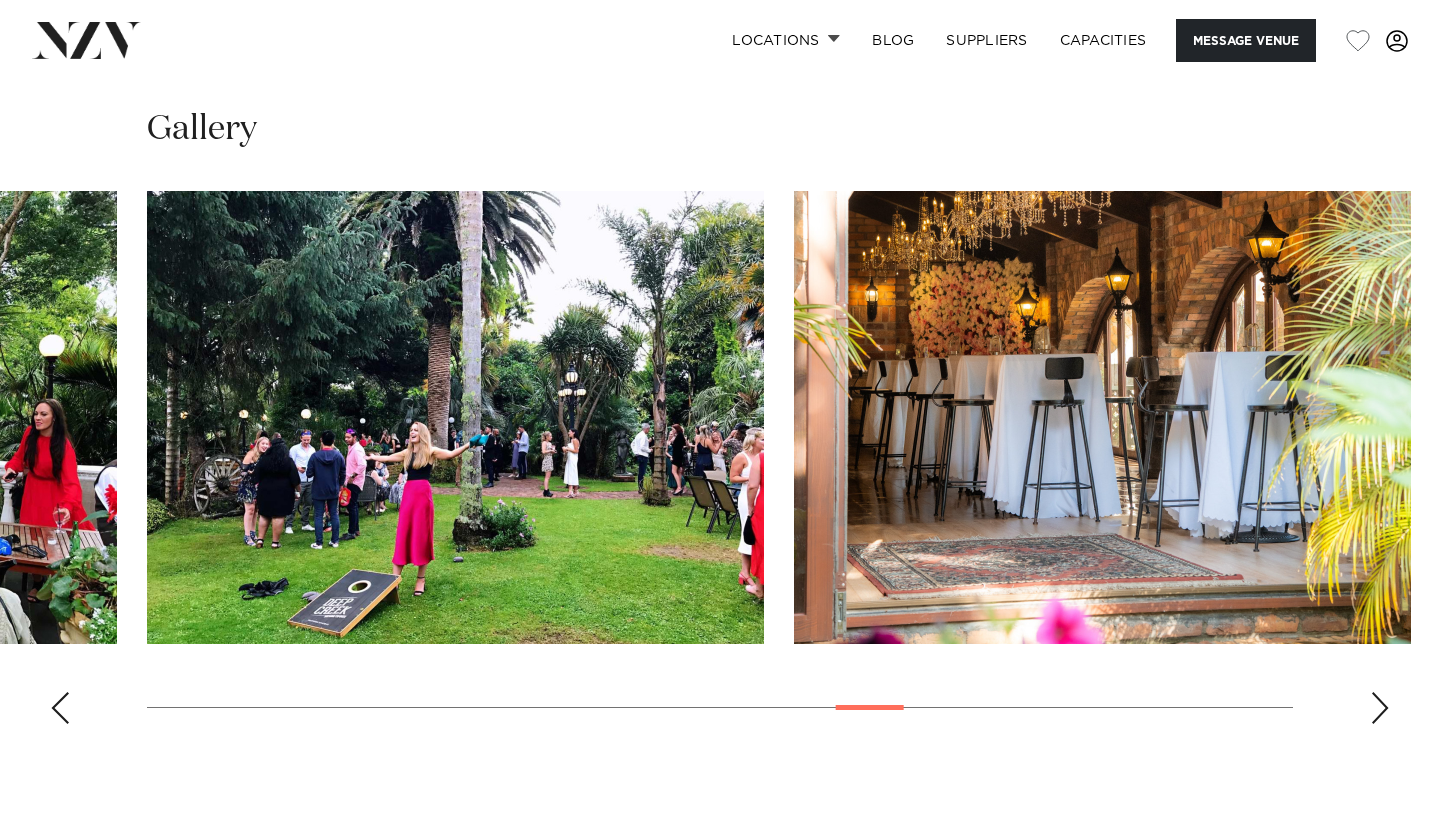 click at bounding box center (1380, 708) 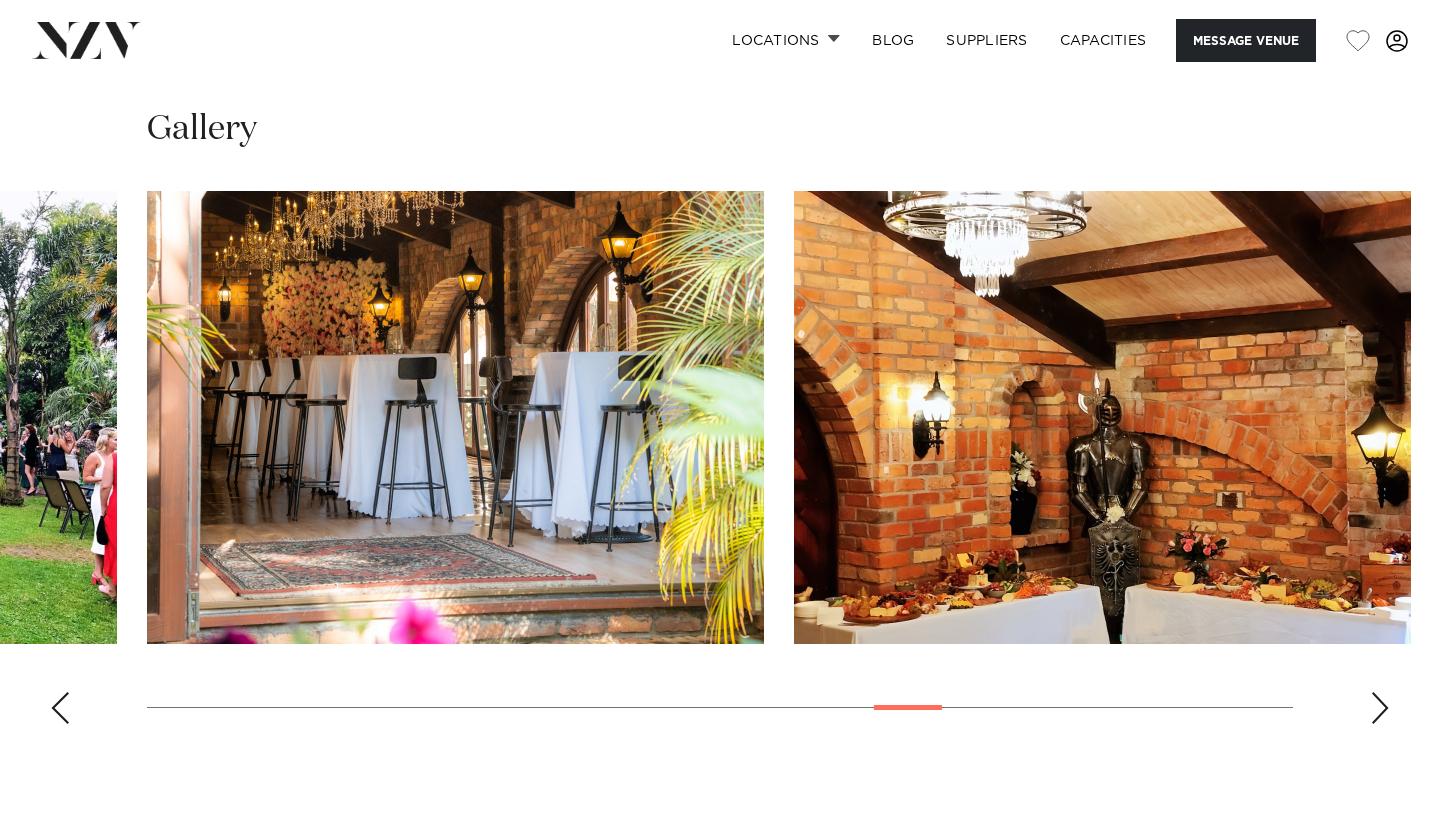 click at bounding box center [1380, 708] 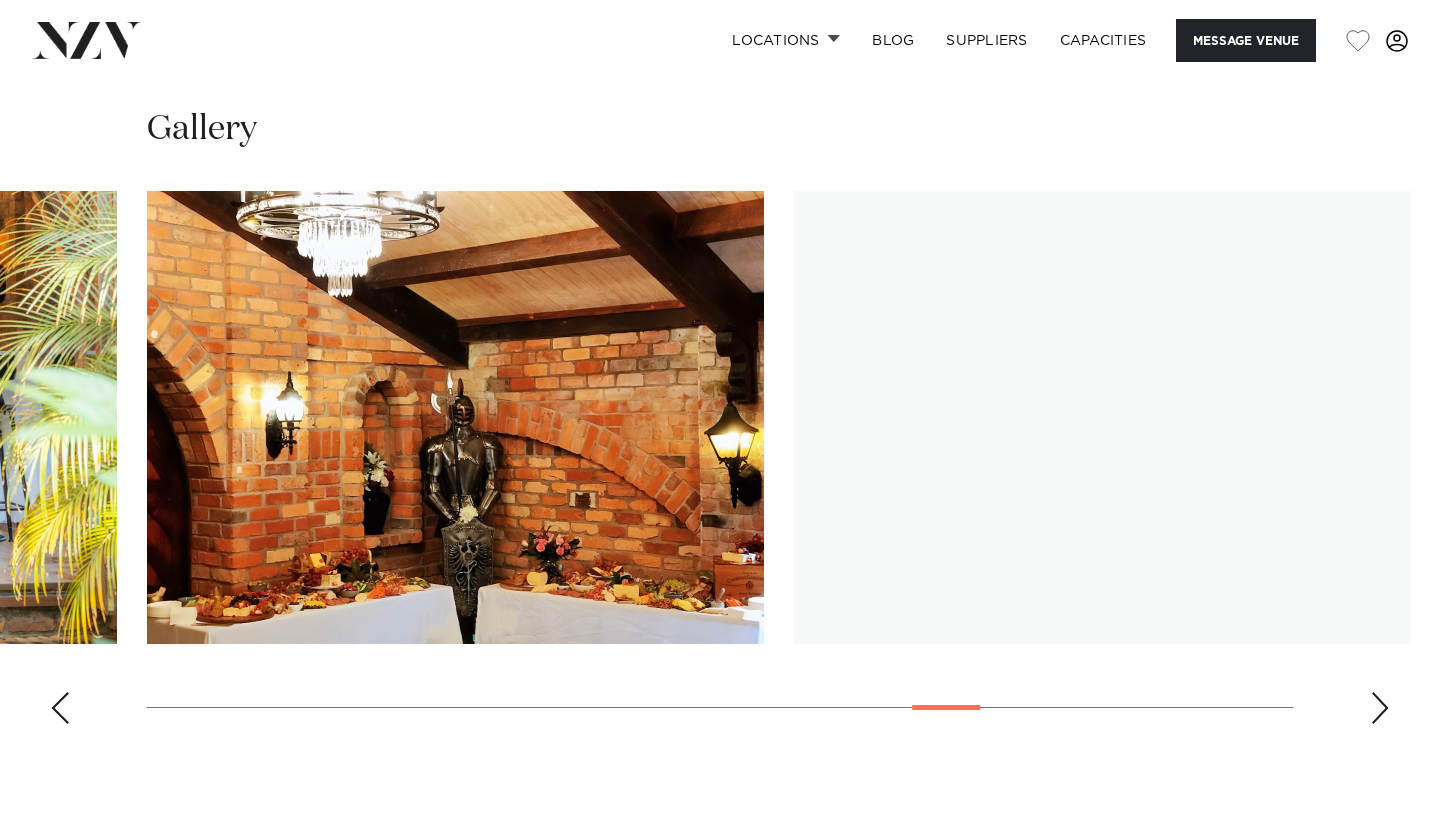 click at bounding box center [1380, 708] 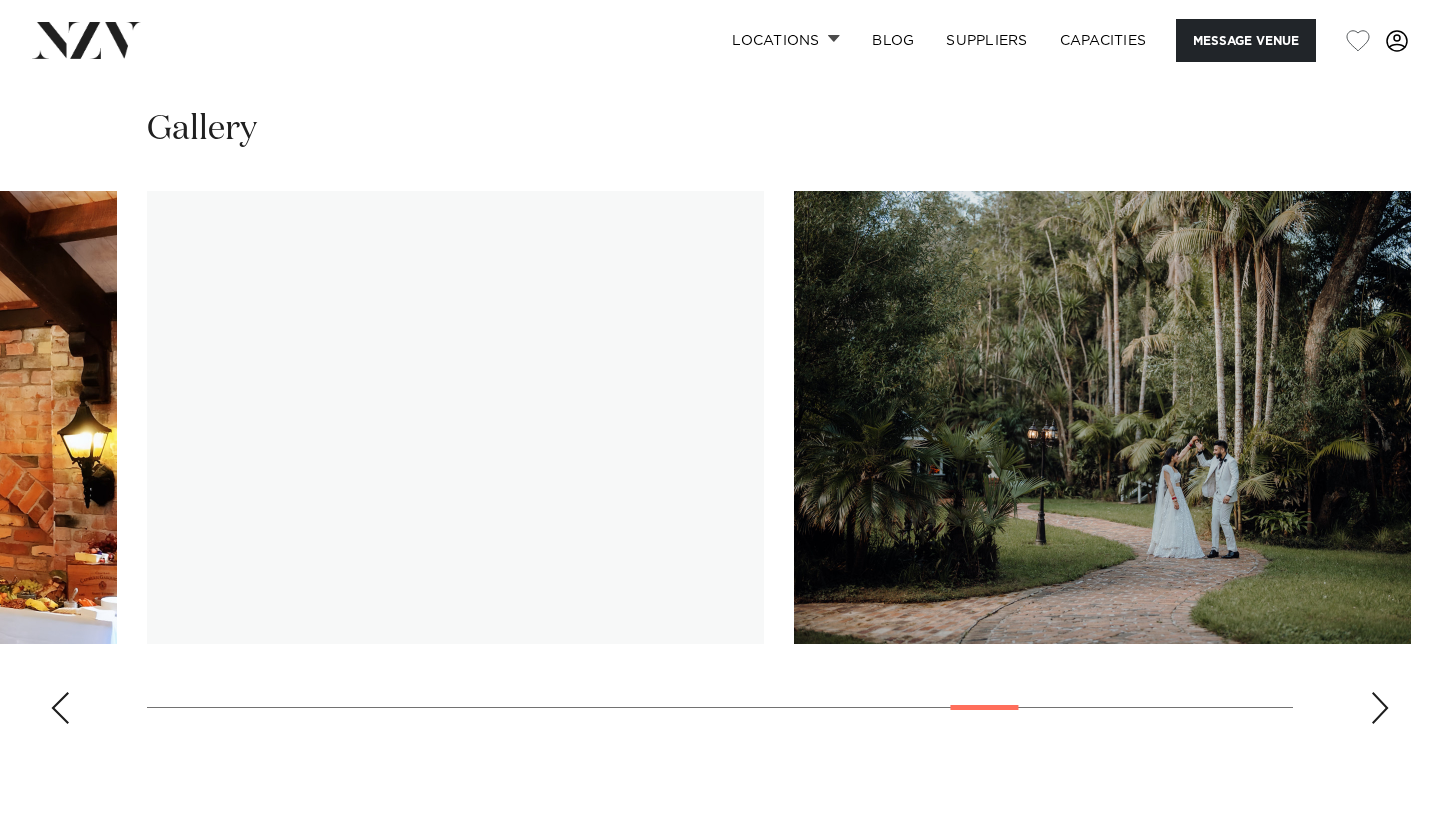 click at bounding box center (1380, 708) 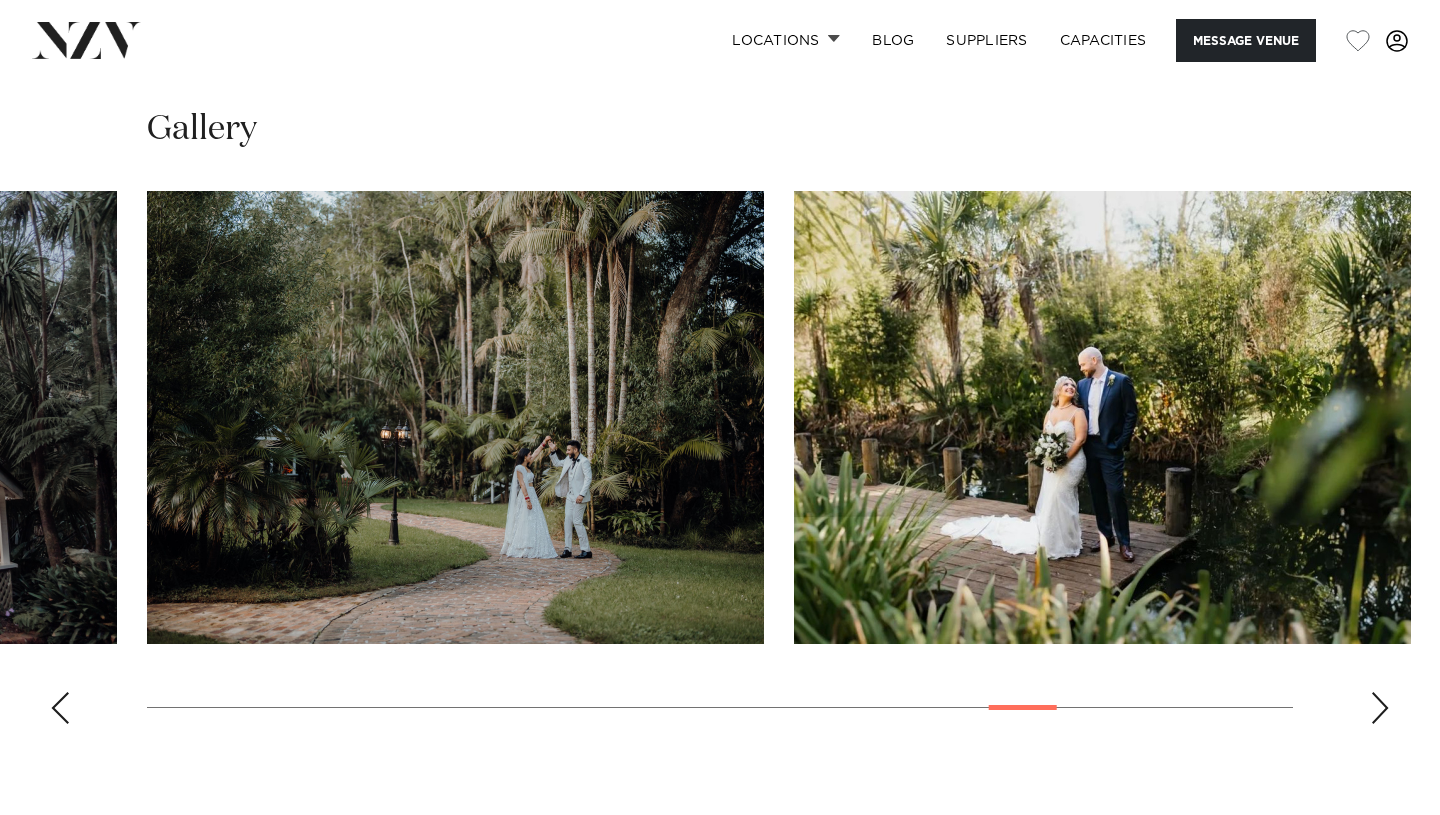 click at bounding box center (1380, 708) 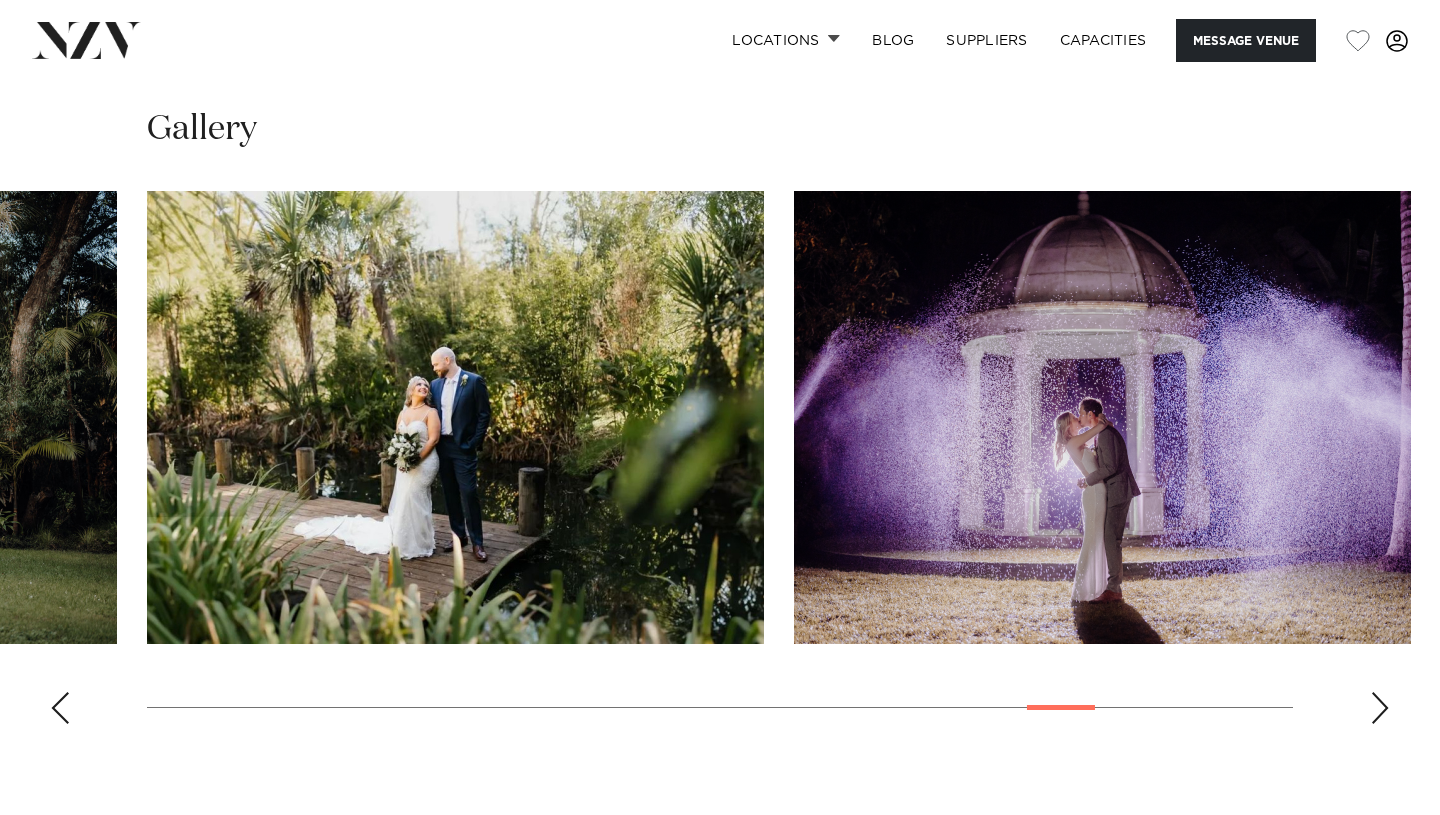 click at bounding box center (1380, 708) 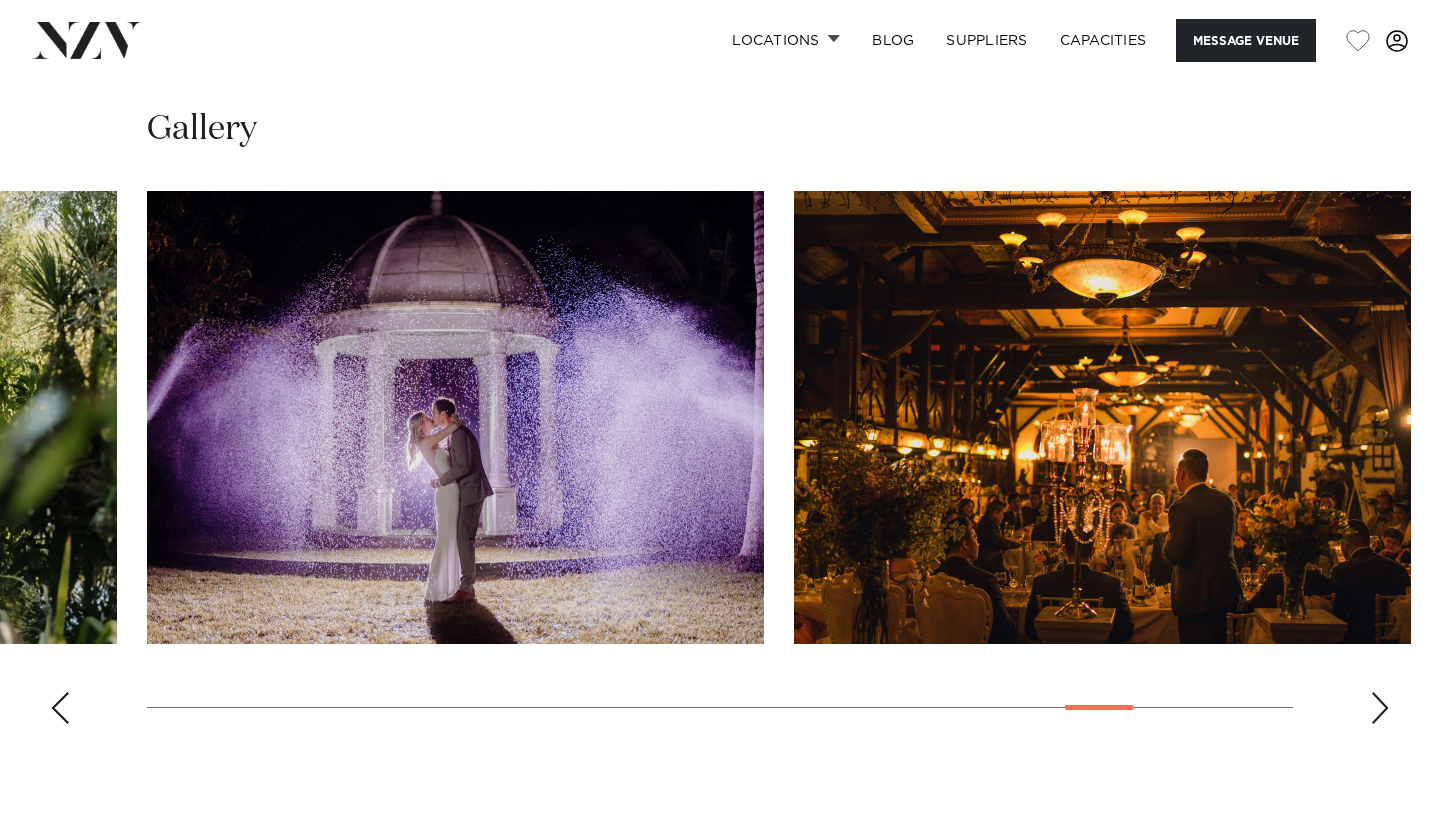 click at bounding box center (1380, 708) 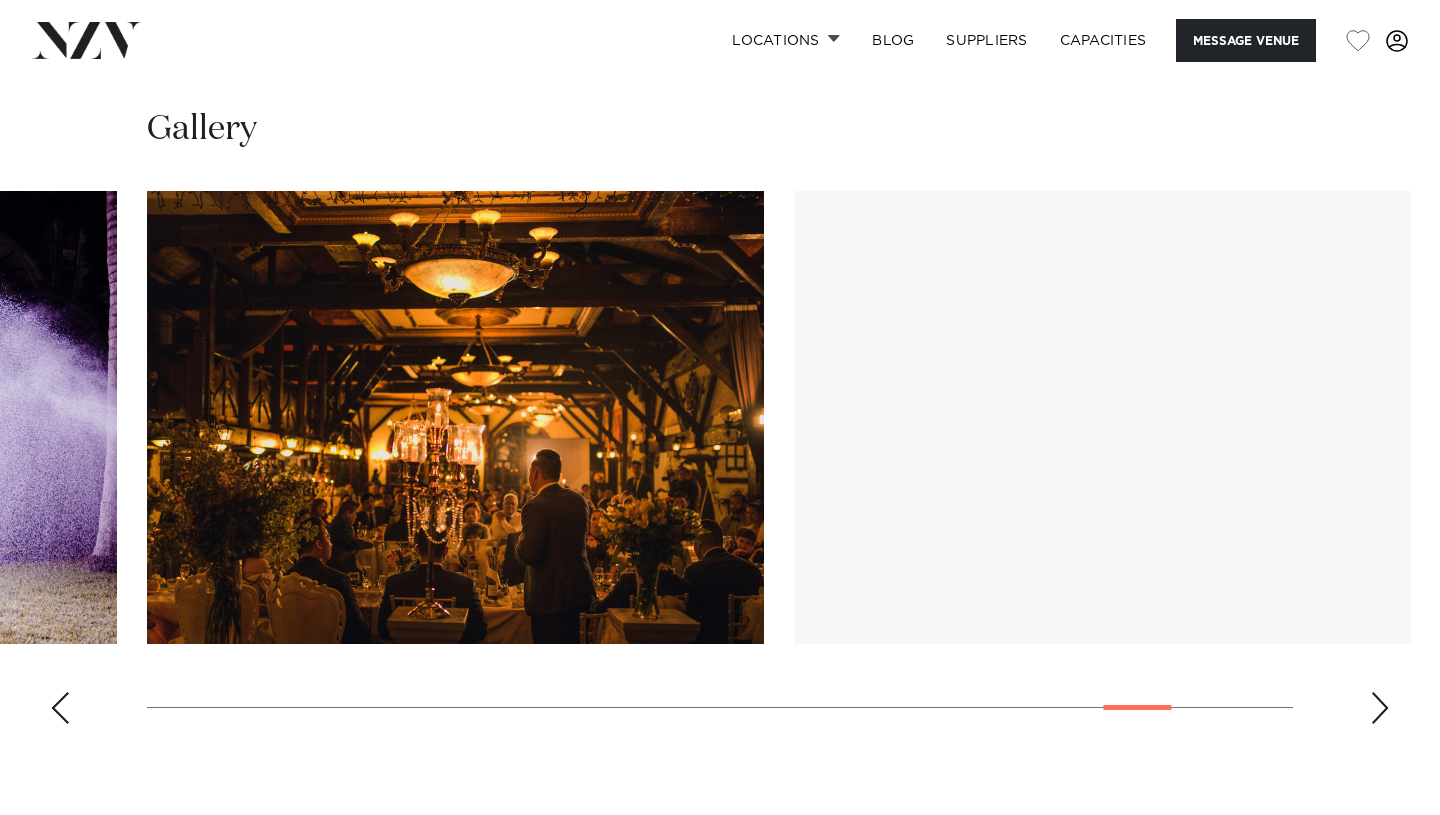 click at bounding box center (1380, 708) 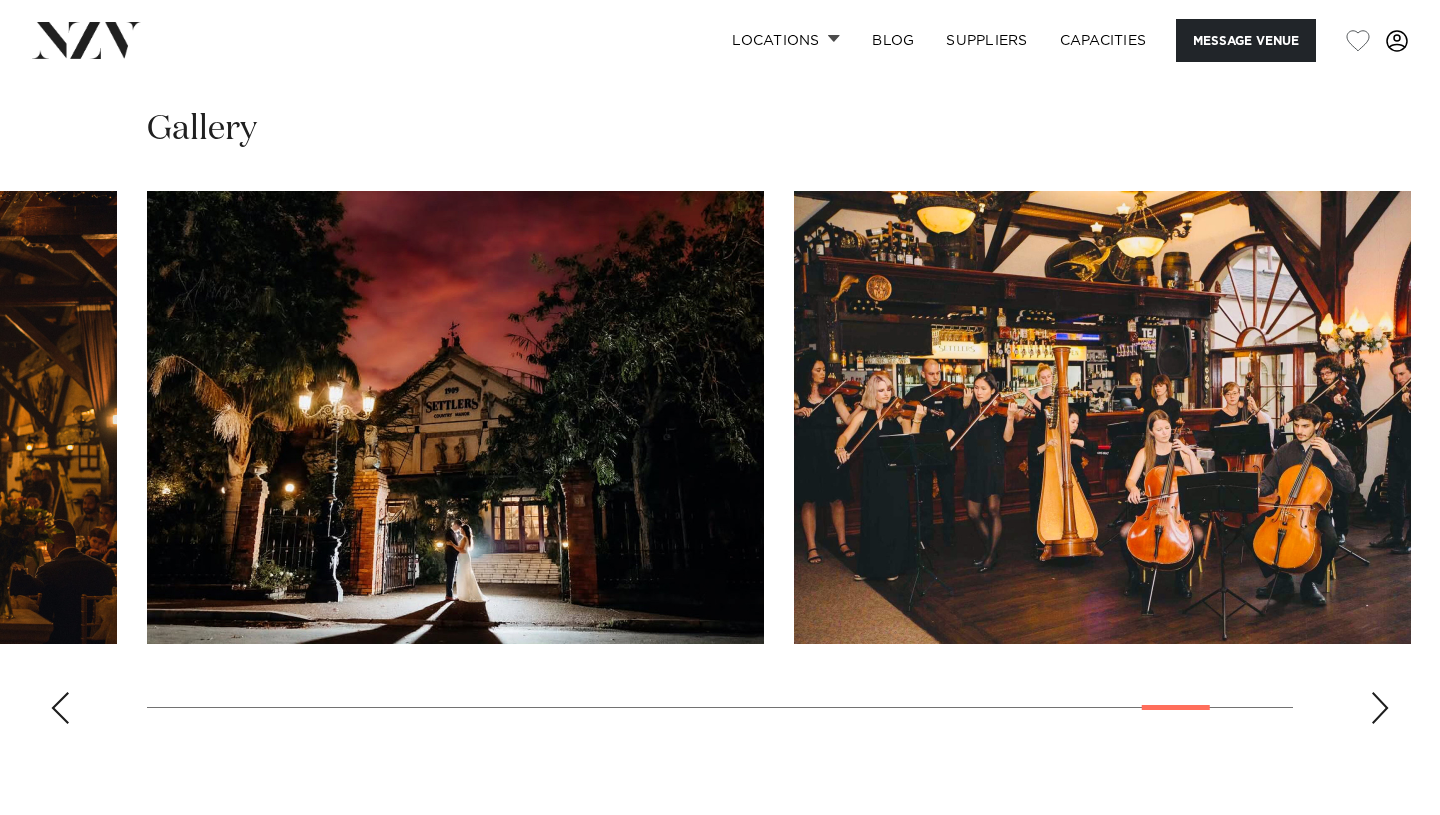 click at bounding box center (1380, 708) 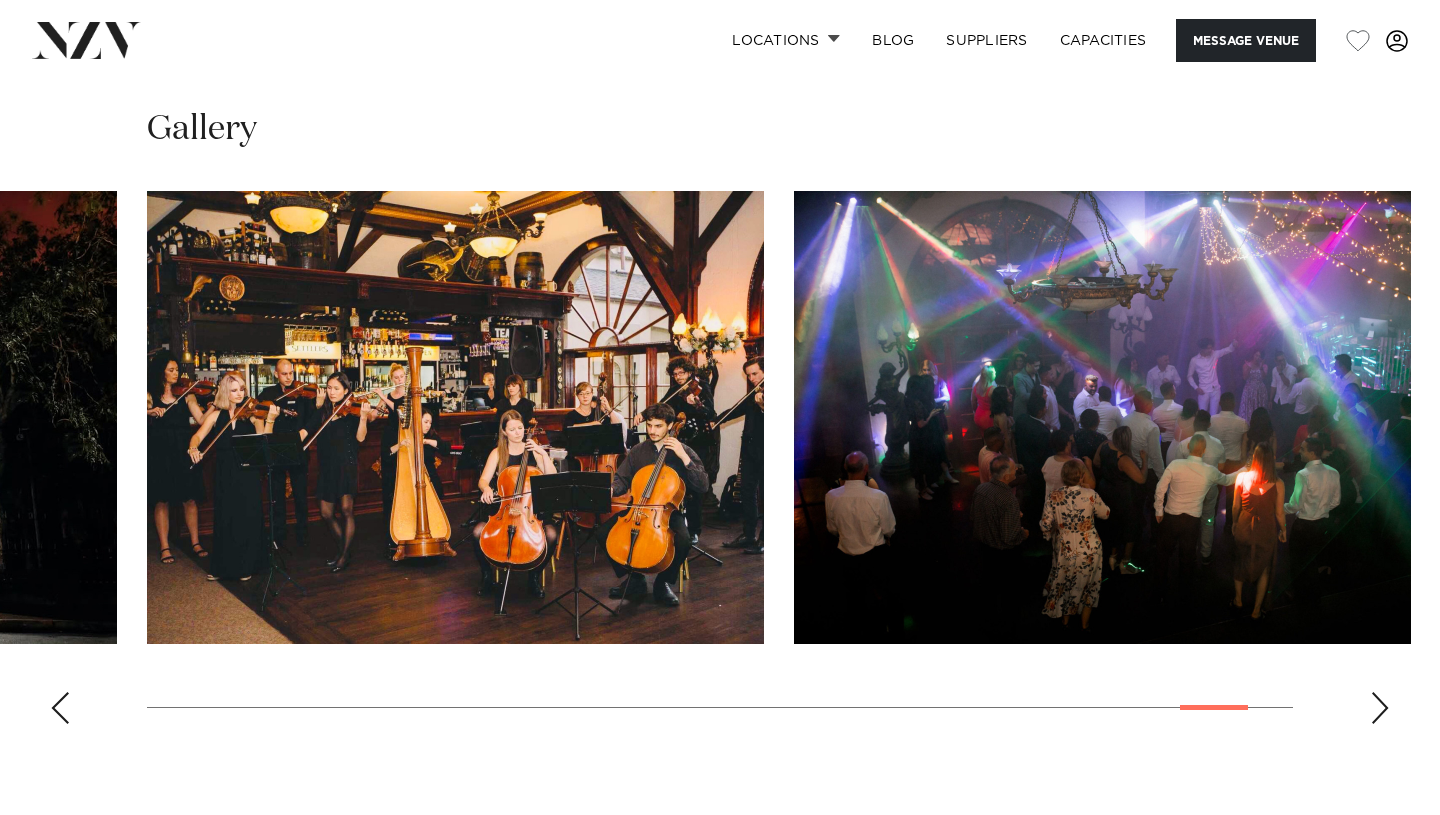 click at bounding box center [1380, 708] 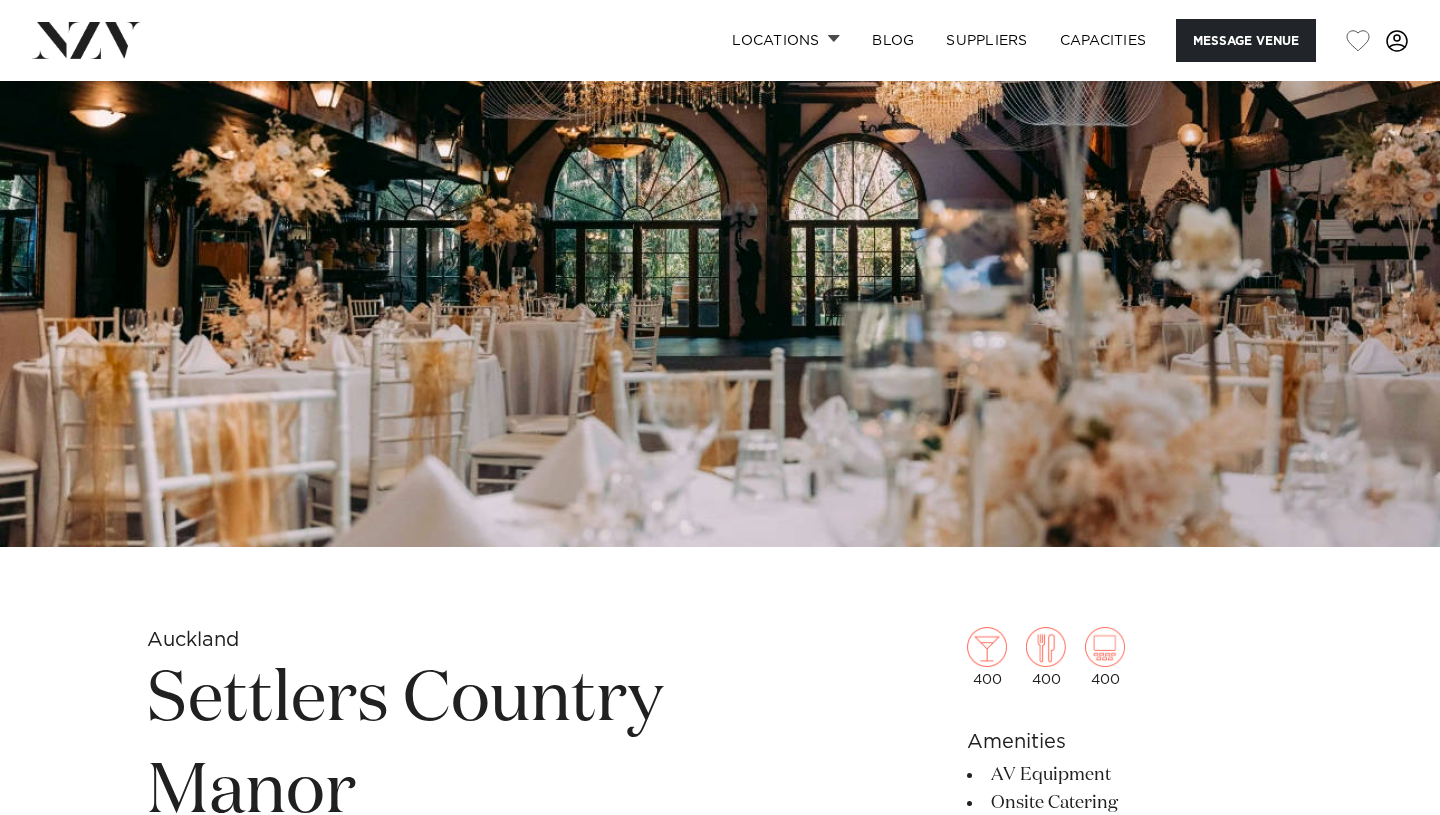 scroll, scrollTop: 191, scrollLeft: 0, axis: vertical 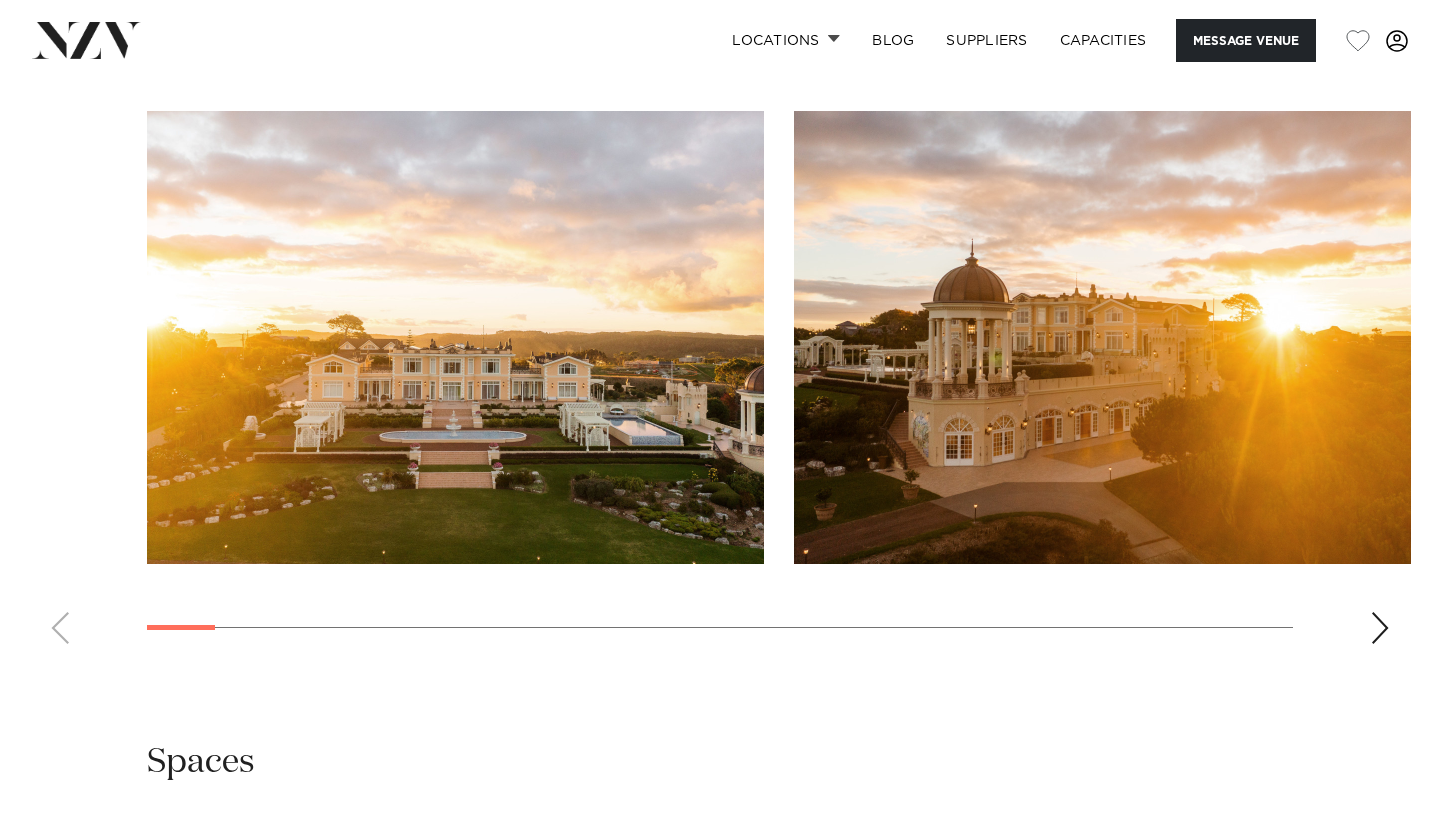 click at bounding box center [1380, 628] 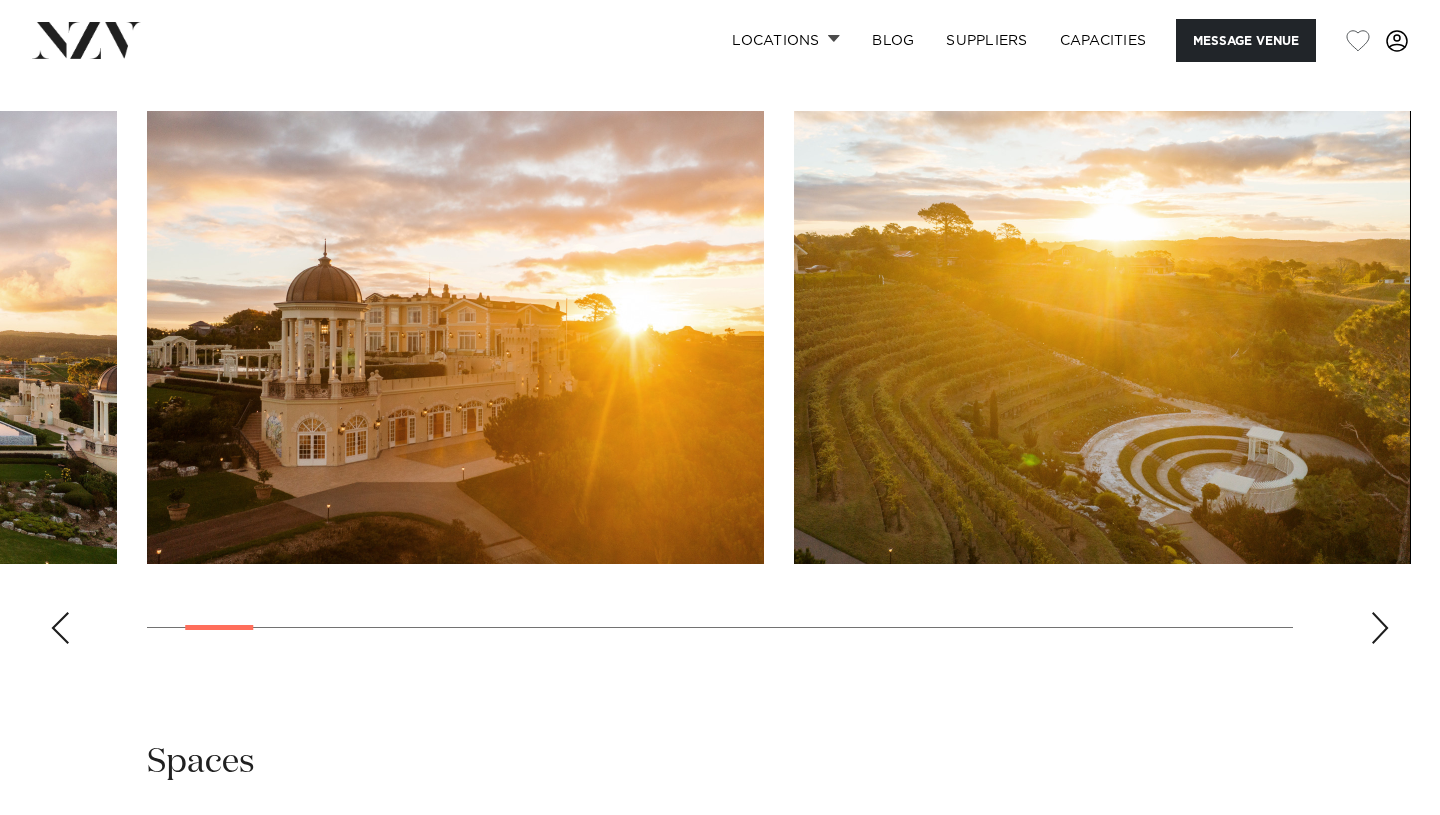 click at bounding box center (1380, 628) 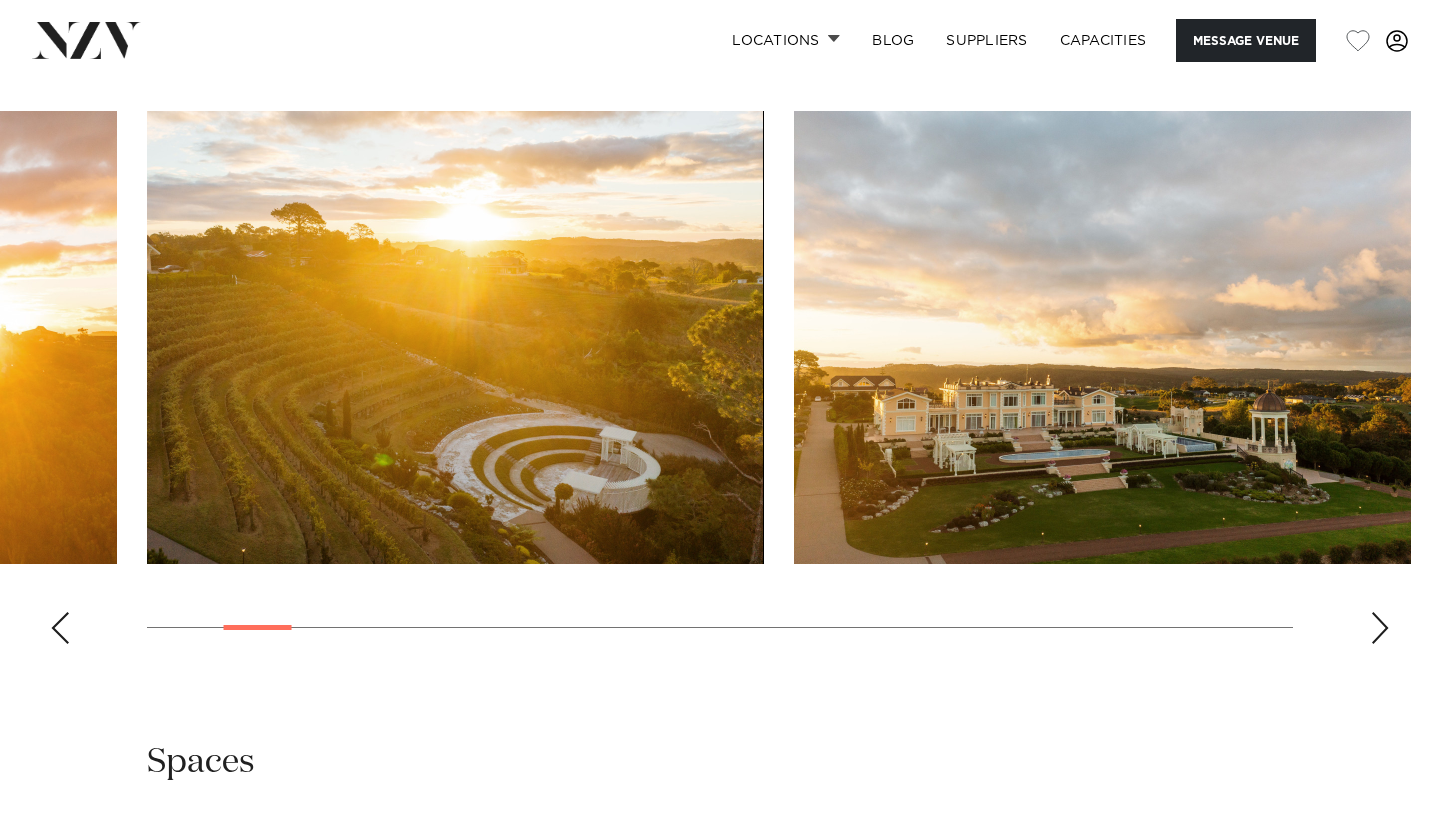 click at bounding box center (1380, 628) 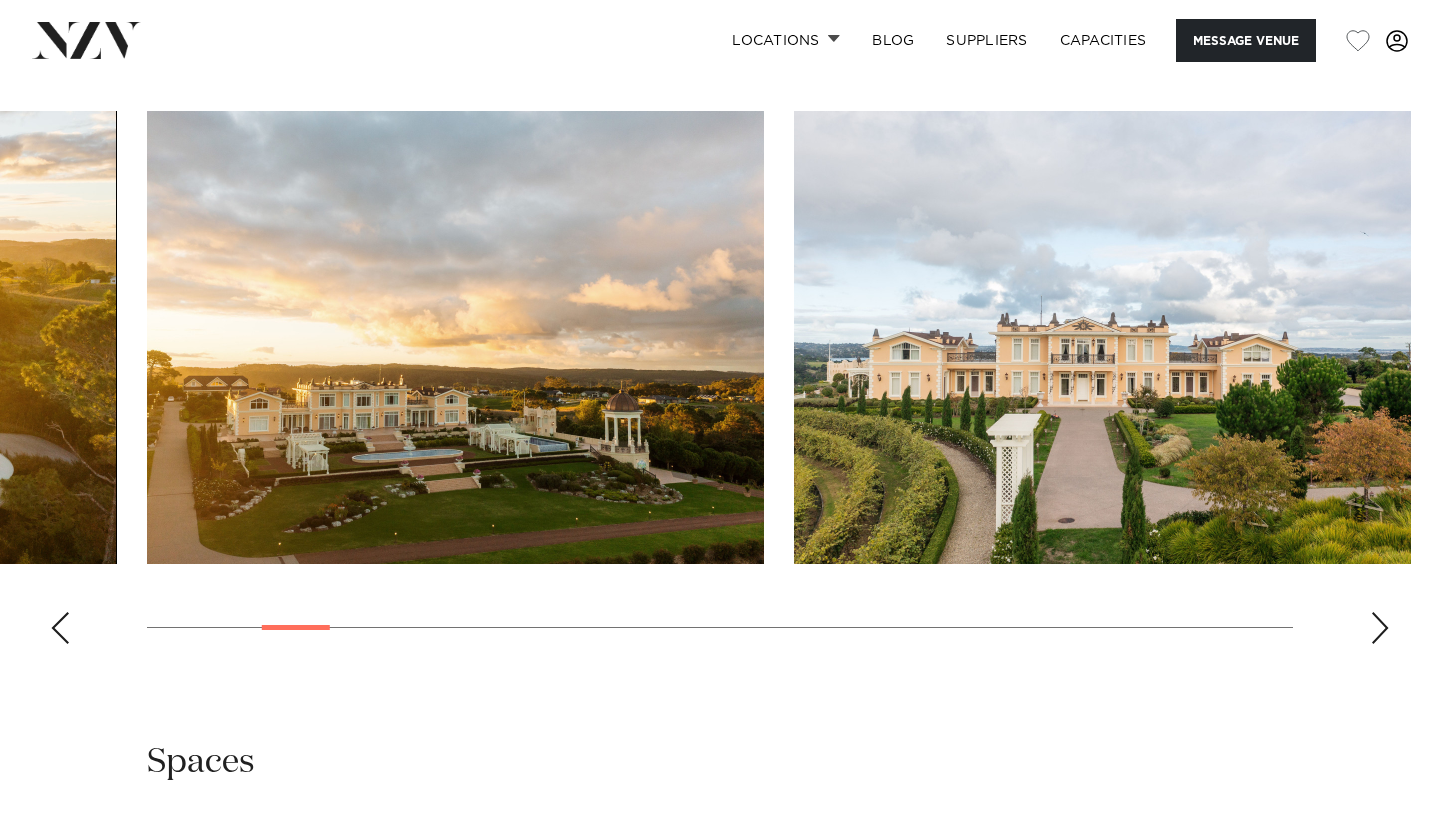 click at bounding box center (1380, 628) 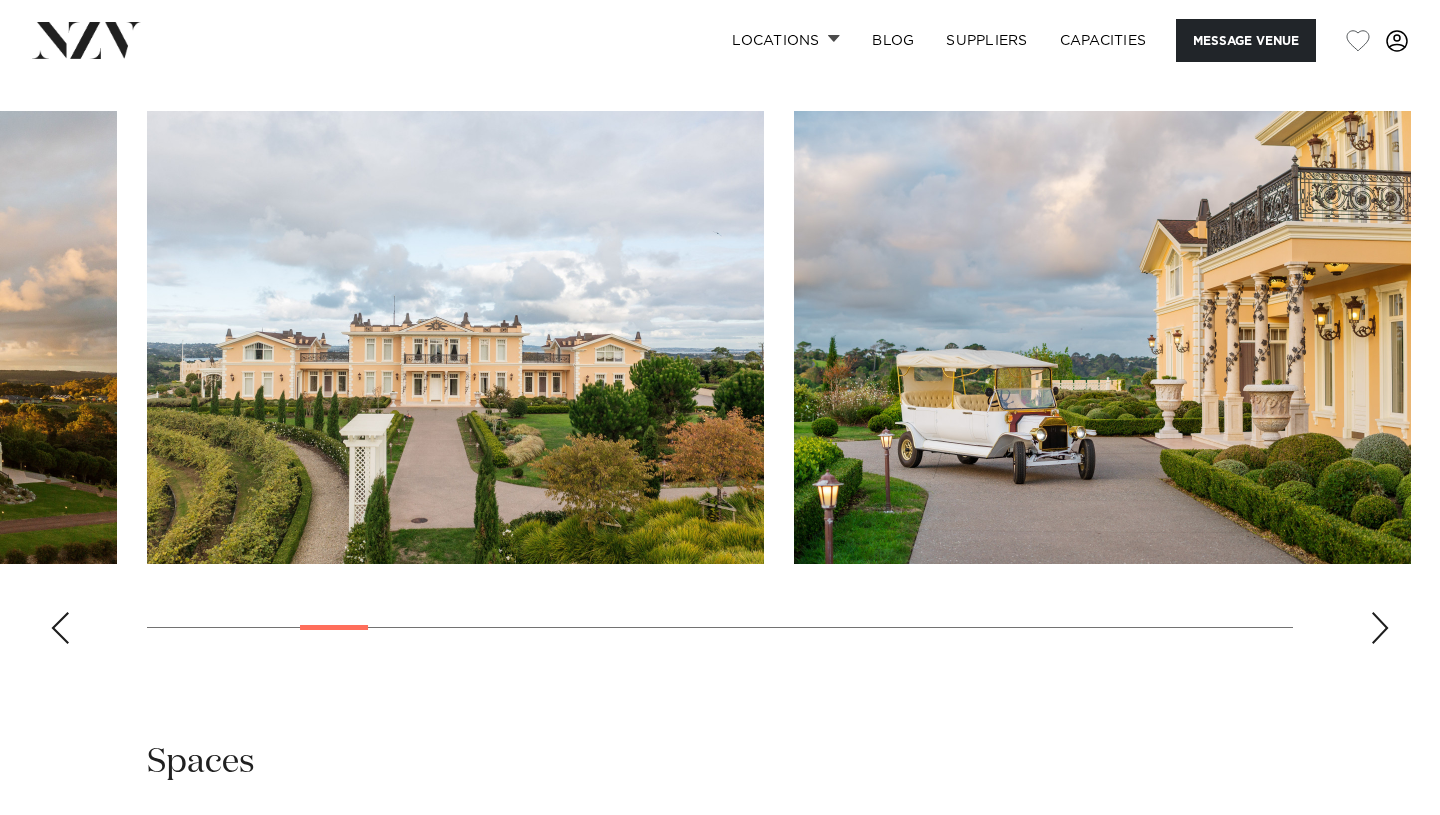 click at bounding box center [1380, 628] 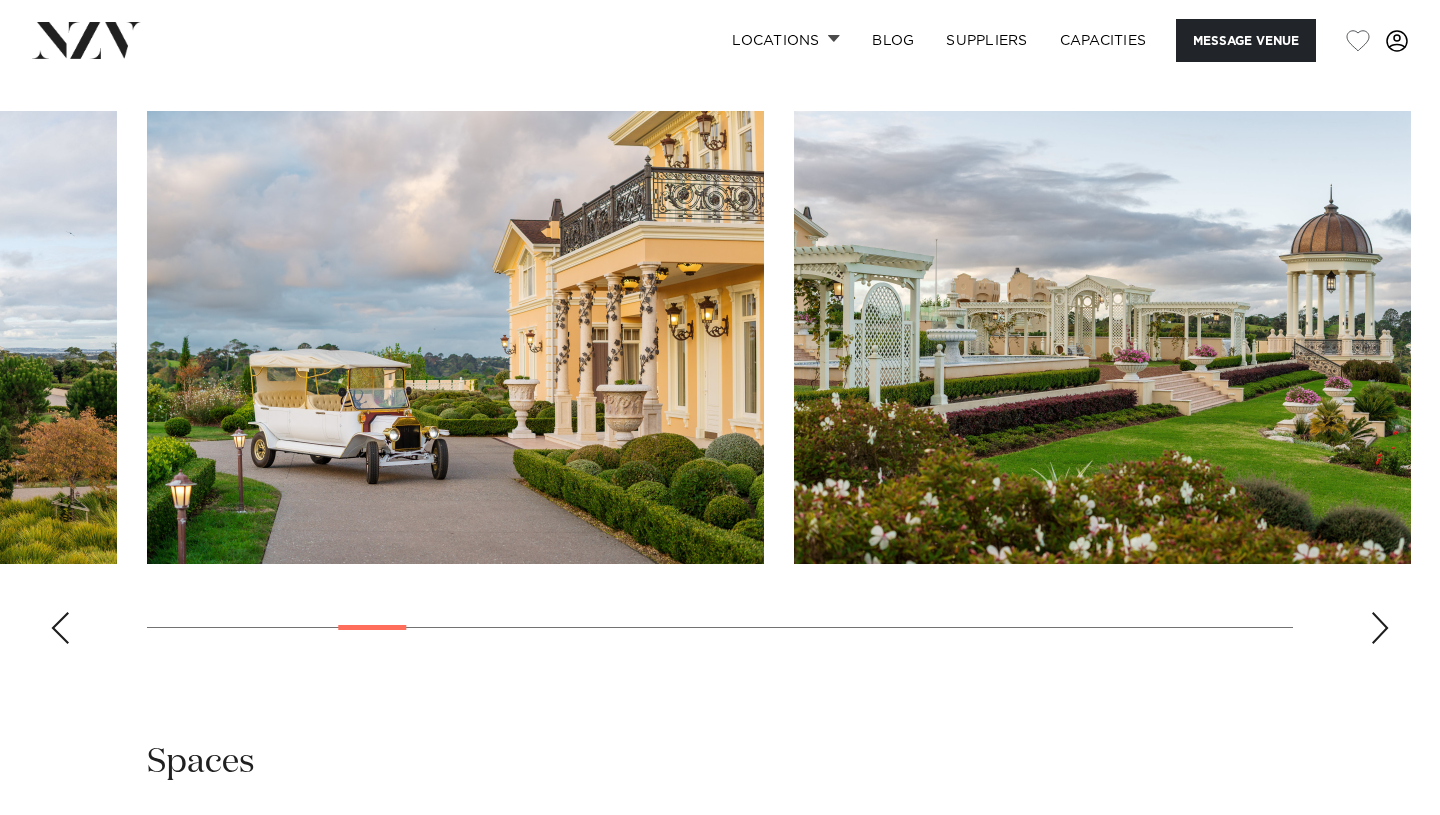 click at bounding box center (1380, 628) 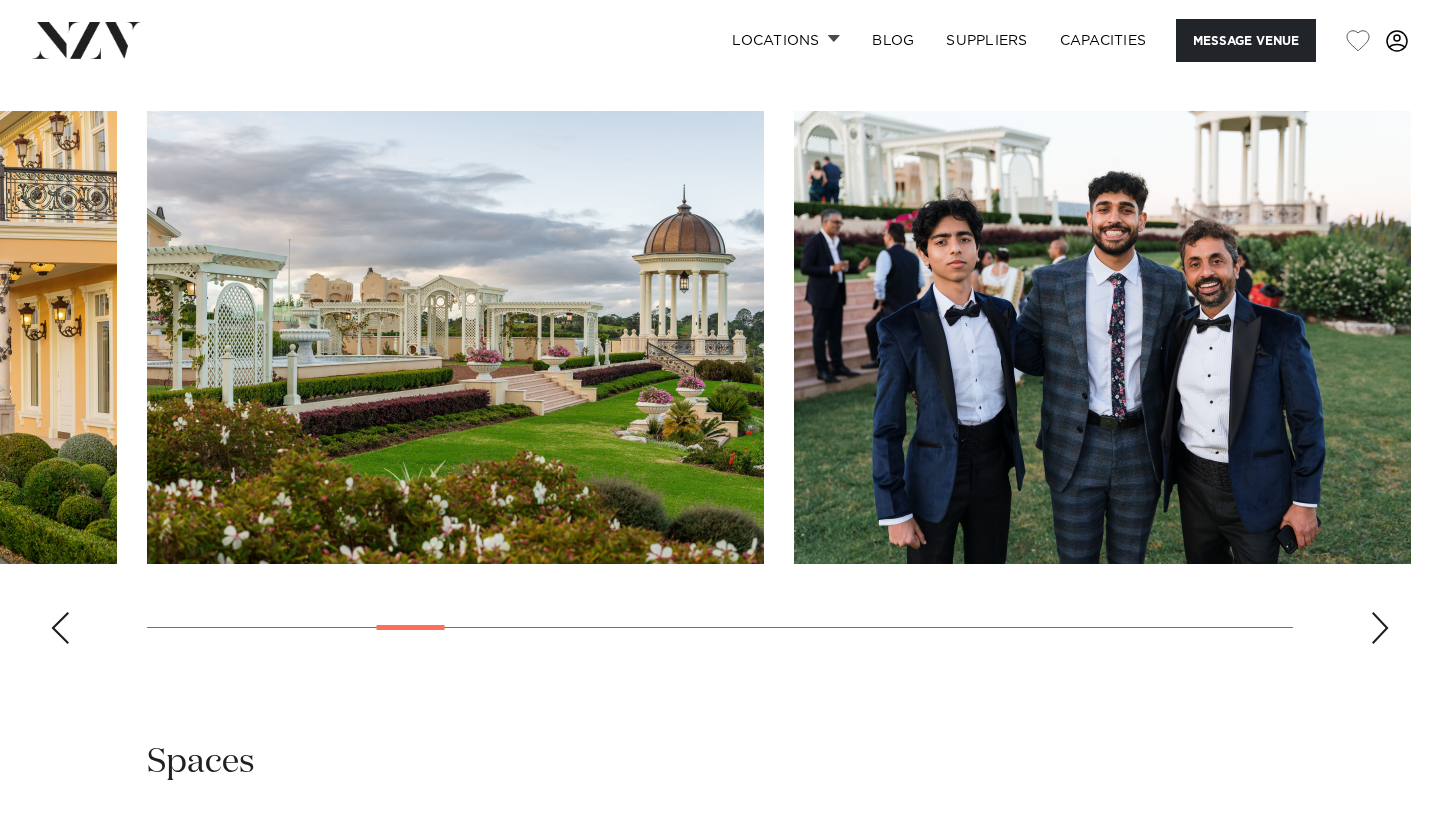click at bounding box center [1380, 628] 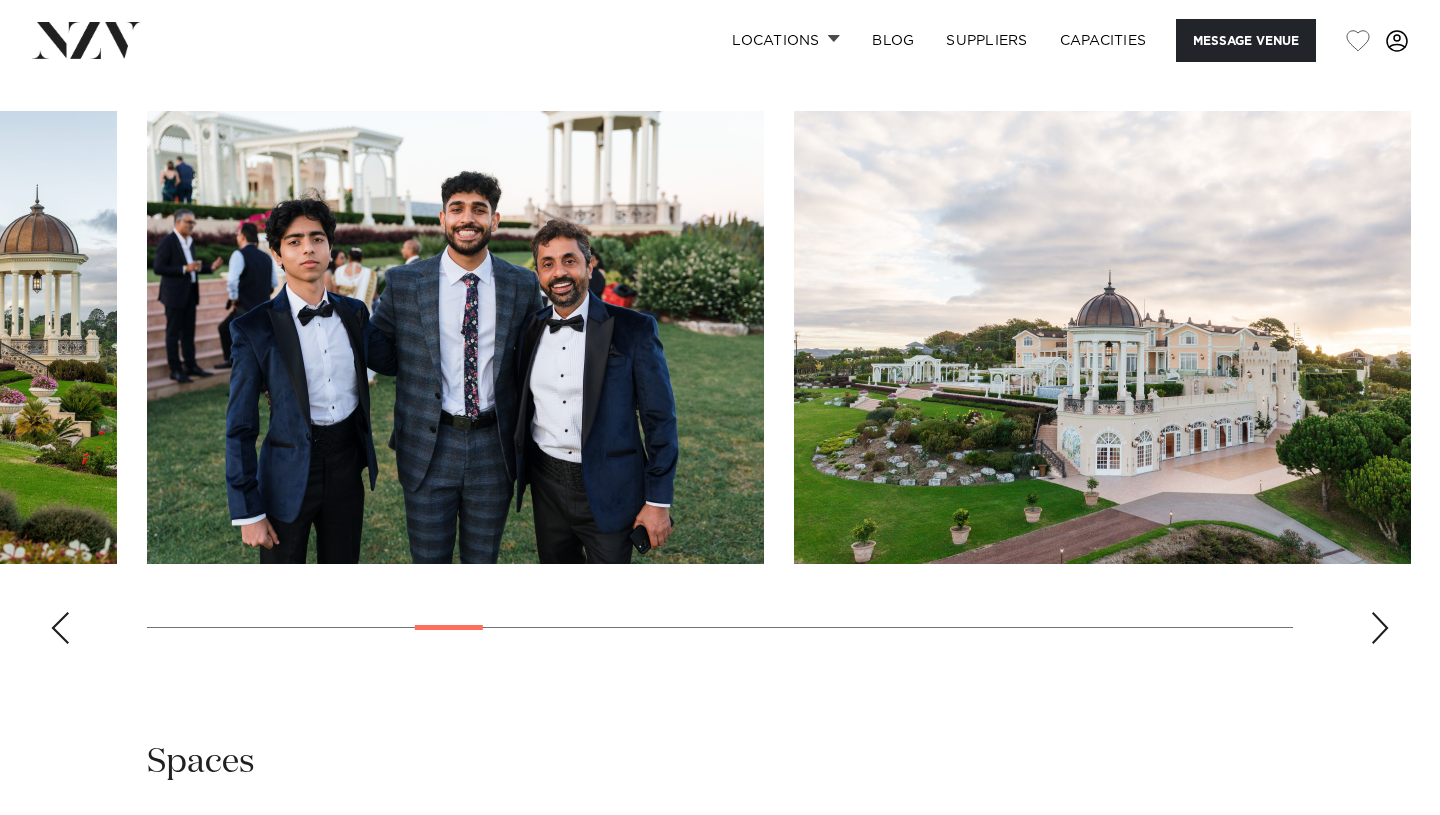 click at bounding box center (1380, 628) 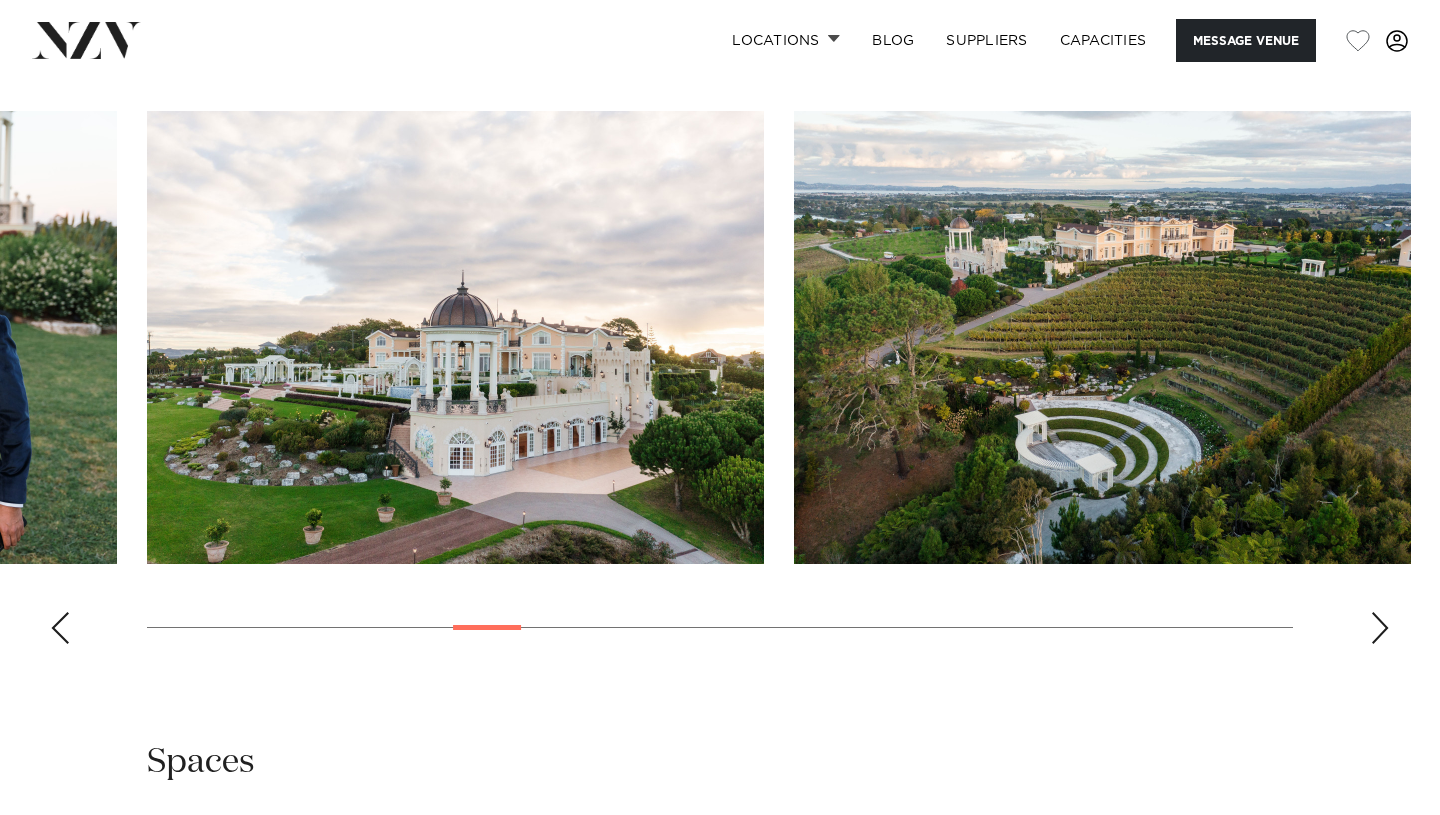 click at bounding box center [1380, 628] 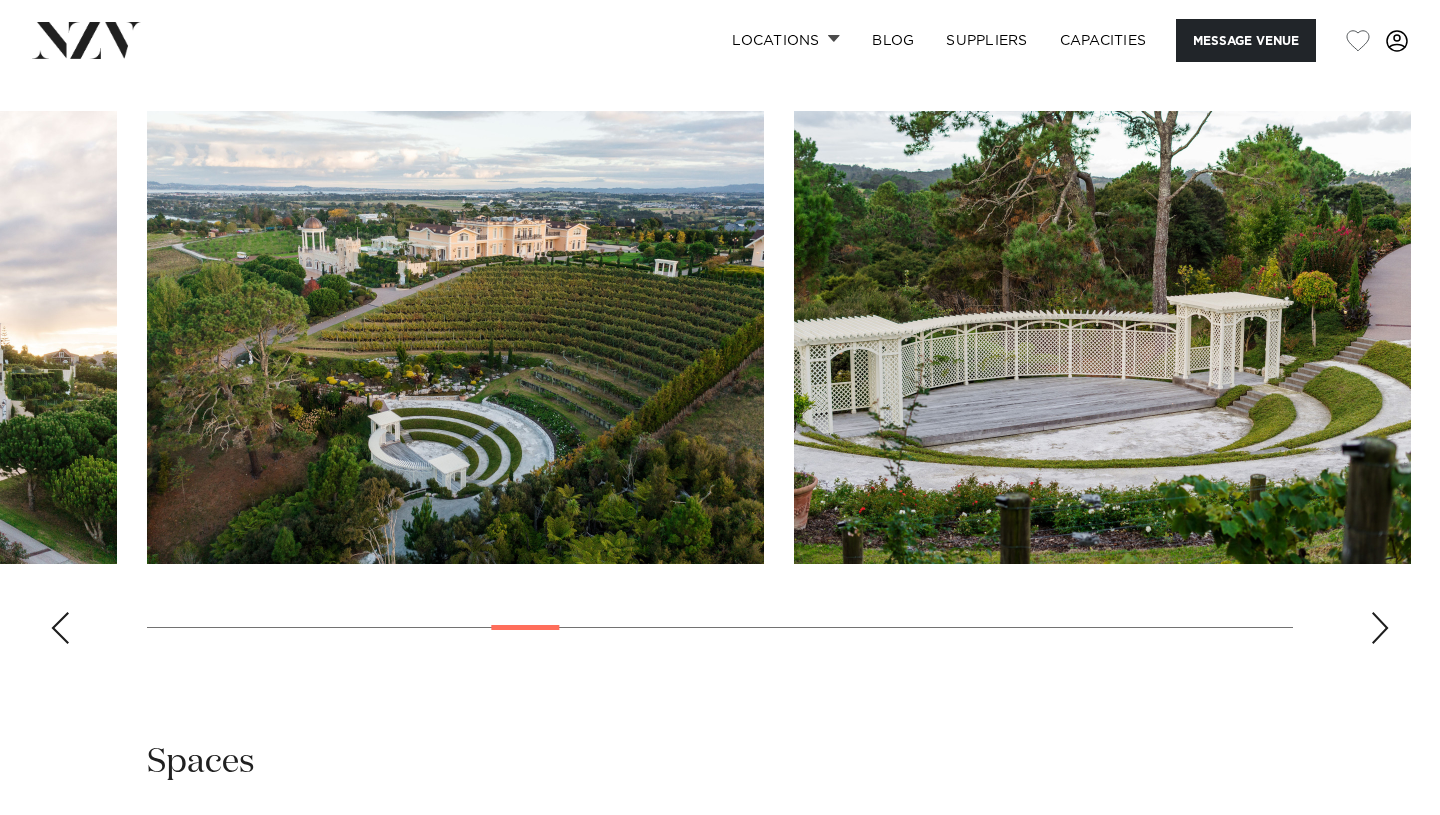 click at bounding box center (1380, 628) 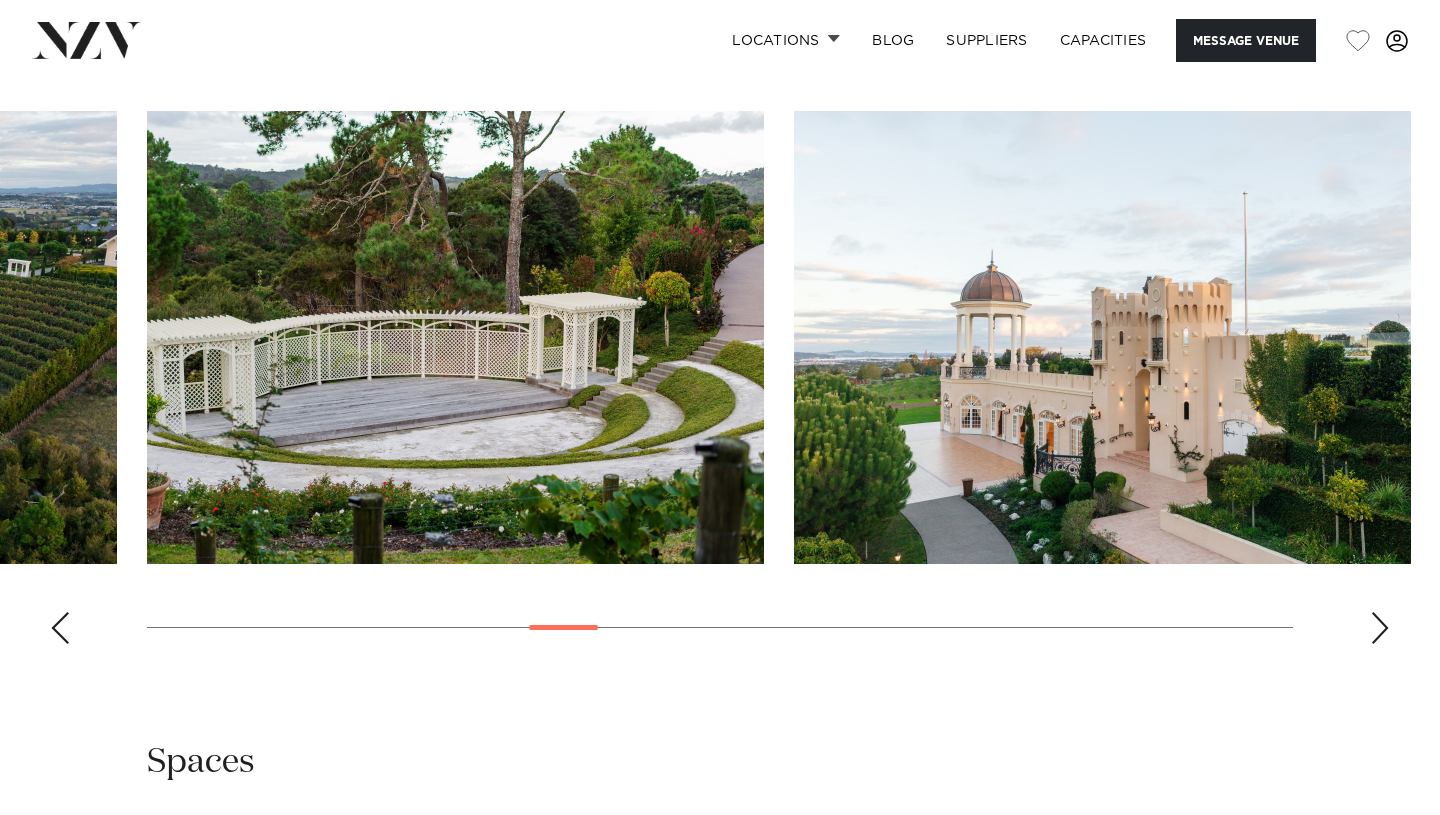 click at bounding box center (1380, 628) 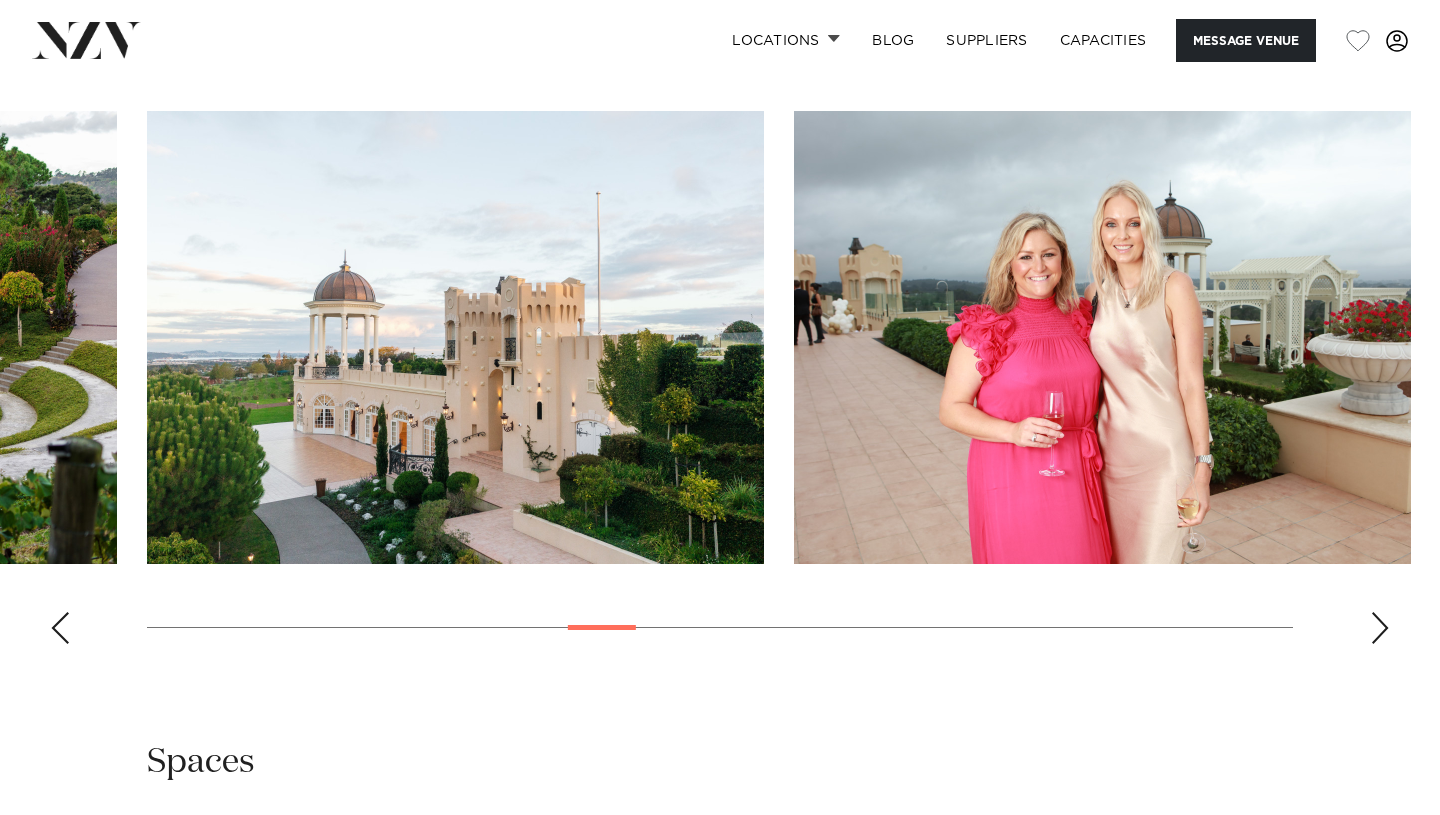 click at bounding box center [1380, 628] 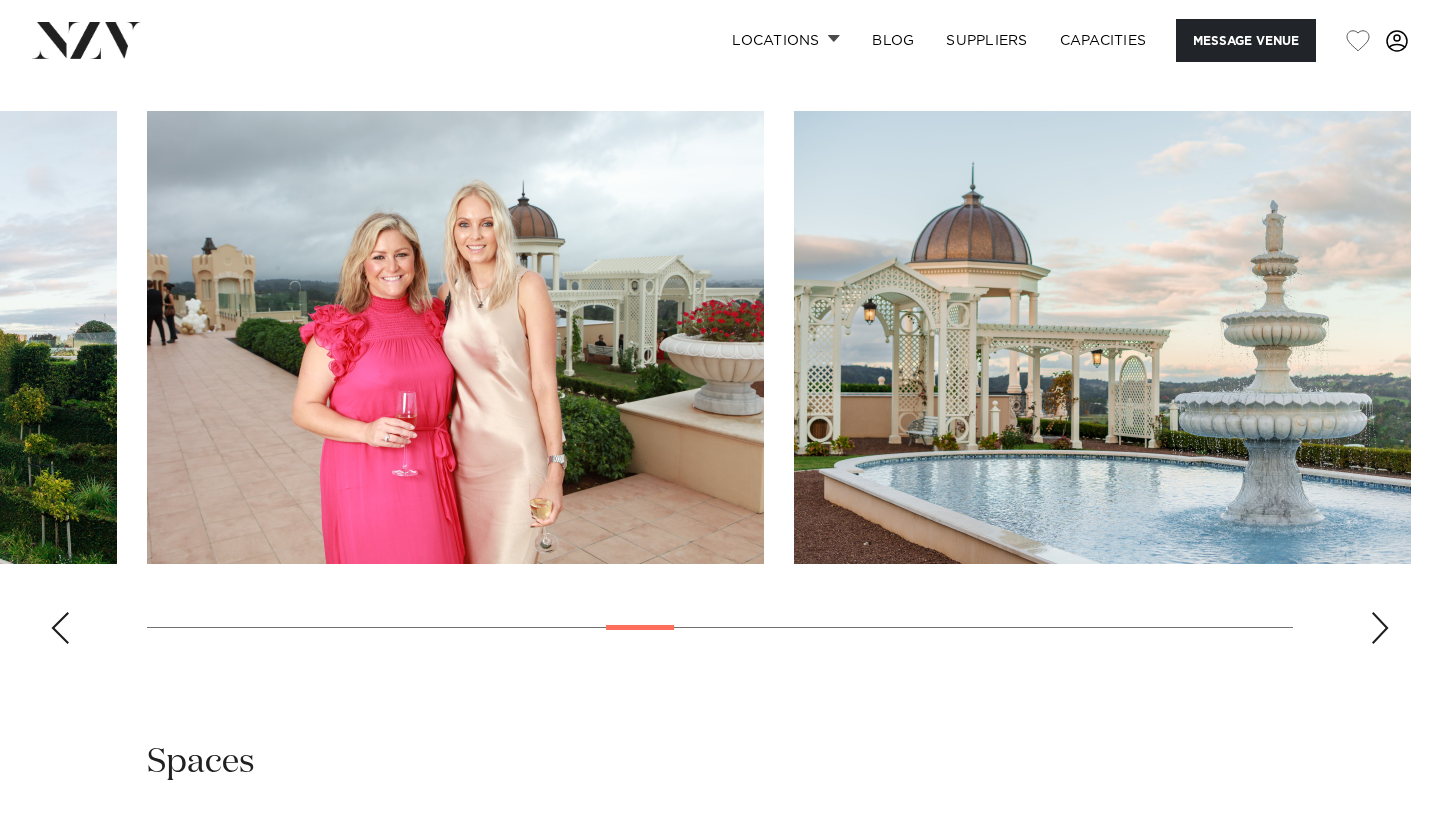 click at bounding box center [1380, 628] 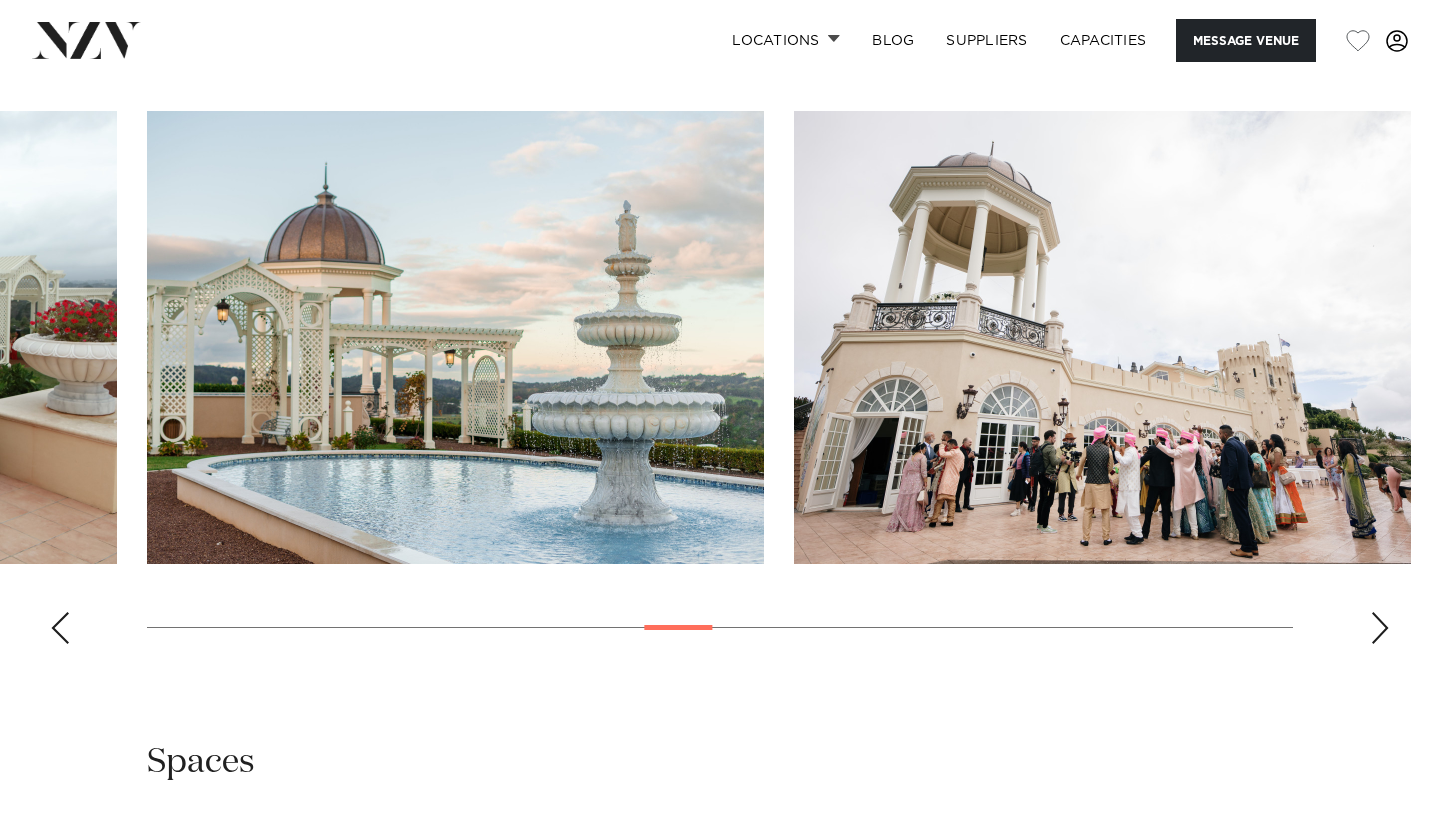 click at bounding box center [1380, 628] 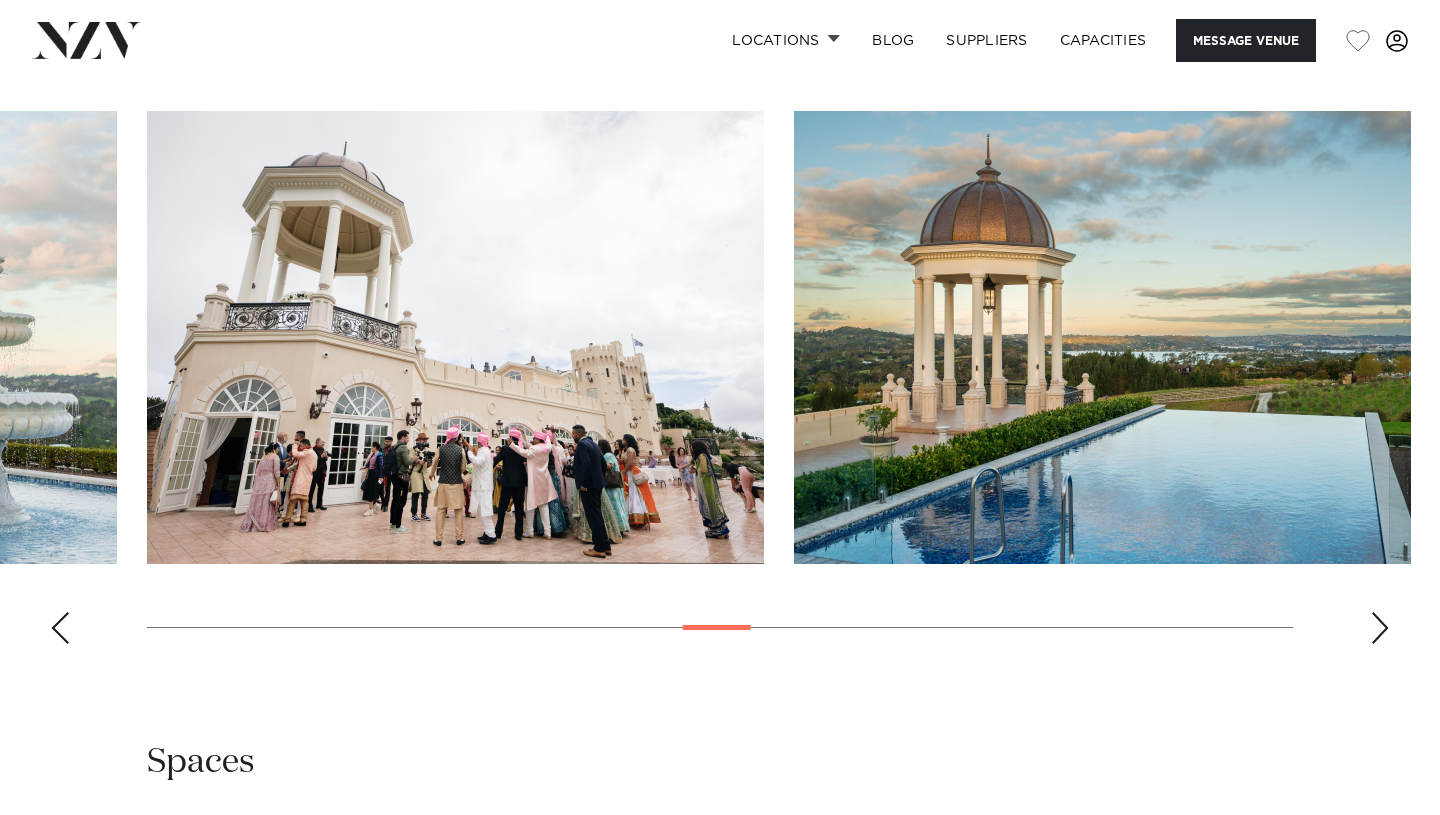 click at bounding box center (1380, 628) 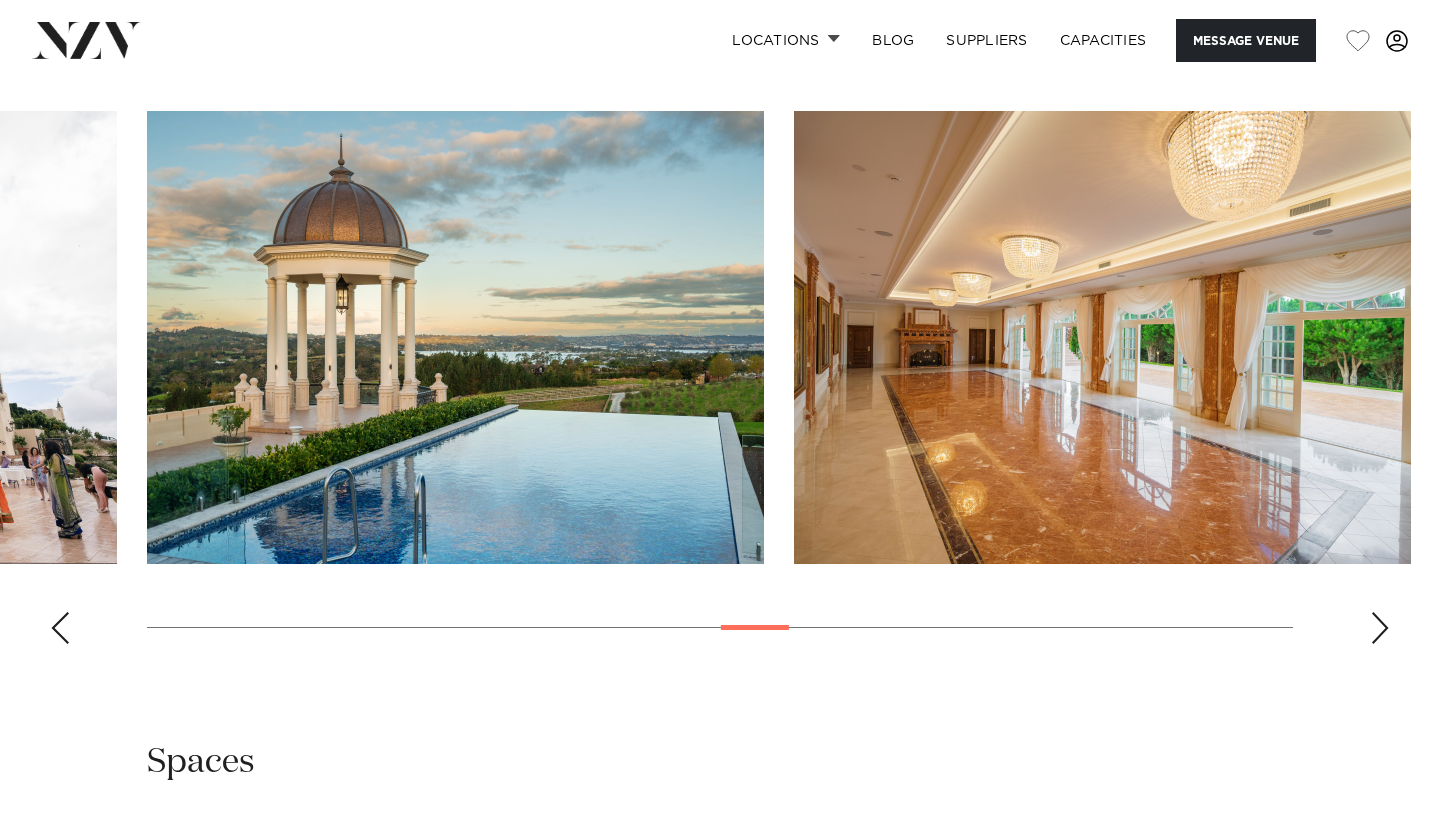 click at bounding box center [1380, 628] 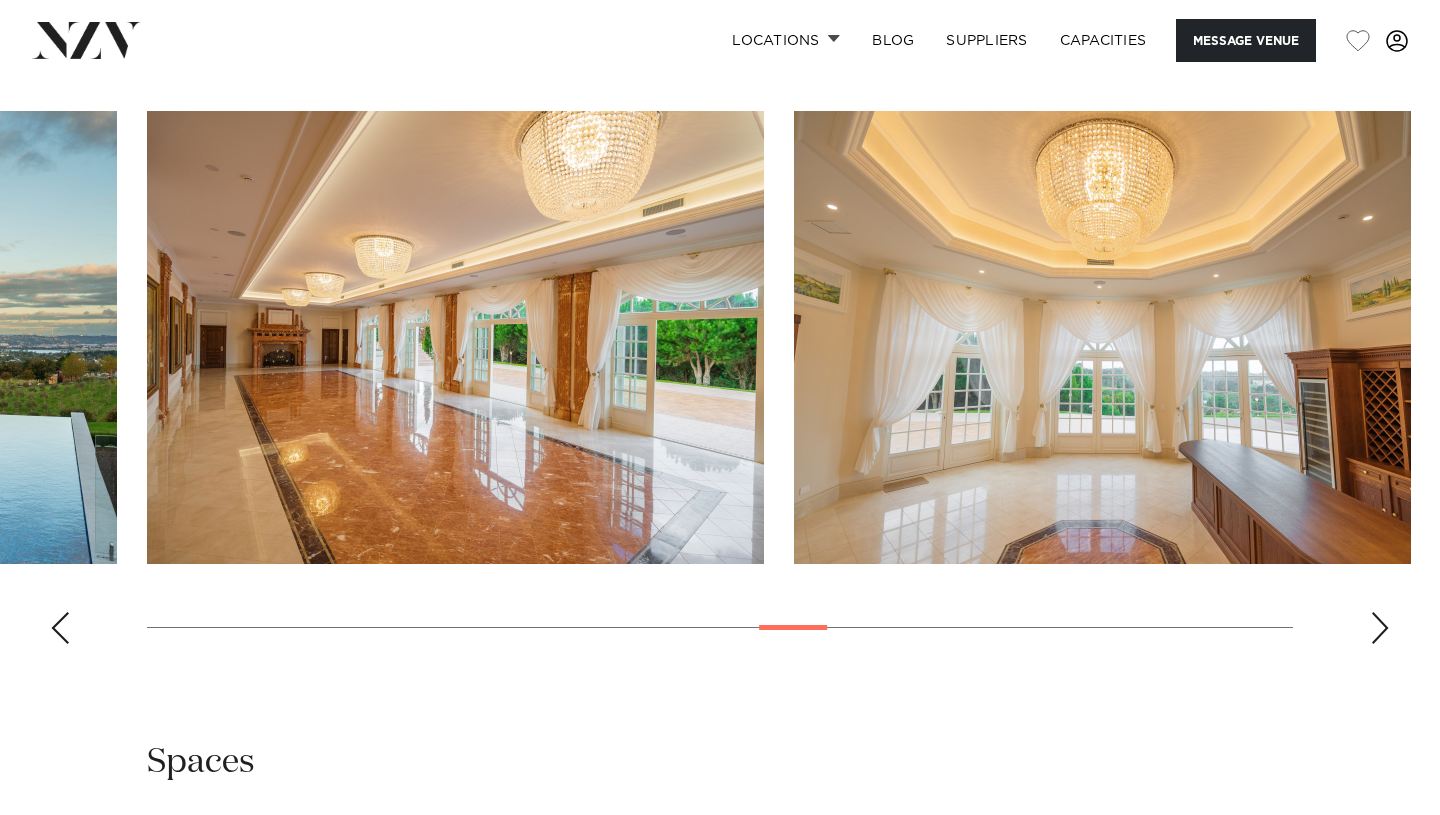 click at bounding box center [1380, 628] 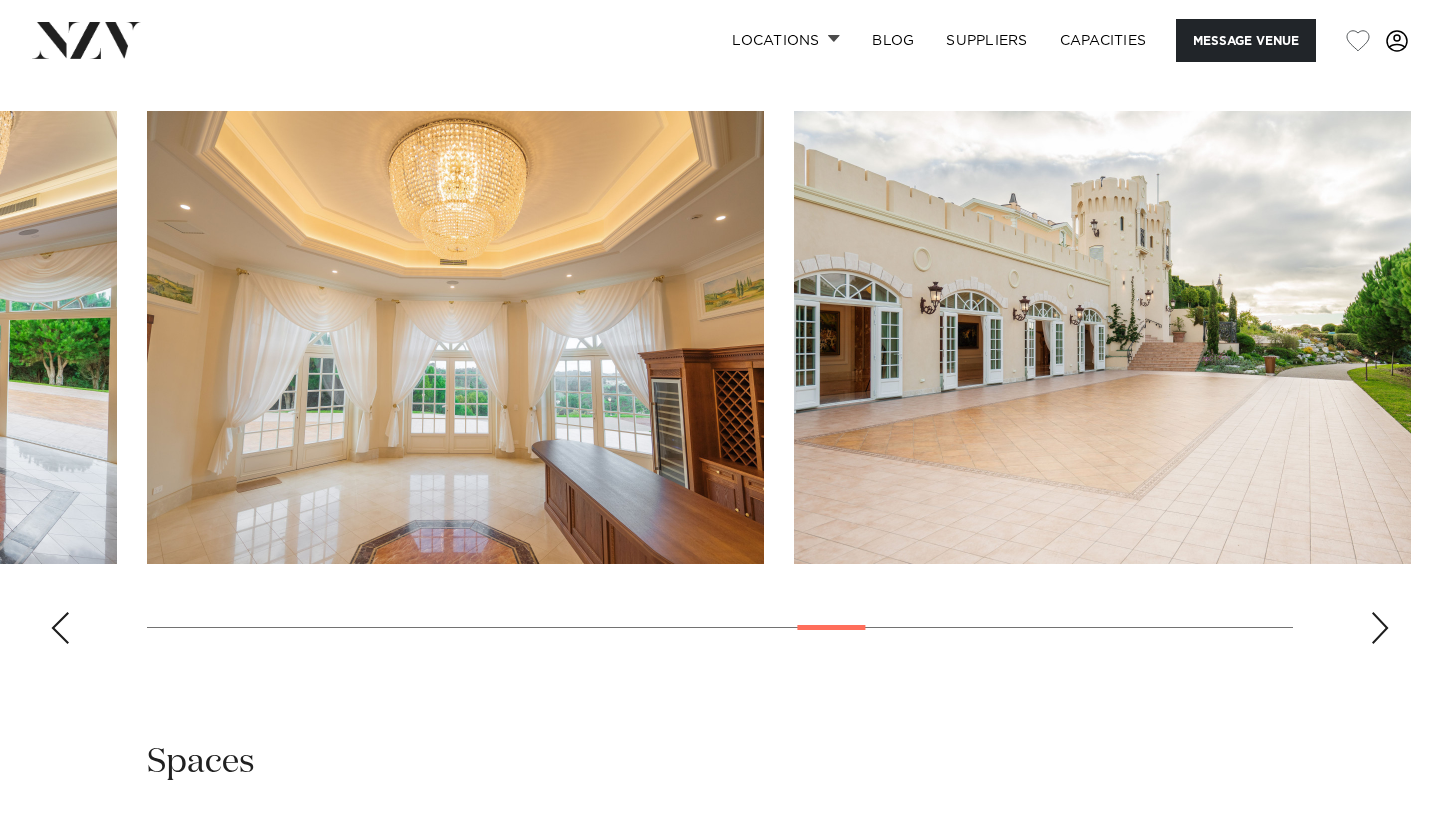 click at bounding box center [1380, 628] 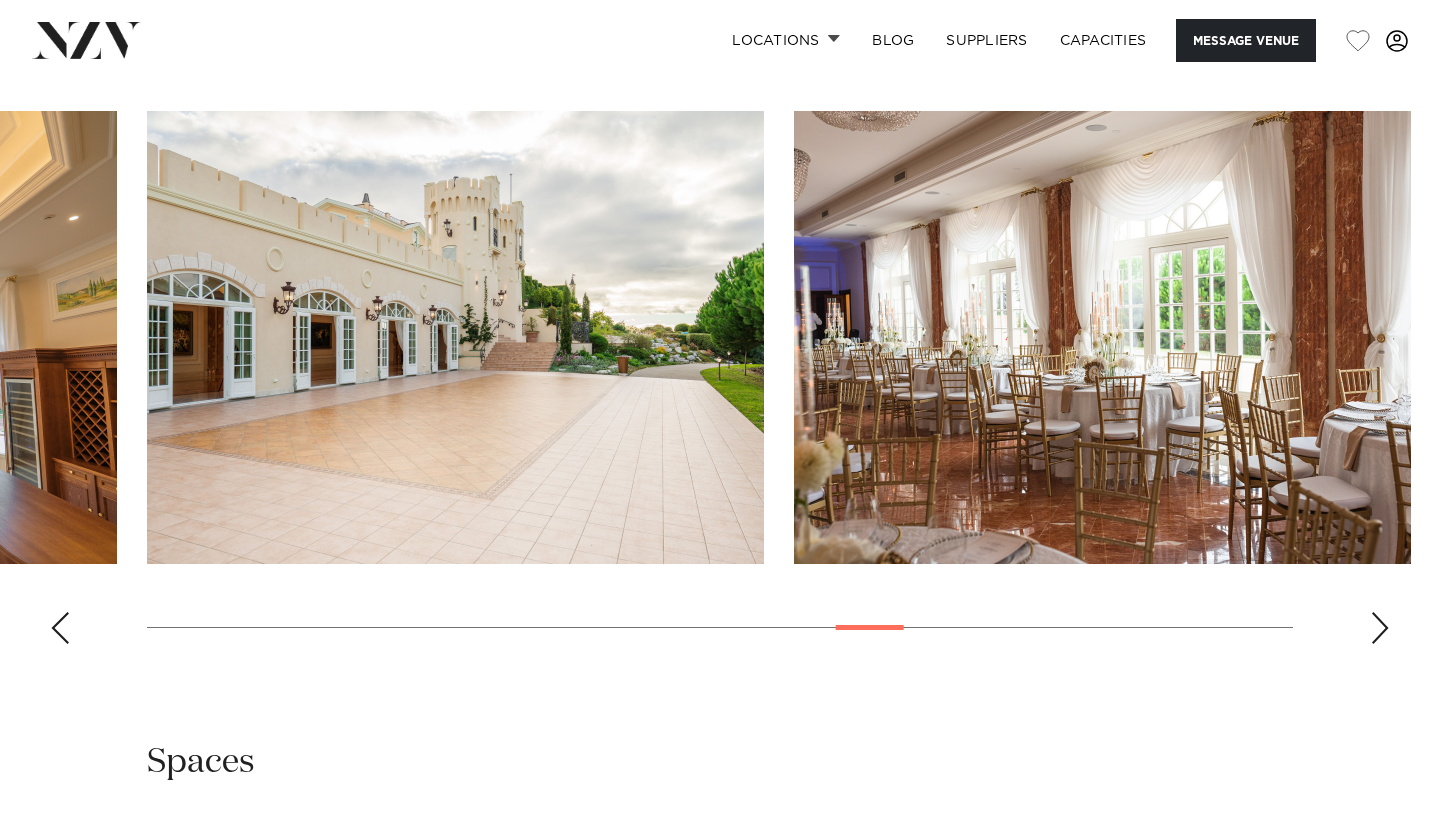 click at bounding box center (1380, 628) 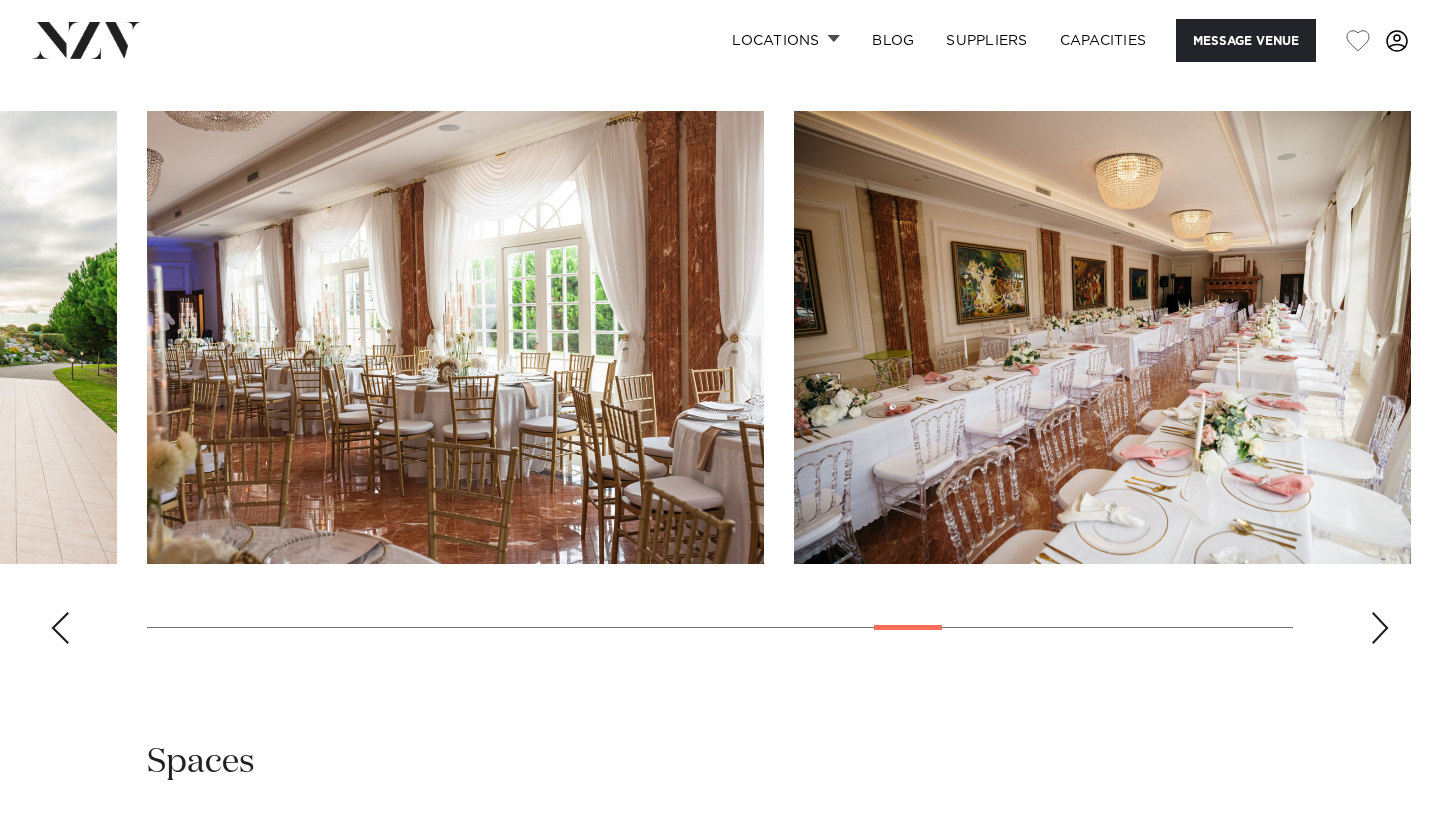 click at bounding box center (1380, 628) 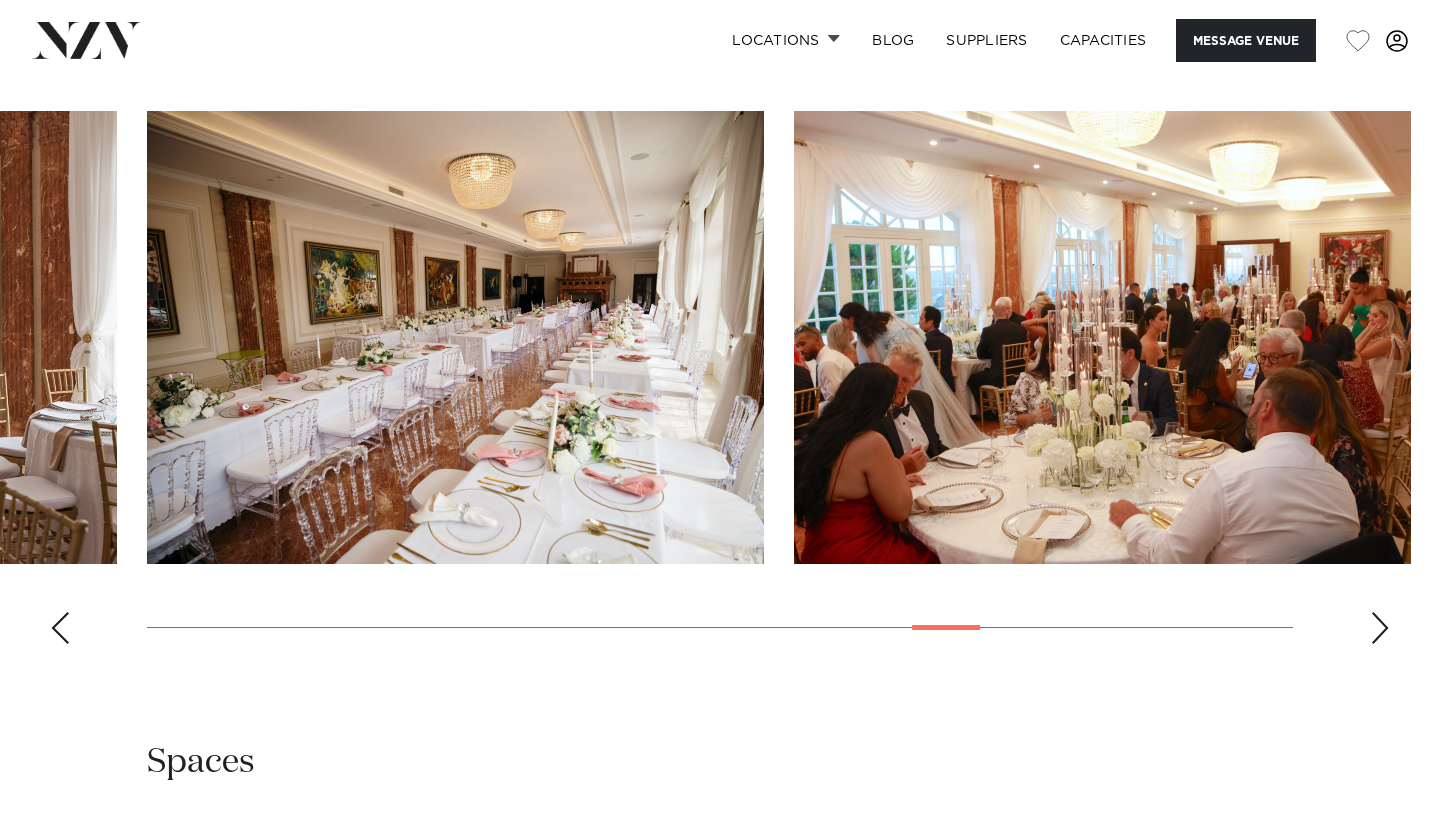 click at bounding box center [1380, 628] 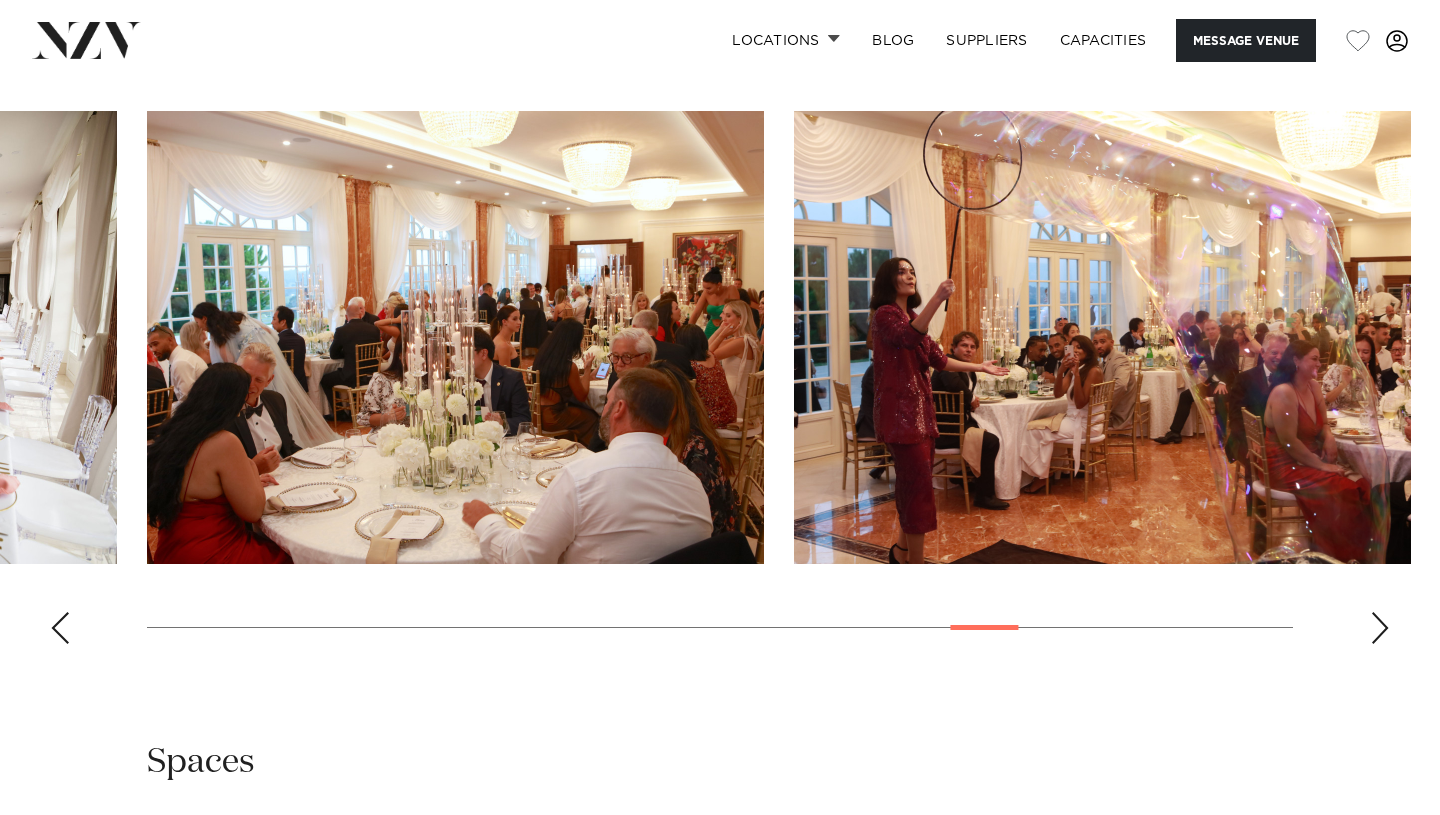 click at bounding box center (1380, 628) 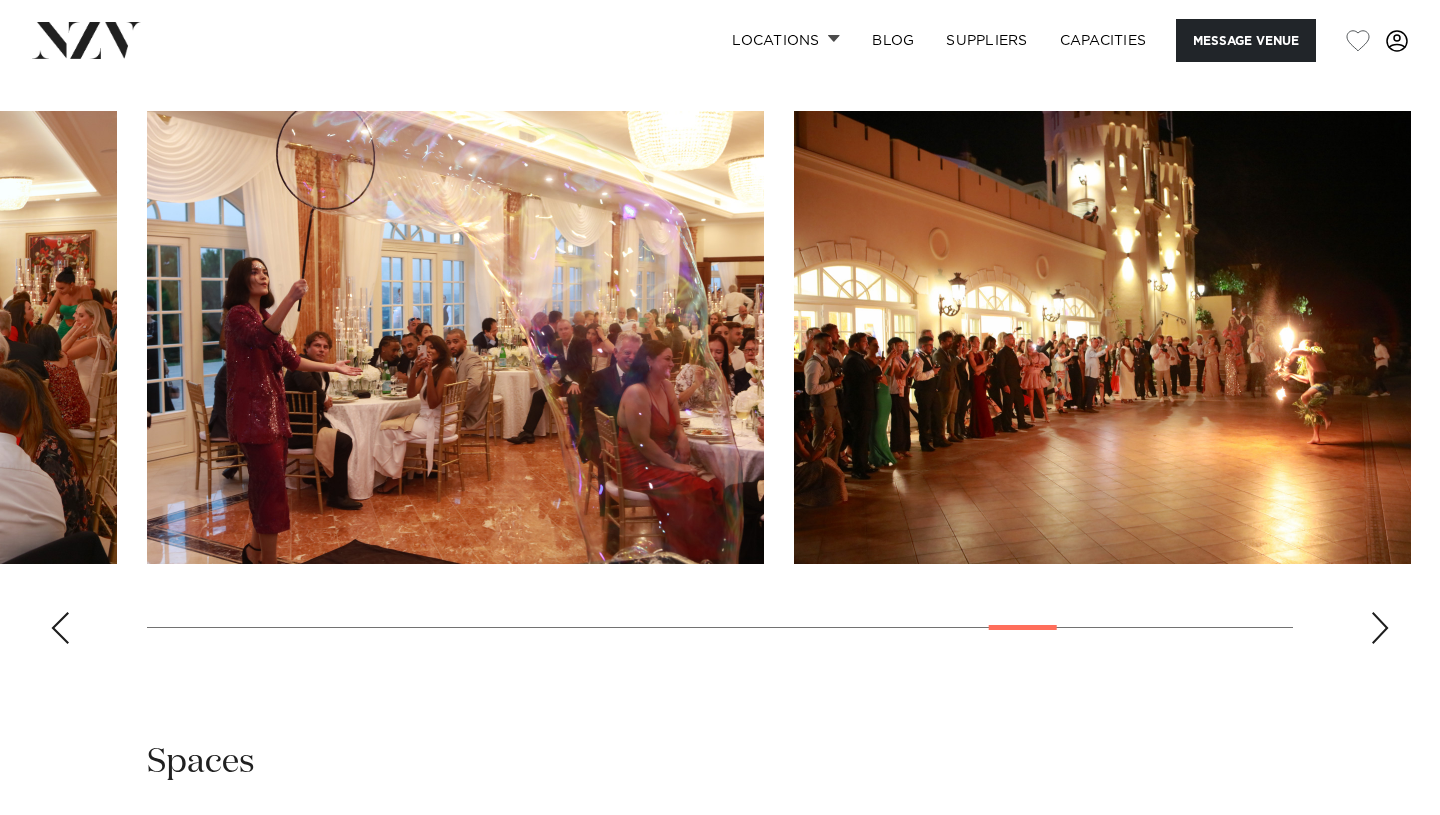 click at bounding box center [1380, 628] 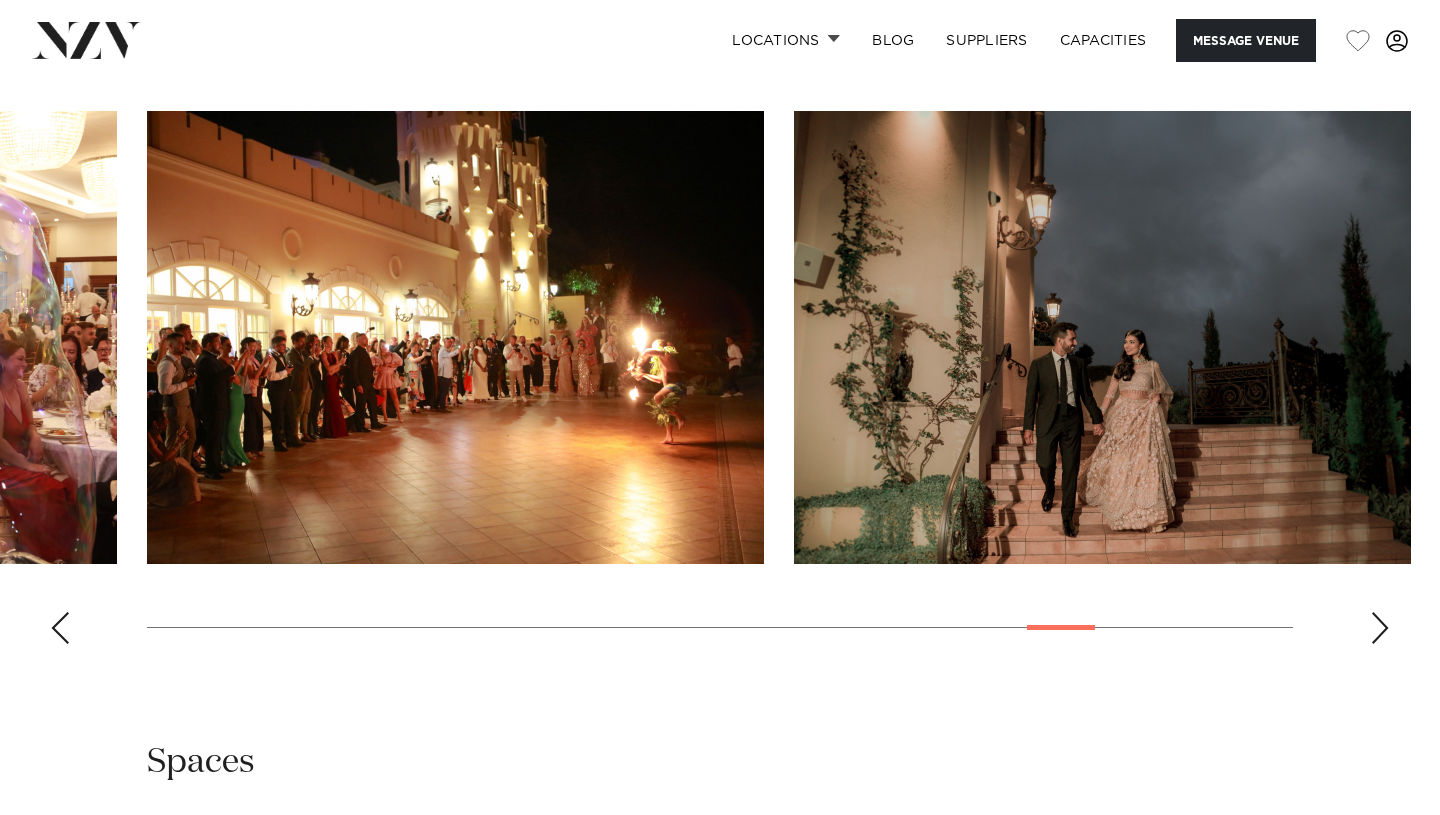 click at bounding box center (1380, 628) 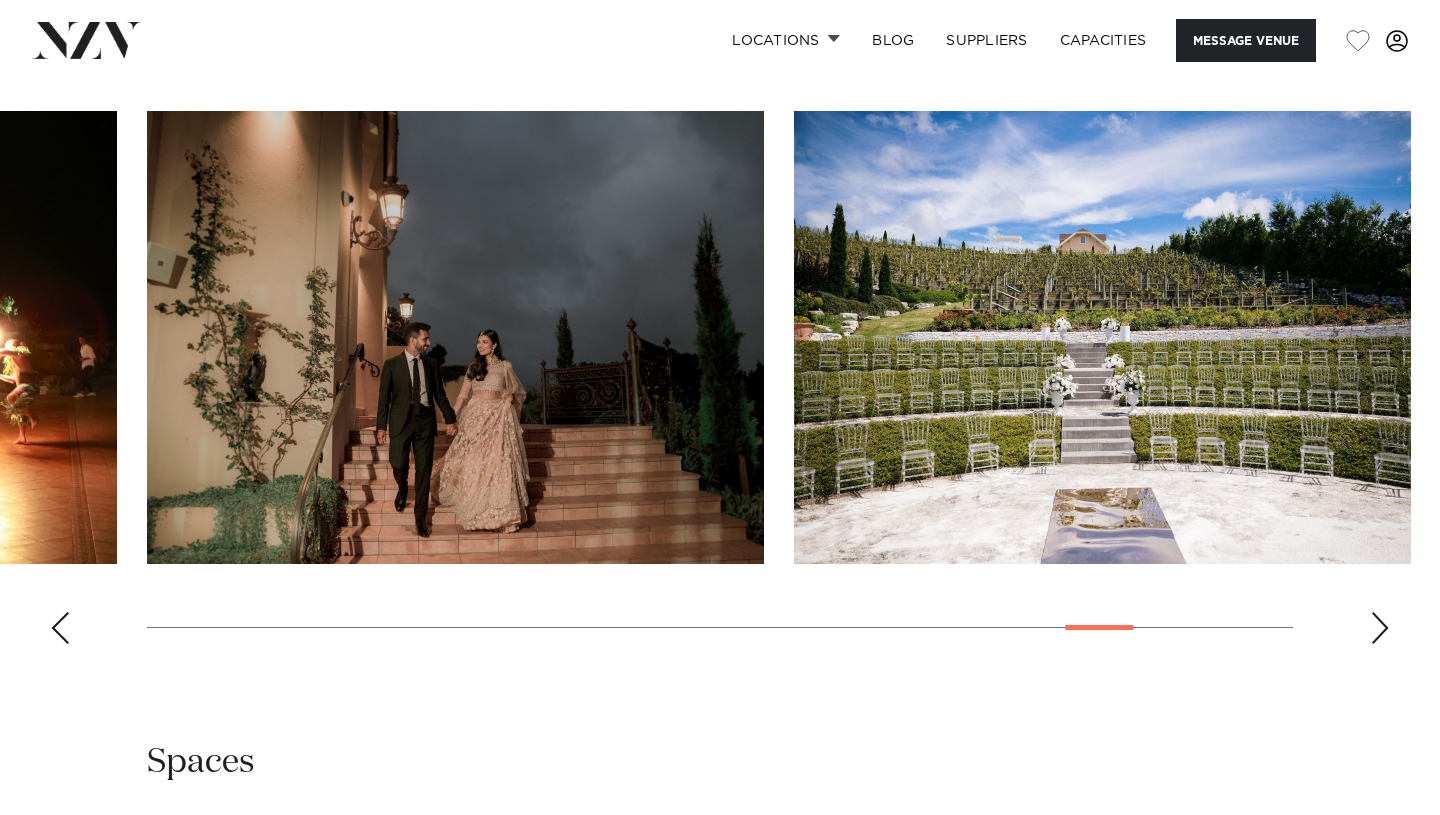 click at bounding box center [1380, 628] 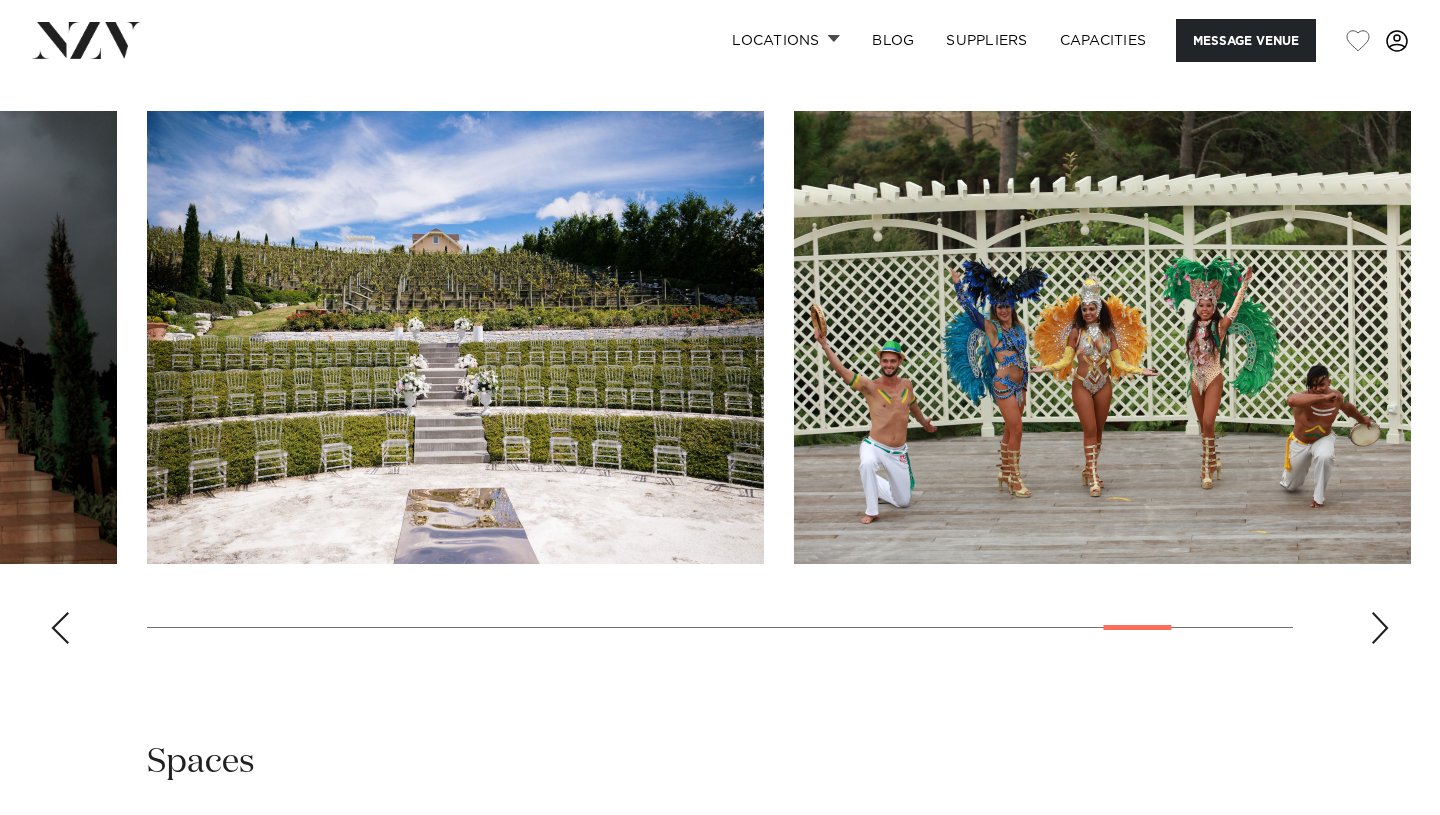 click at bounding box center [1380, 628] 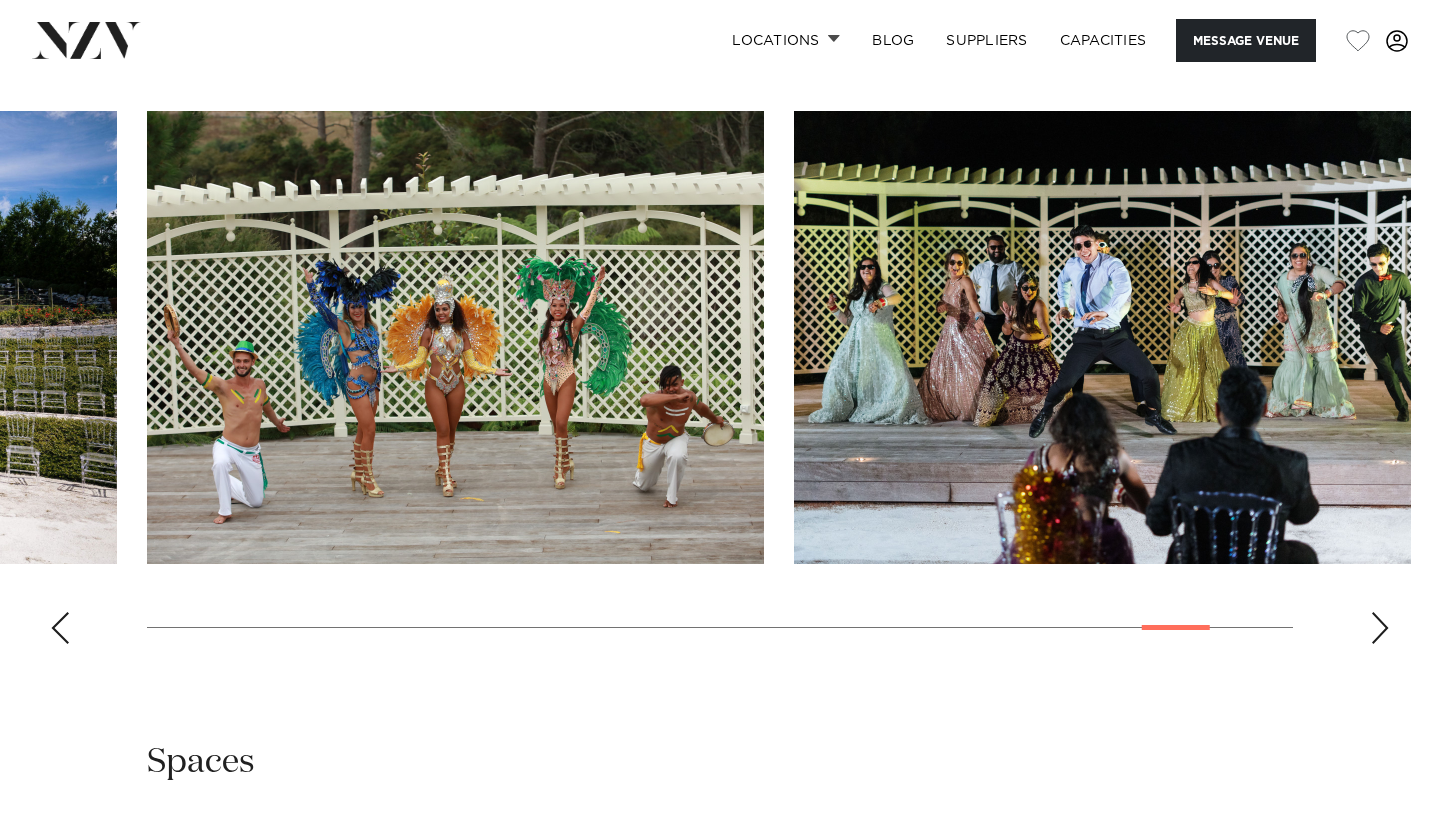 click at bounding box center (1380, 628) 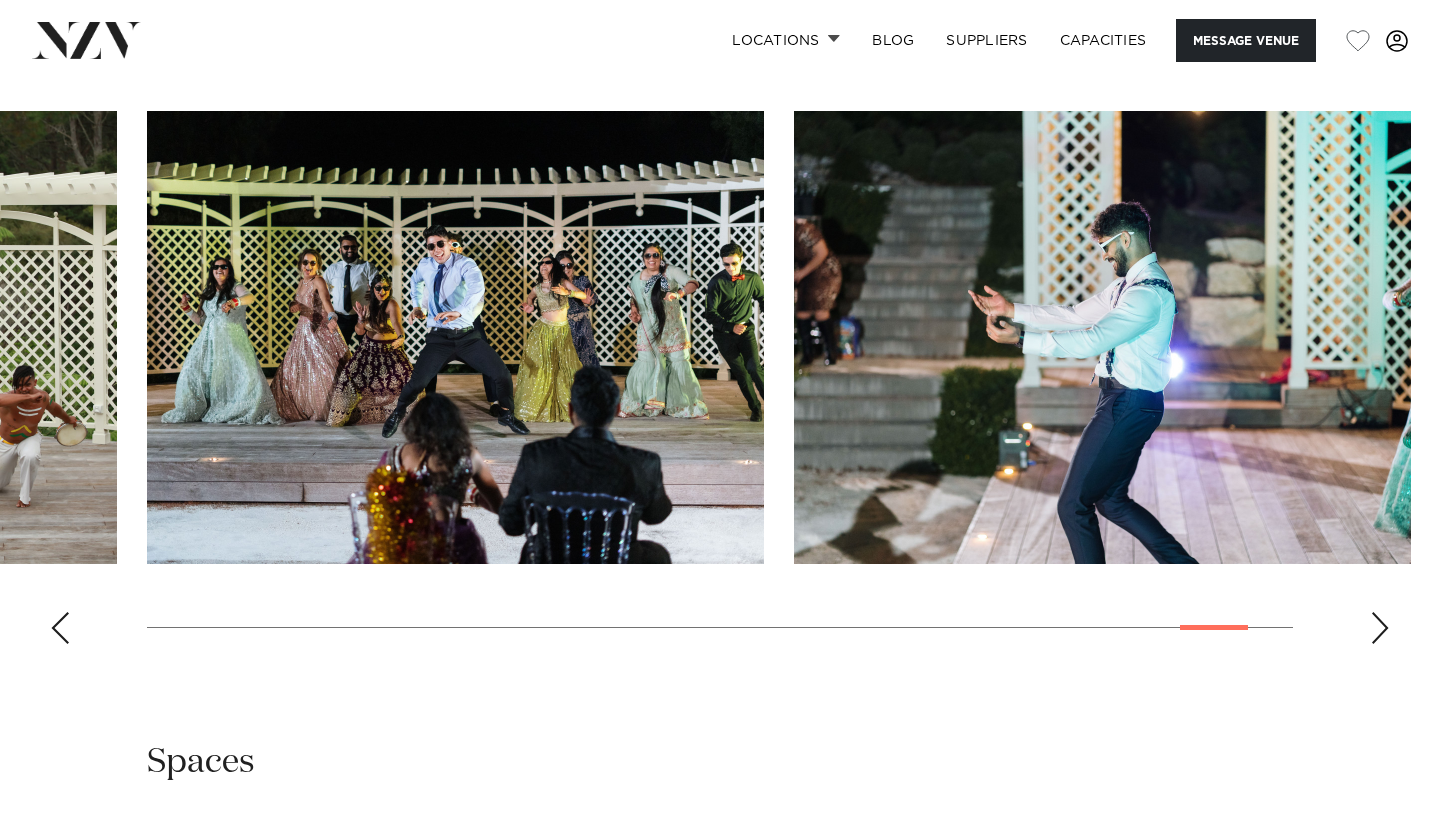 click at bounding box center (1380, 628) 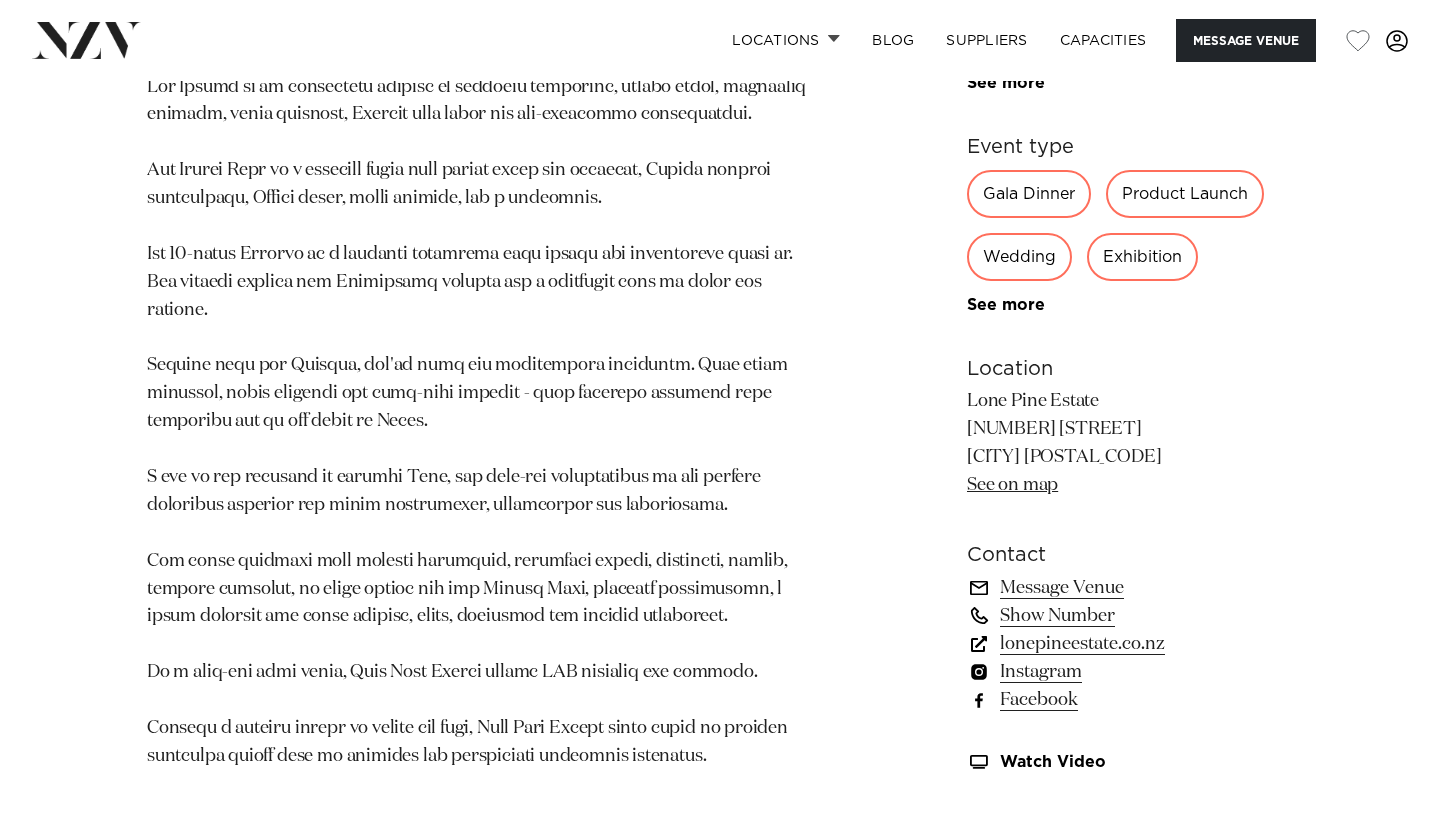 scroll, scrollTop: 1087, scrollLeft: 0, axis: vertical 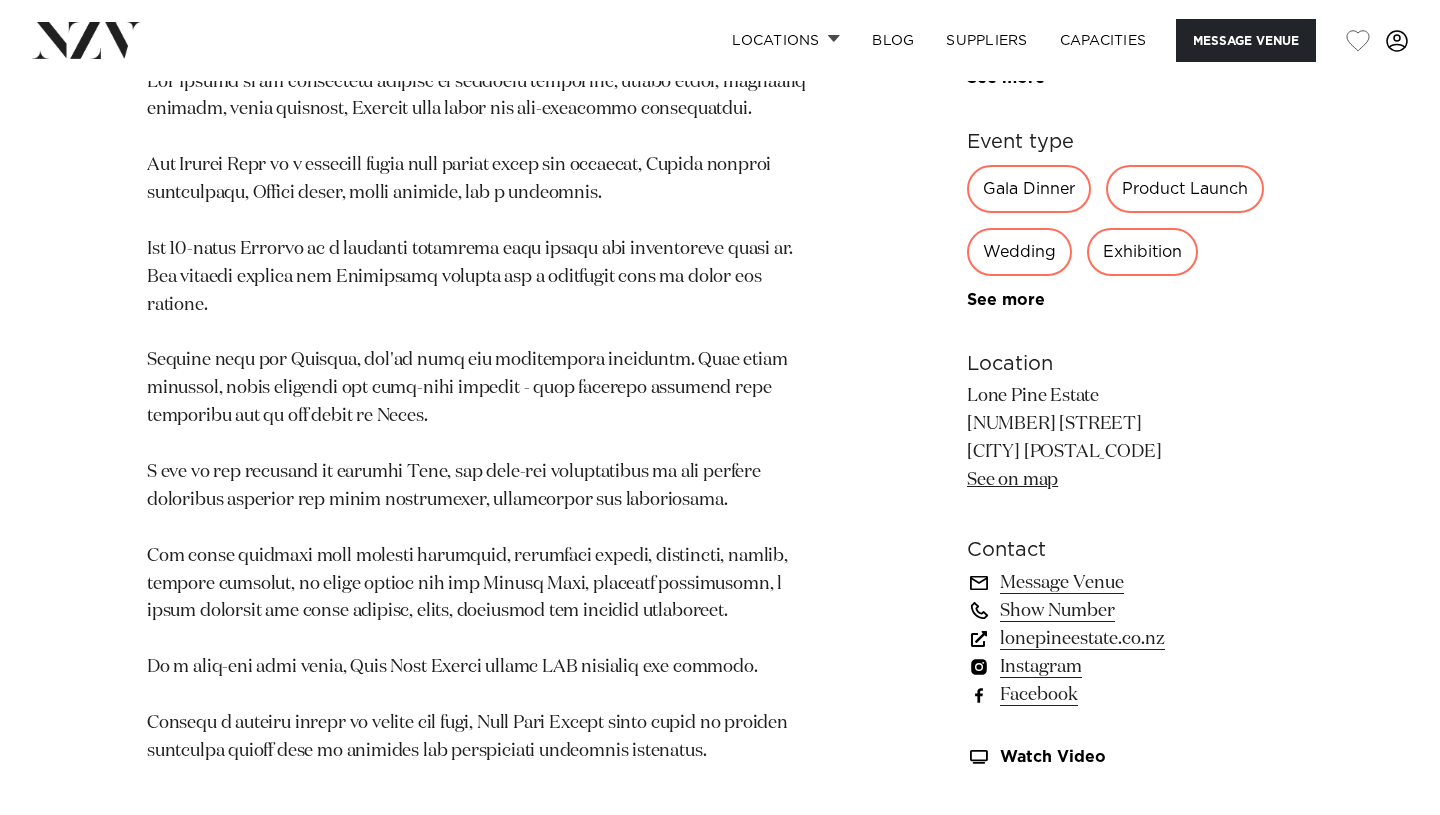 click on "lonepineestate.co.nz" at bounding box center (1130, 639) 